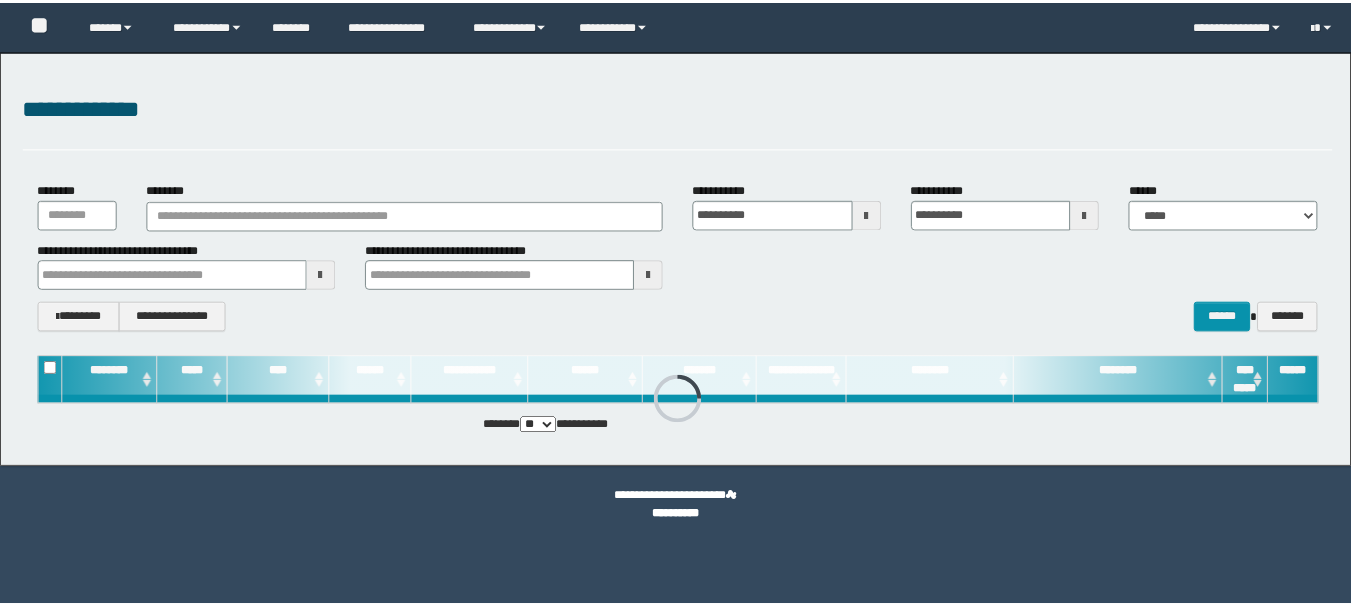scroll, scrollTop: 0, scrollLeft: 0, axis: both 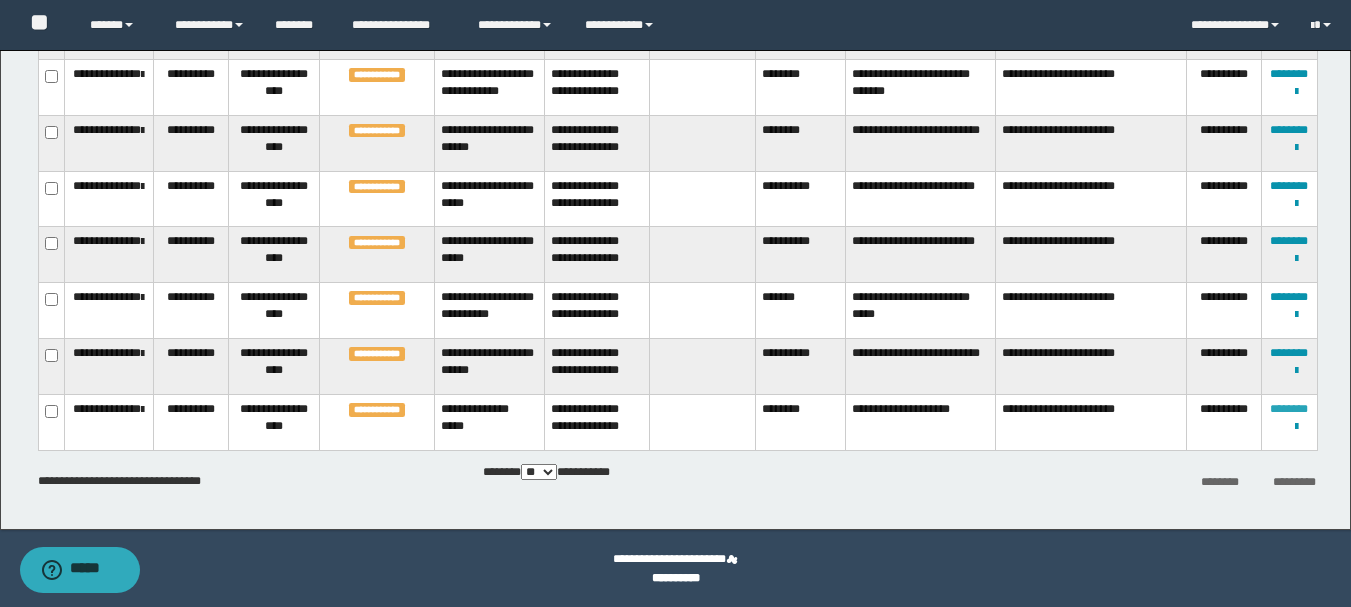 click on "********" at bounding box center (1289, 409) 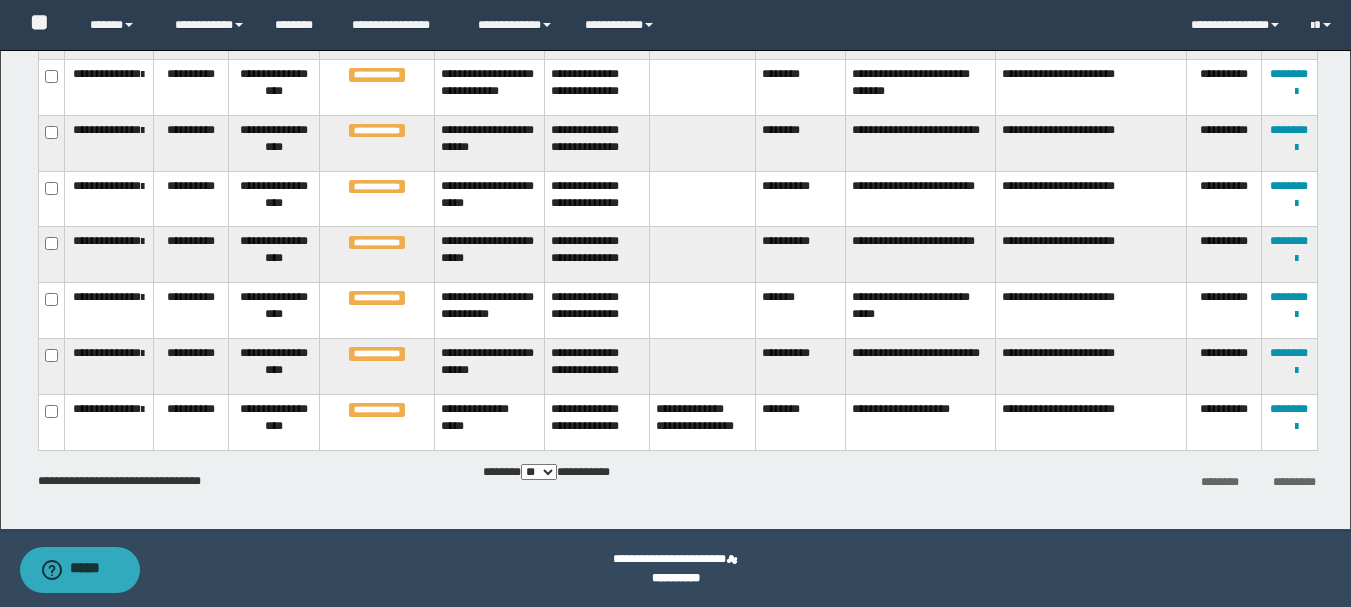 scroll, scrollTop: 0, scrollLeft: 0, axis: both 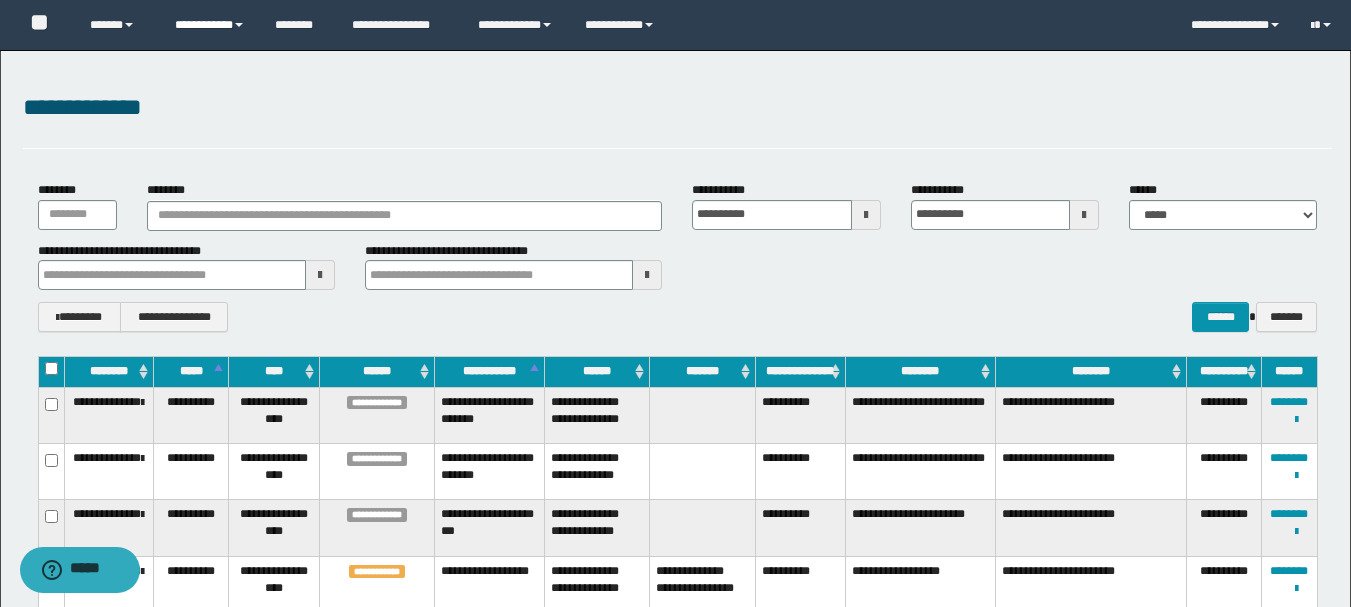 click on "**********" at bounding box center [210, 25] 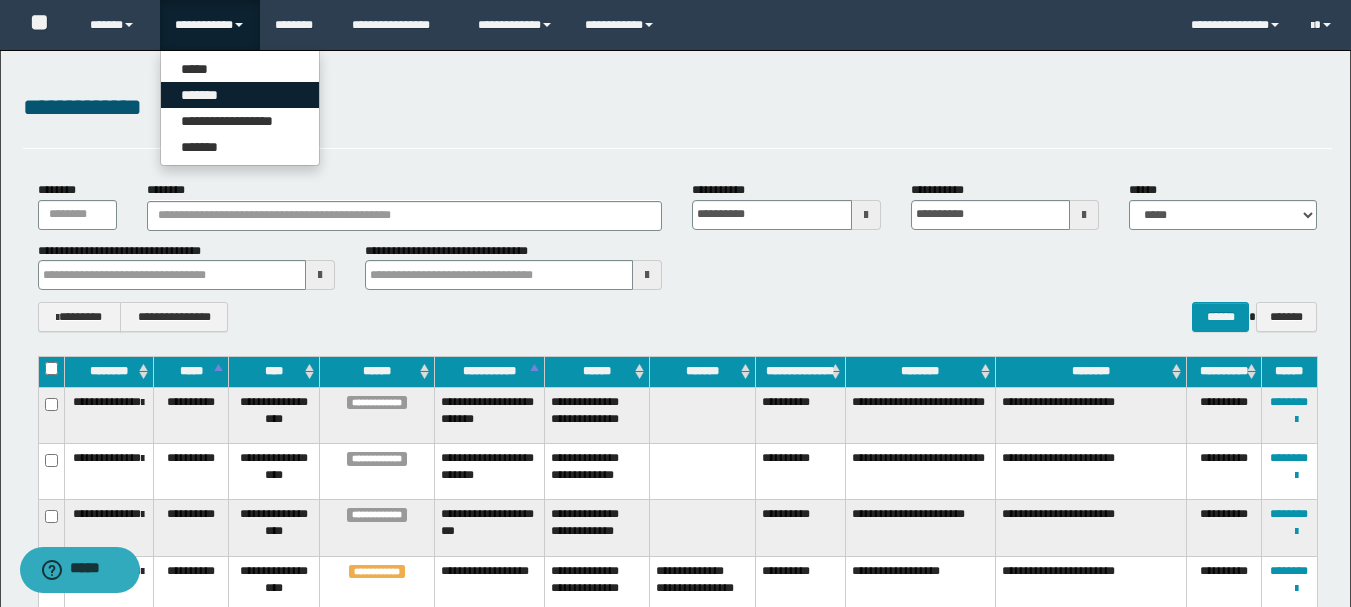 click on "*******" at bounding box center (240, 95) 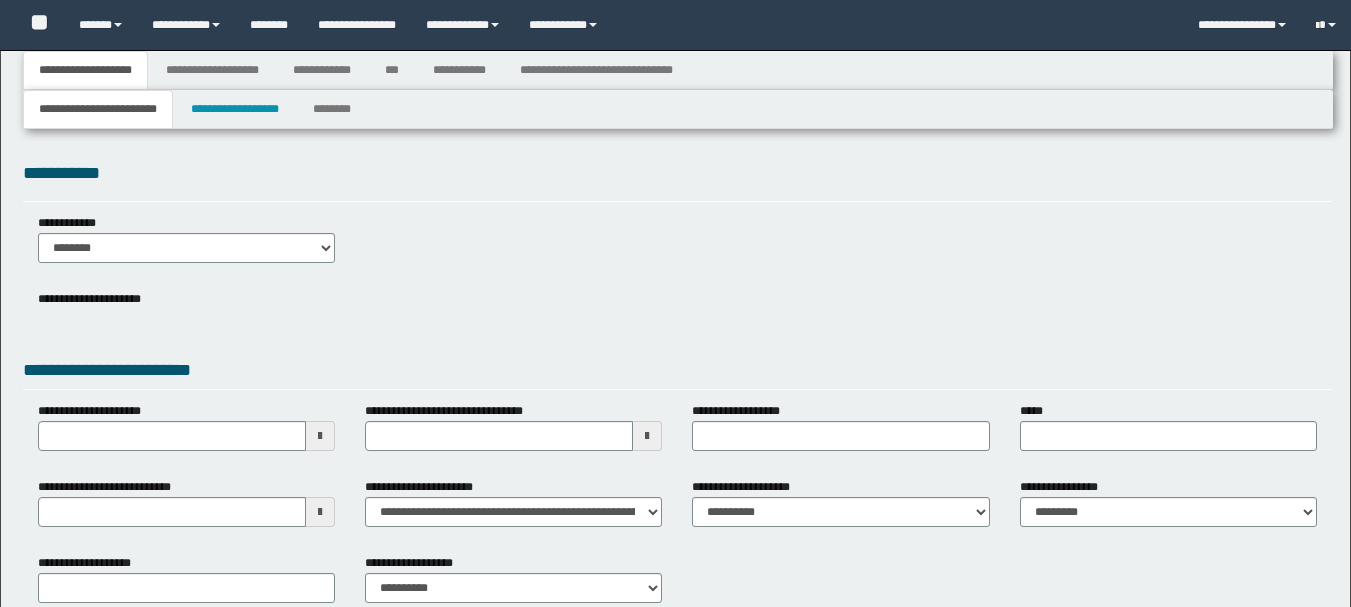 type 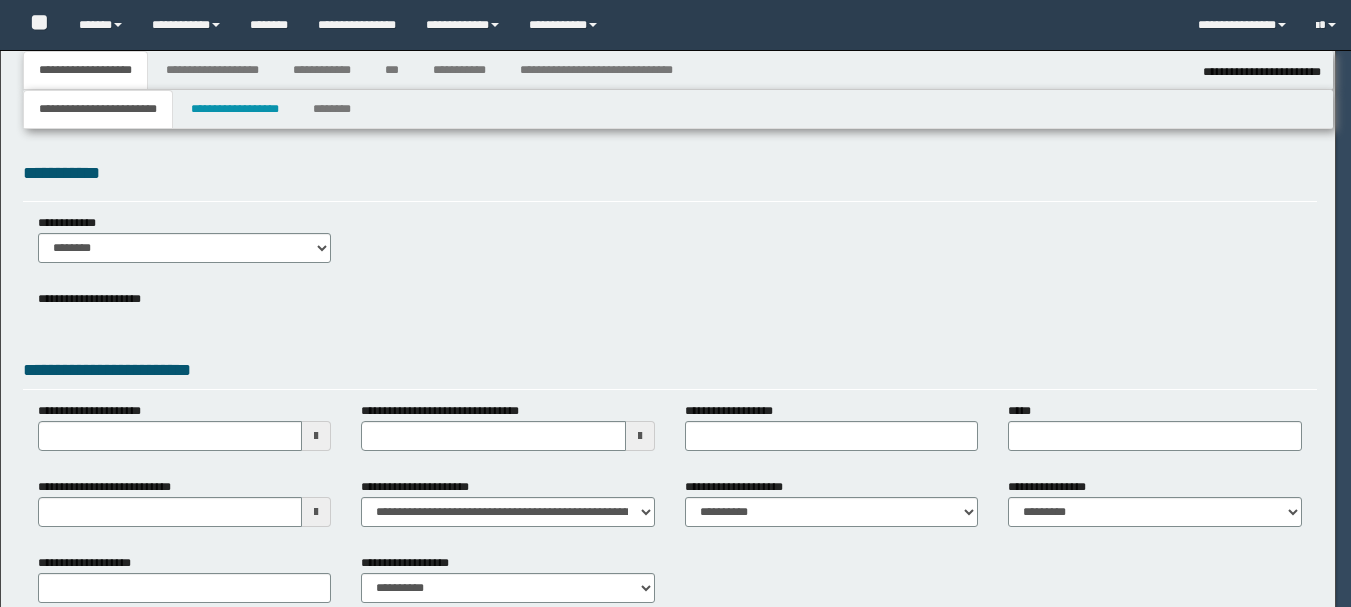 select on "*" 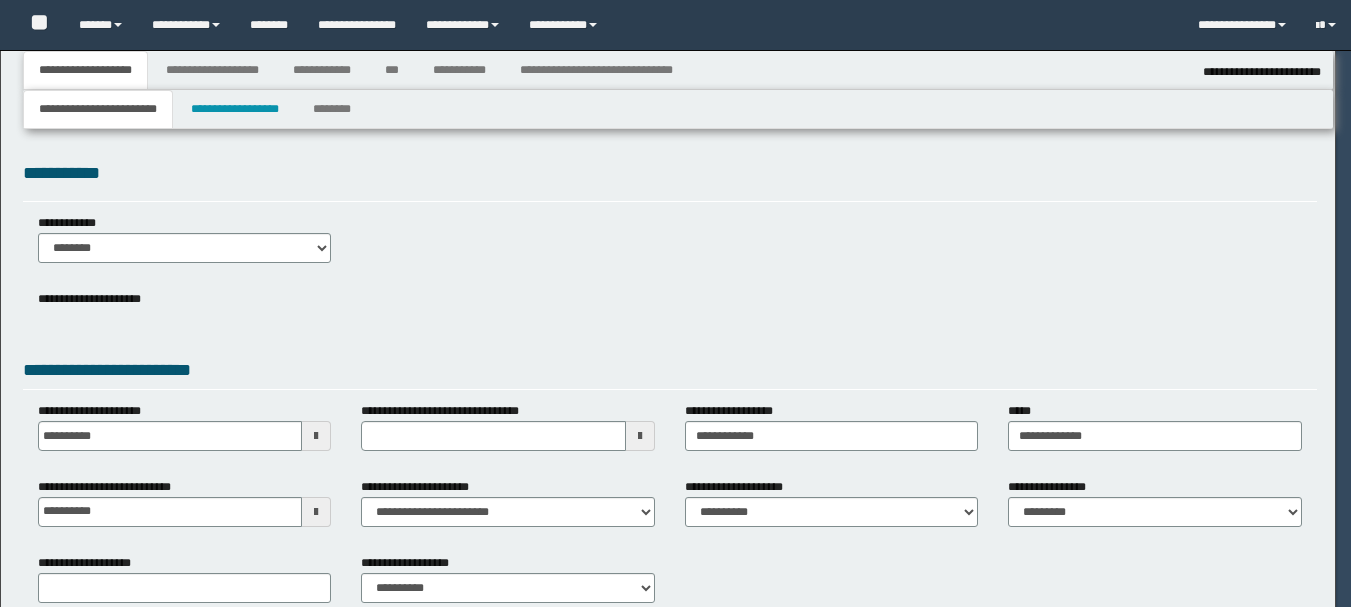 select on "**" 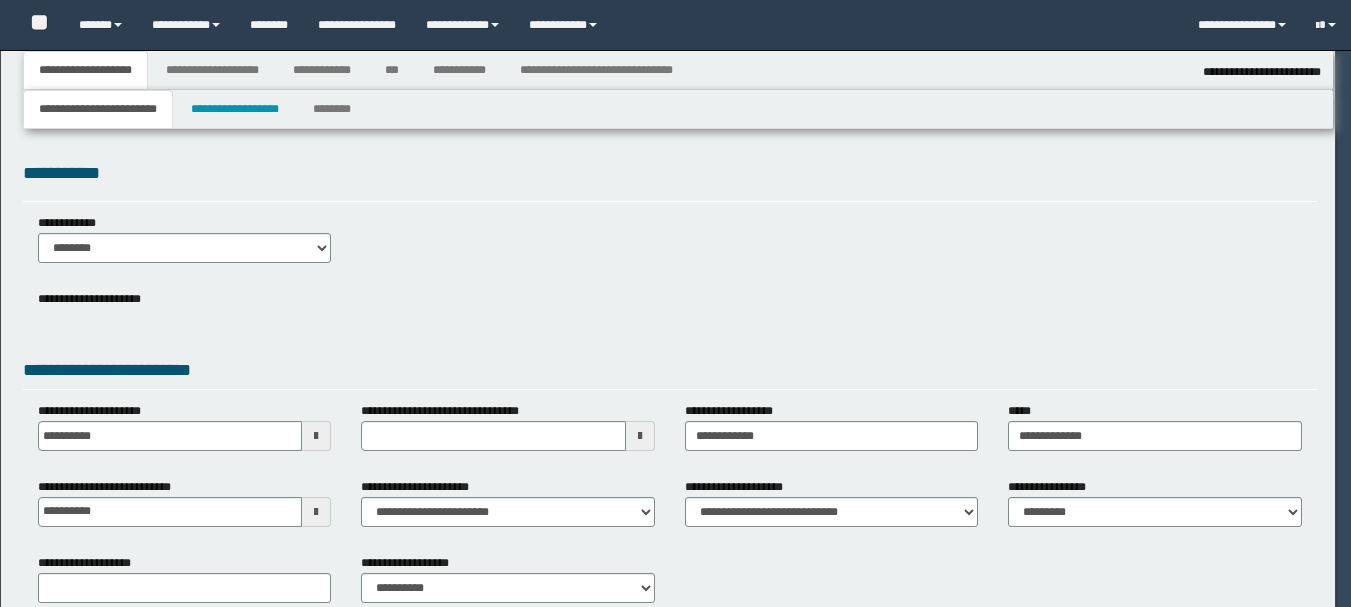 select on "*" 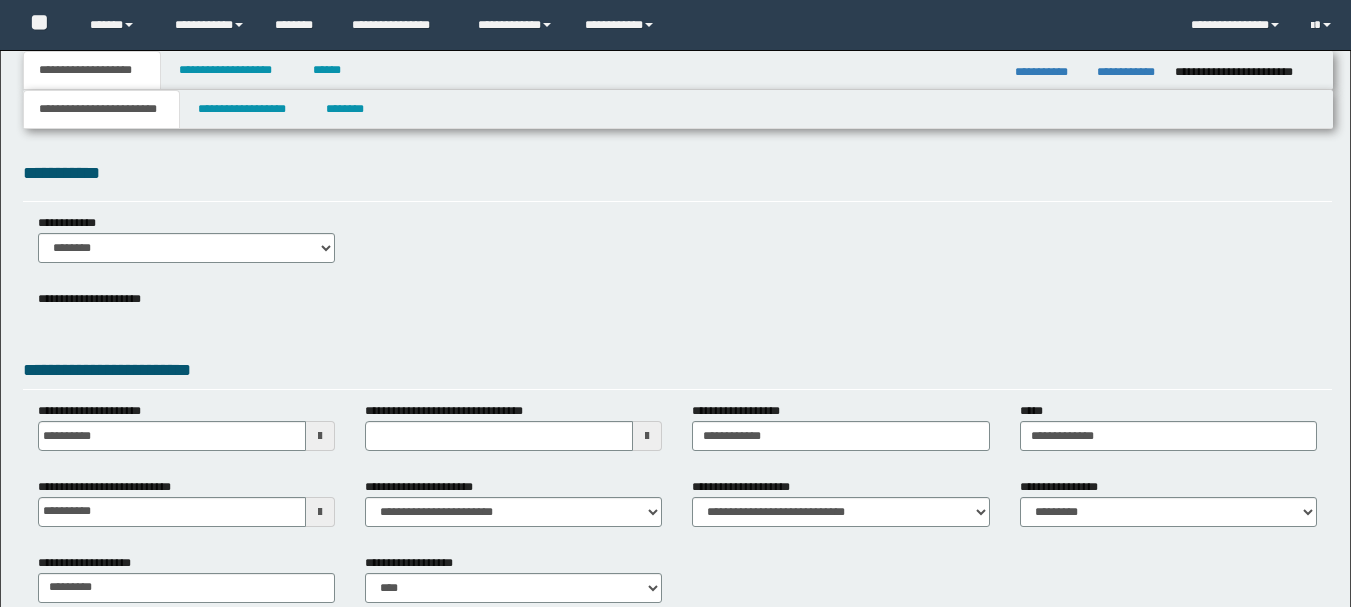 scroll, scrollTop: 0, scrollLeft: 0, axis: both 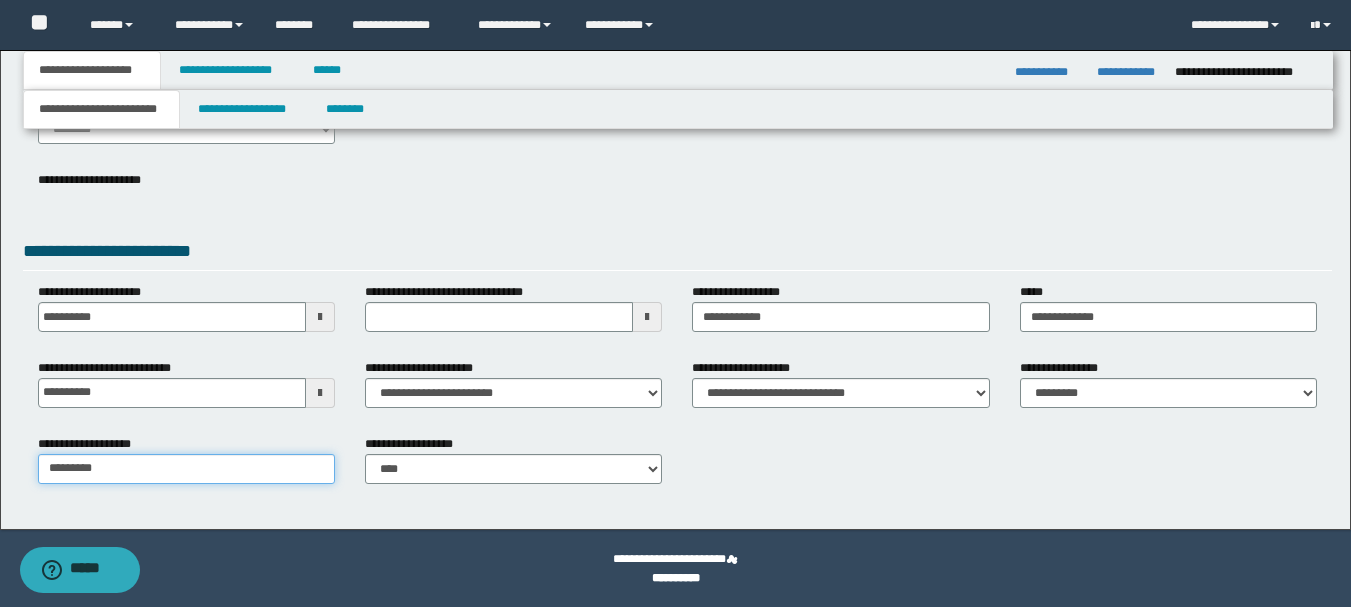 drag, startPoint x: 123, startPoint y: 466, endPoint x: 43, endPoint y: 466, distance: 80 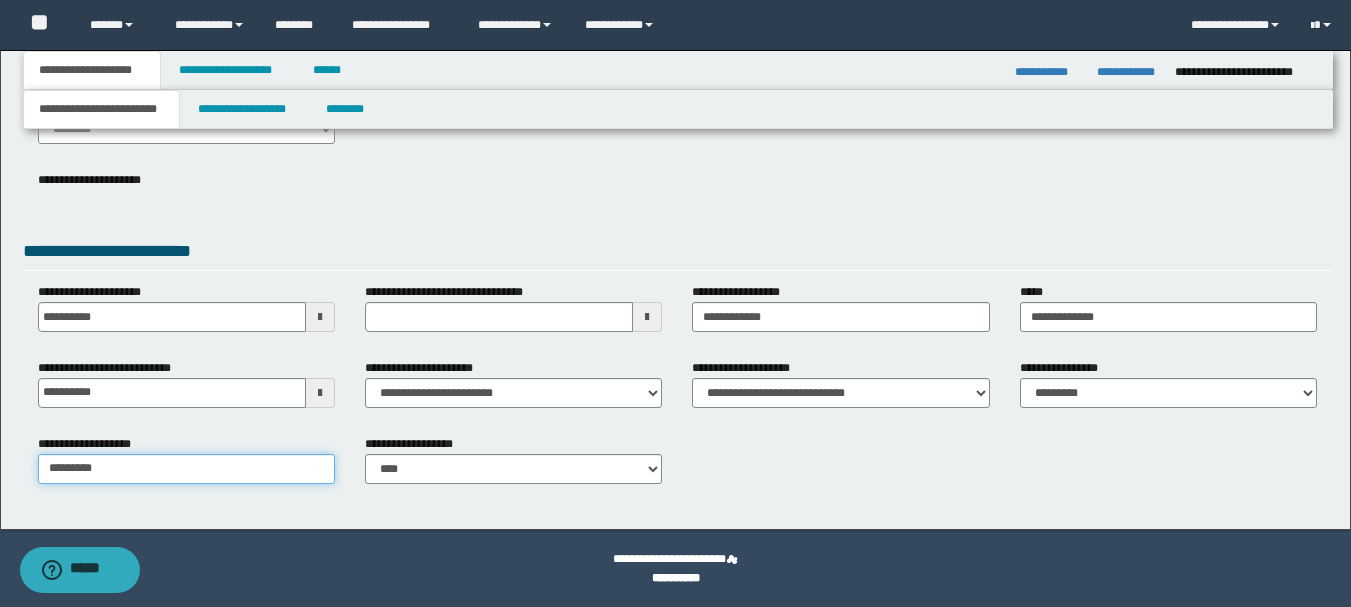 type 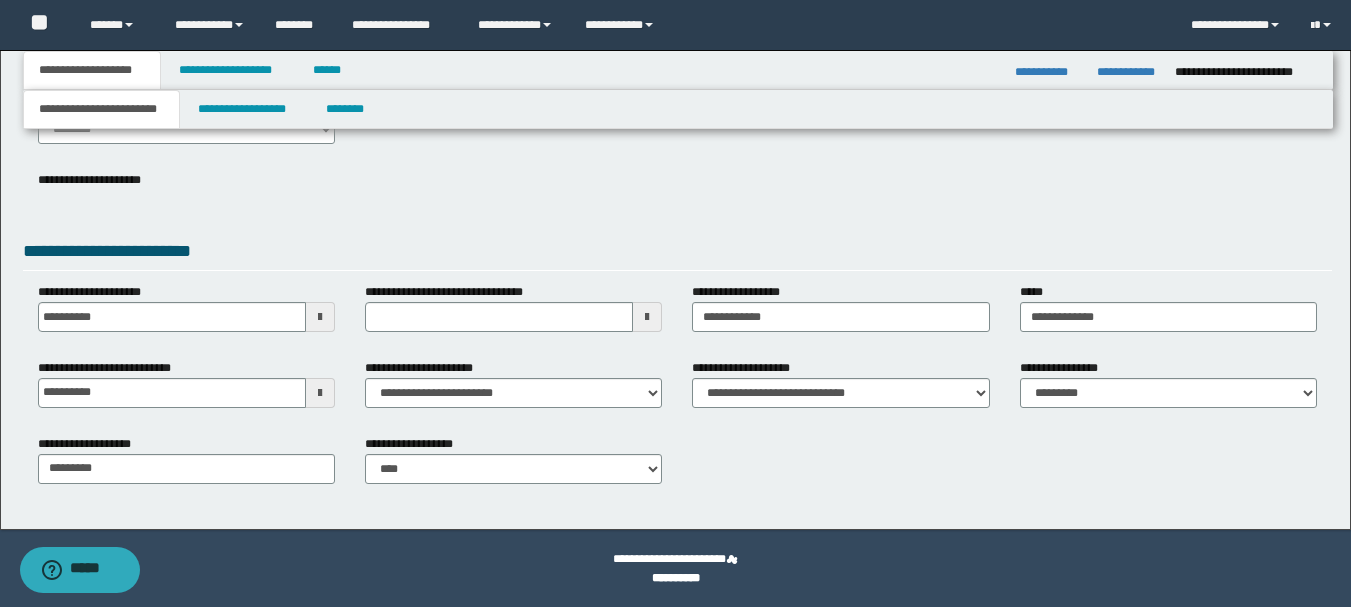 drag, startPoint x: 566, startPoint y: 244, endPoint x: 522, endPoint y: 234, distance: 45.122055 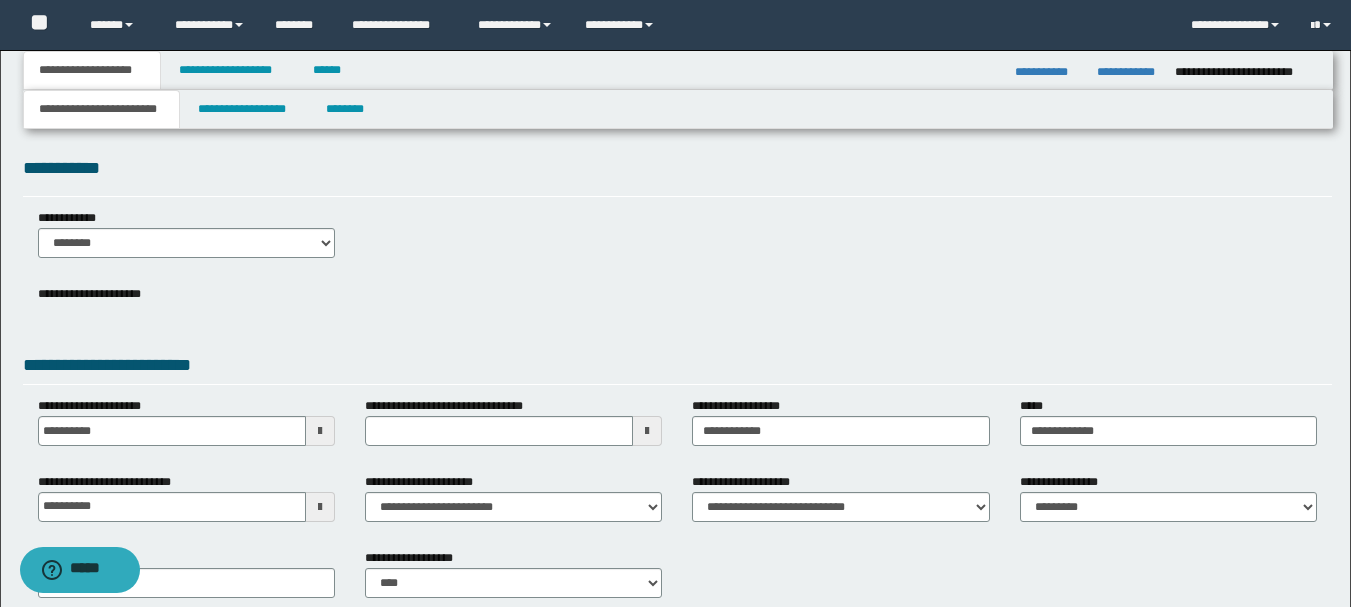scroll, scrollTop: 0, scrollLeft: 0, axis: both 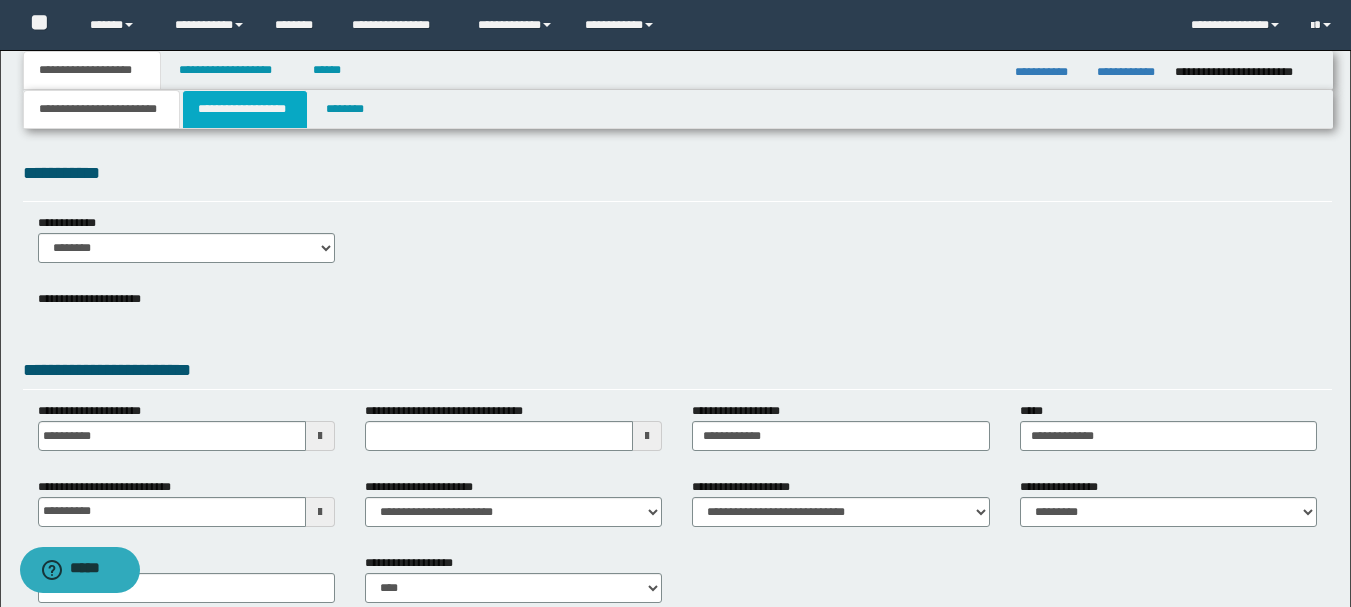 click on "**********" at bounding box center [245, 109] 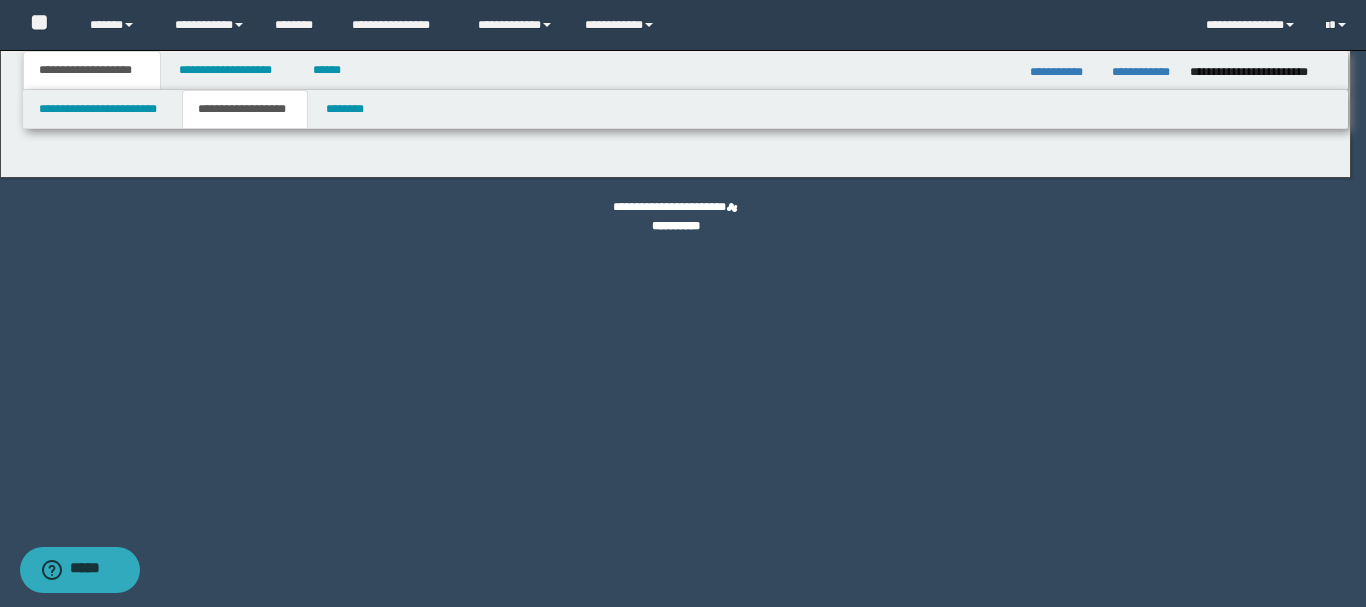 type on "********" 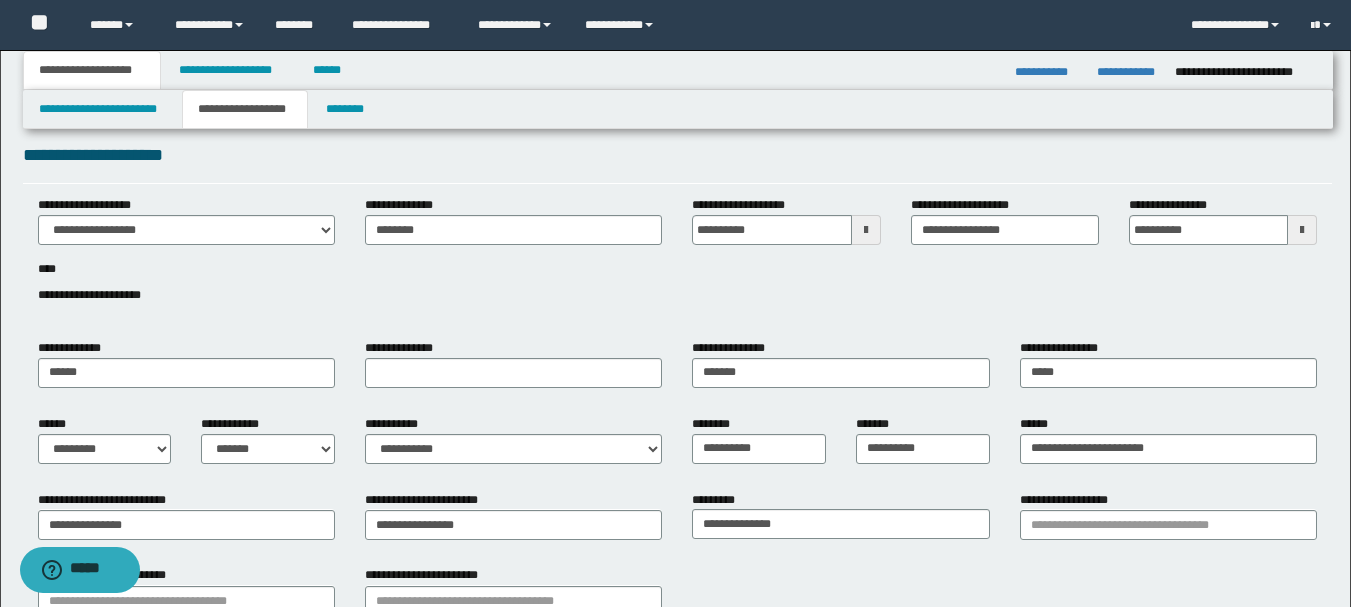 scroll, scrollTop: 0, scrollLeft: 0, axis: both 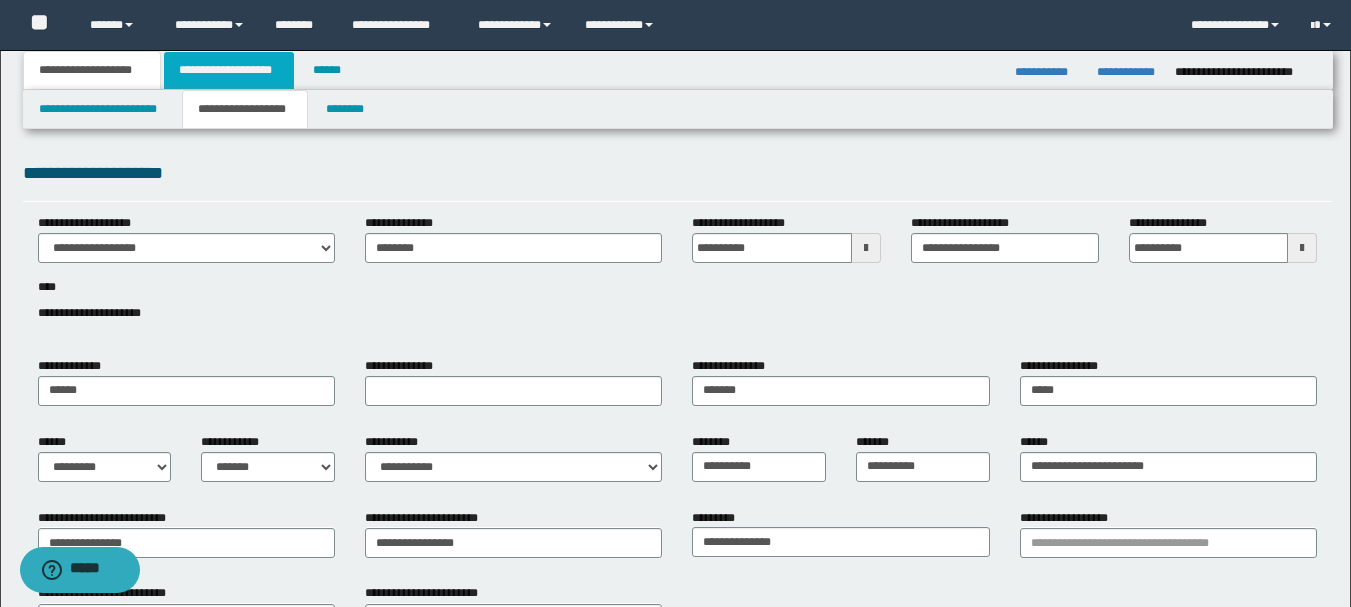click on "**********" at bounding box center (229, 70) 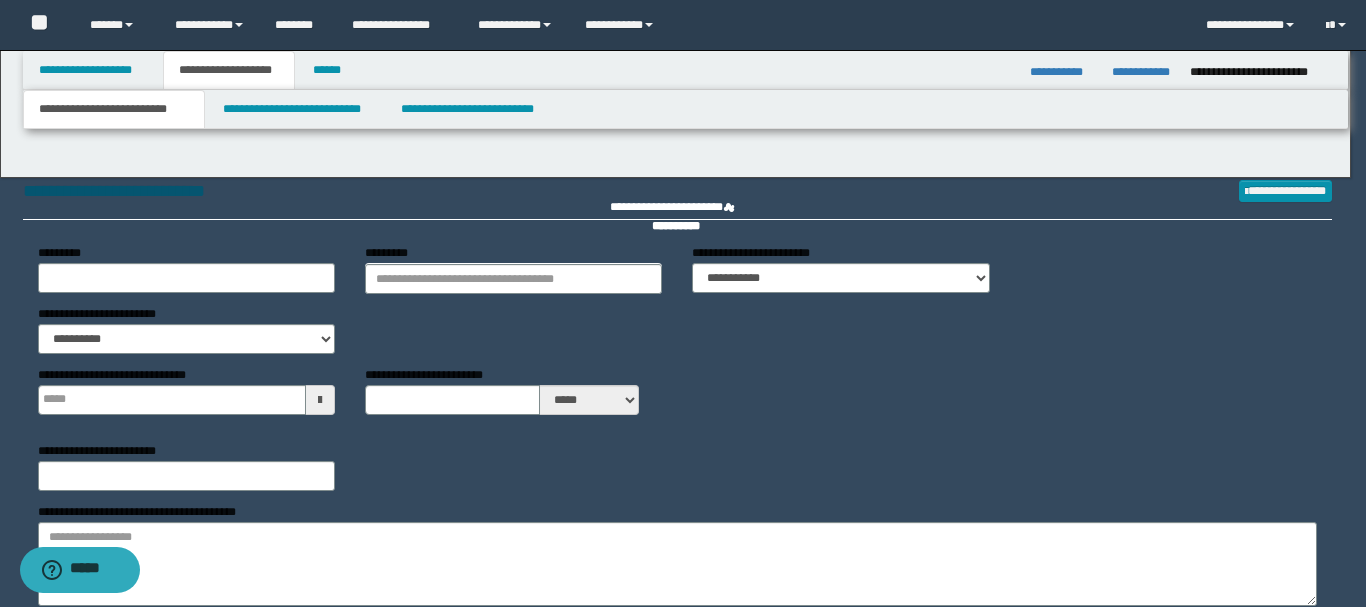 type on "**********" 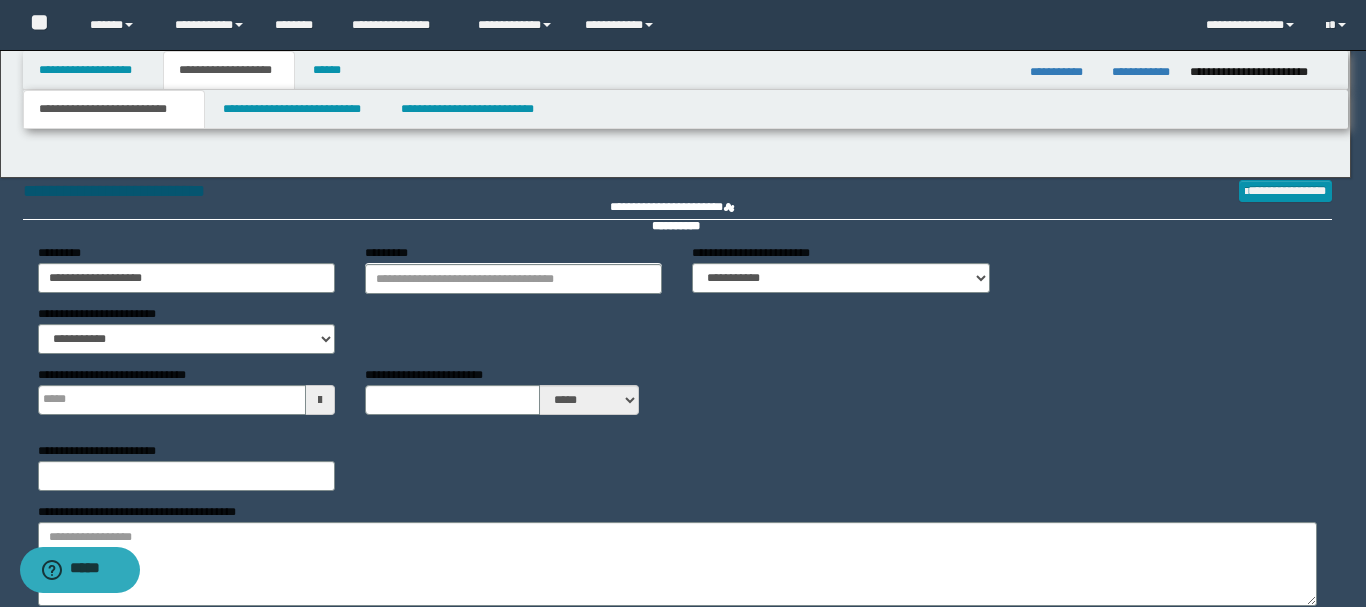type 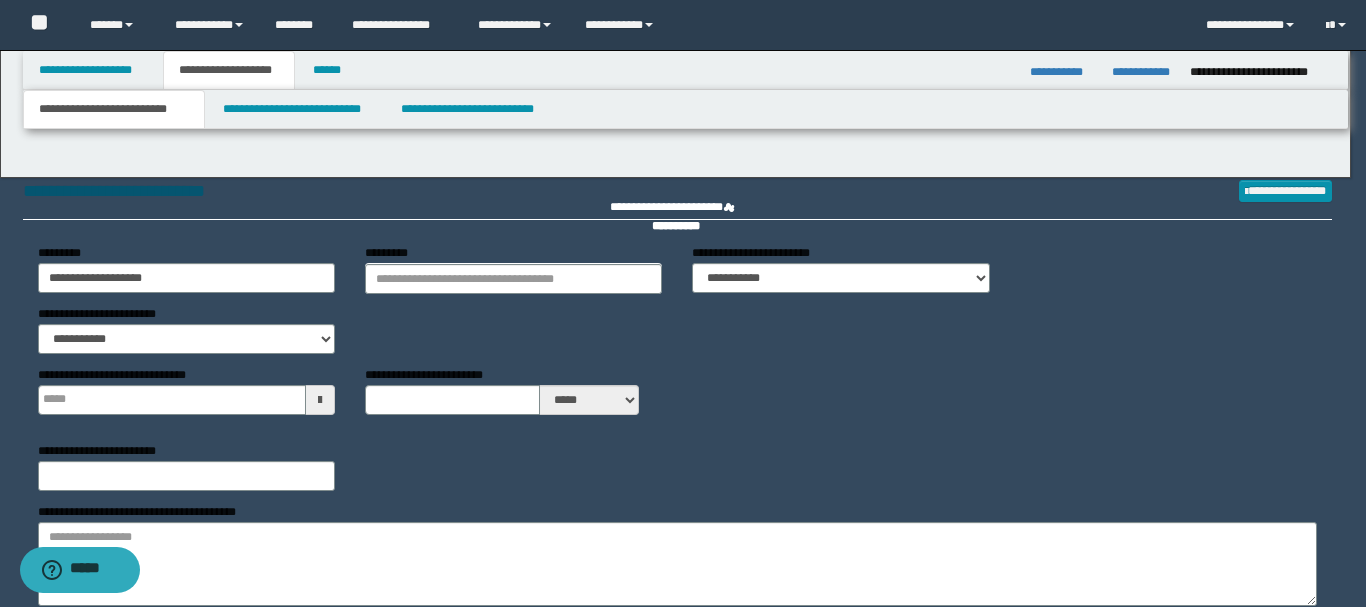 type on "**" 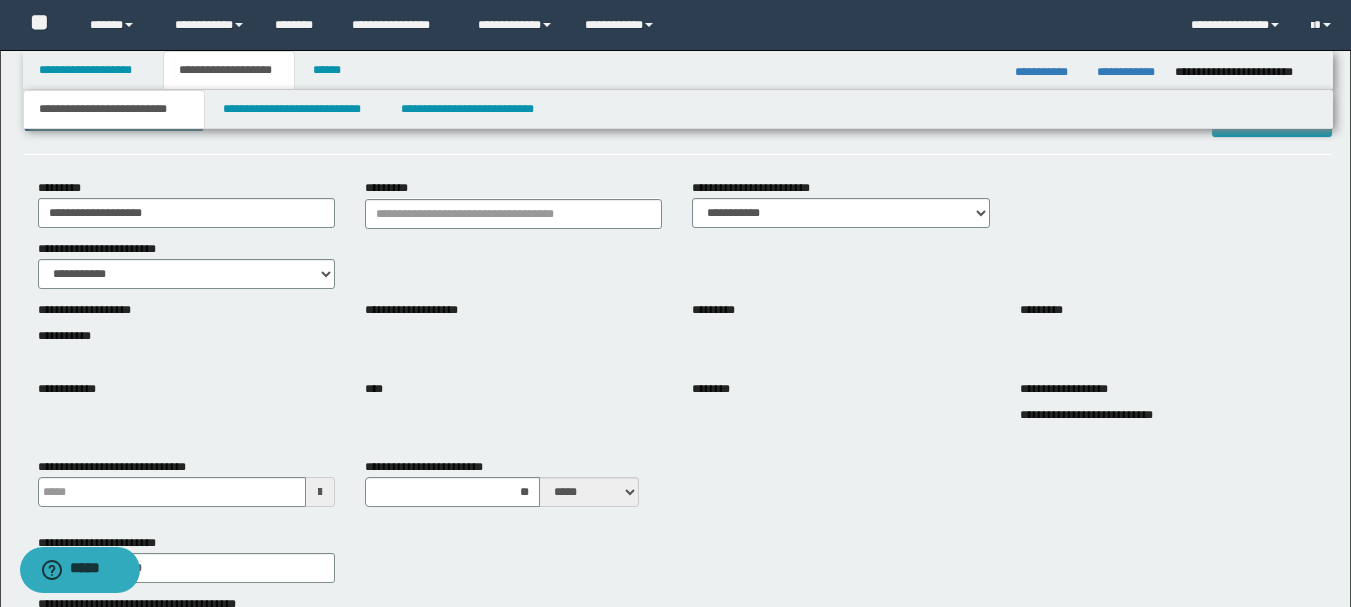 scroll, scrollTop: 100, scrollLeft: 0, axis: vertical 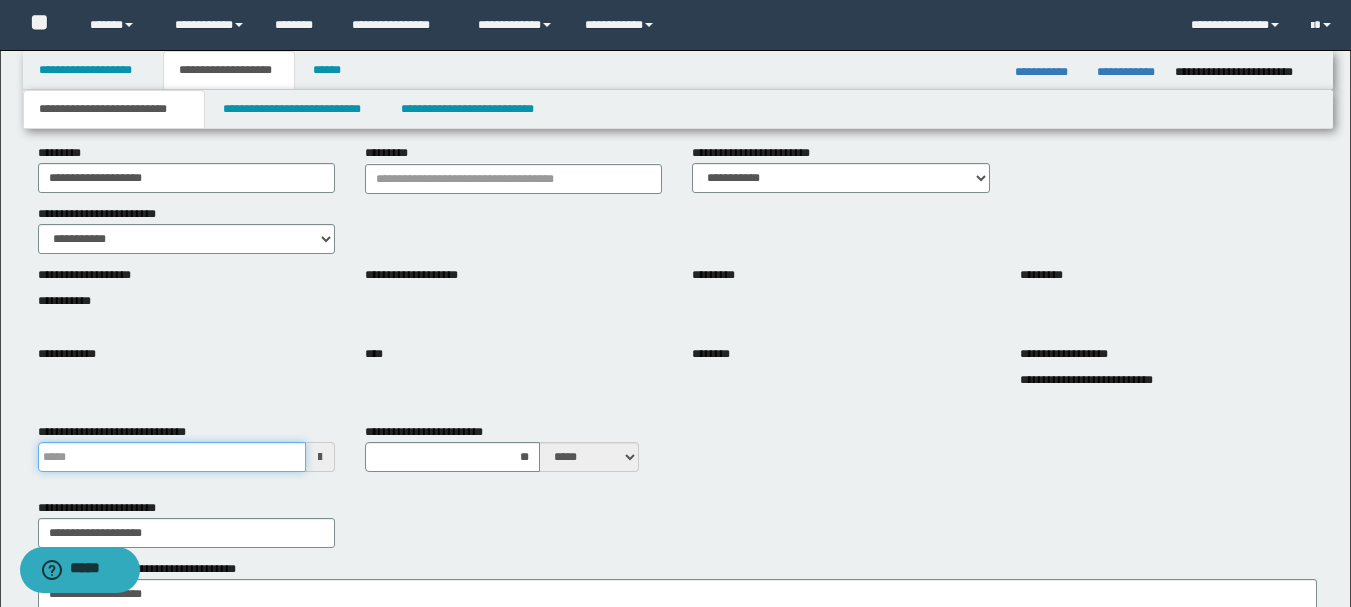 click on "**********" at bounding box center [172, 457] 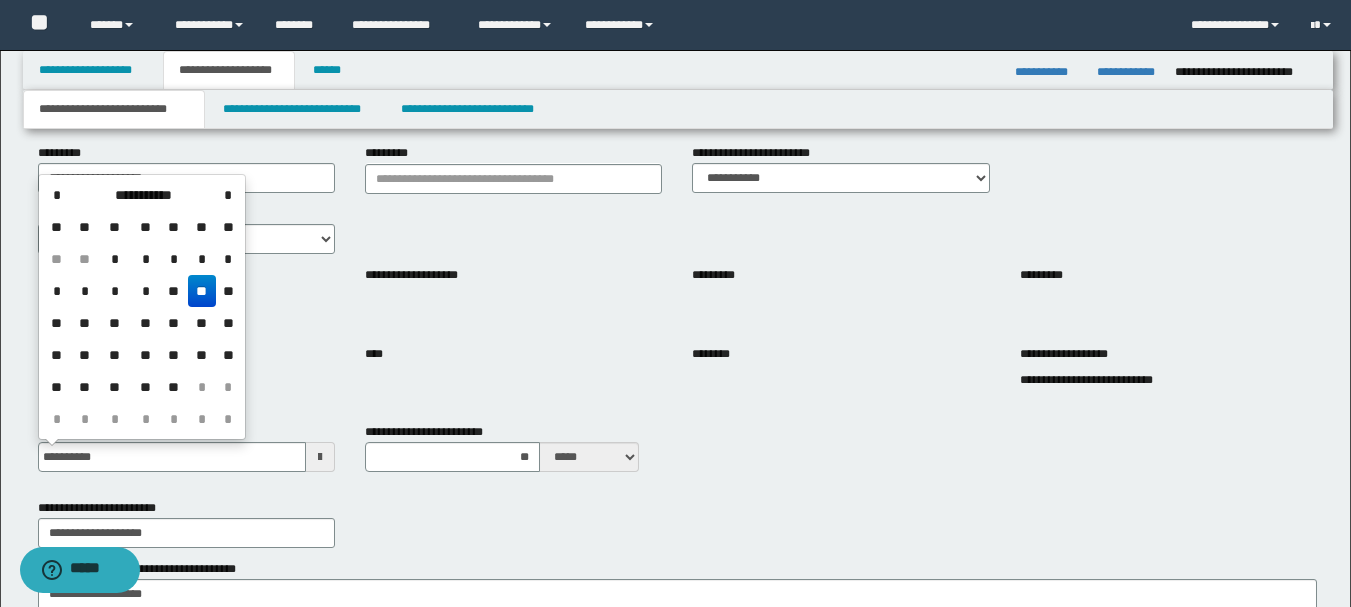 click on "**" at bounding box center (202, 291) 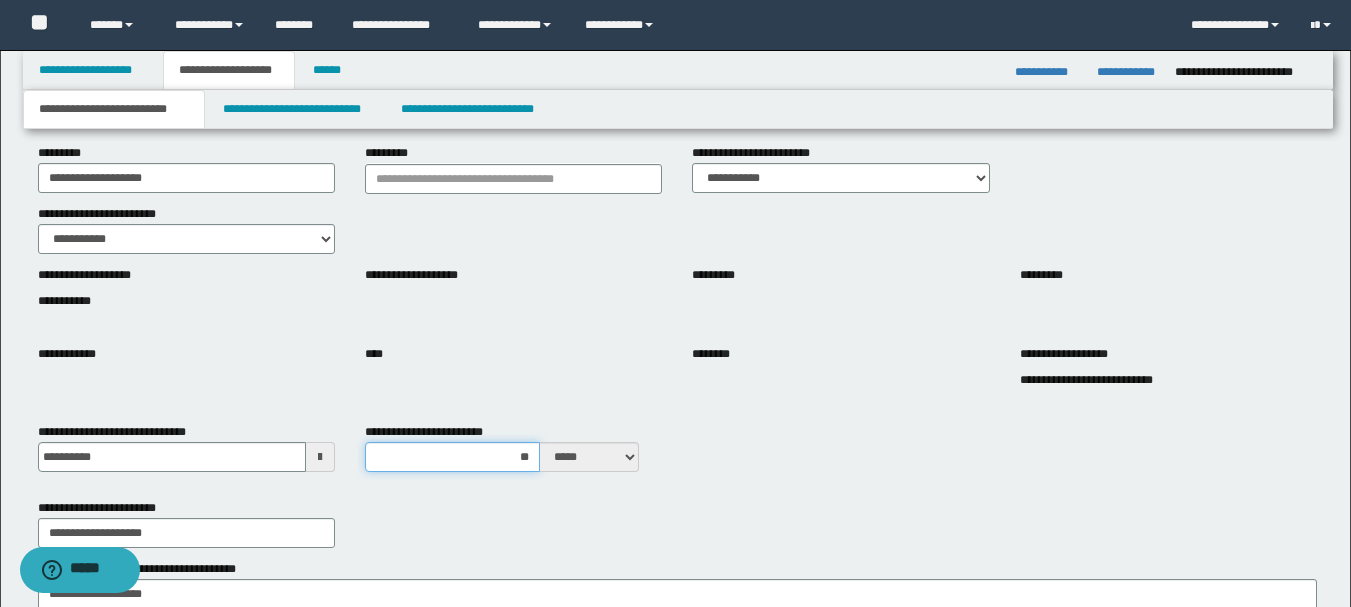 click on "**" at bounding box center (452, 457) 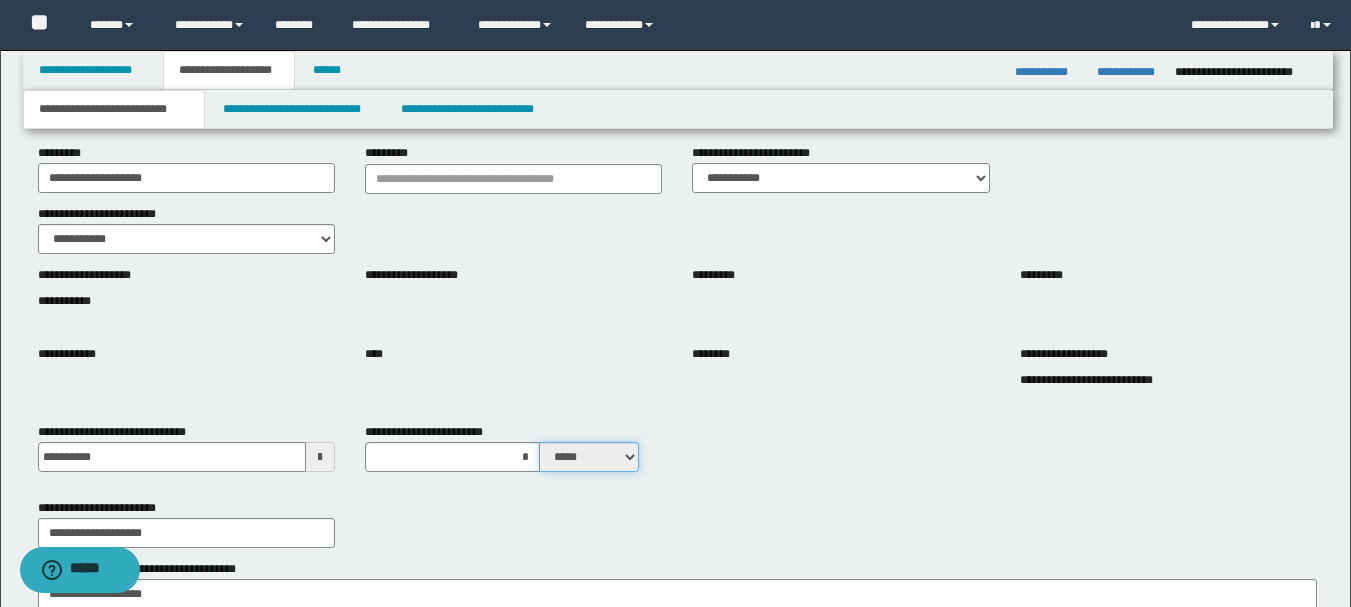 click on "*****
****" at bounding box center [589, 457] 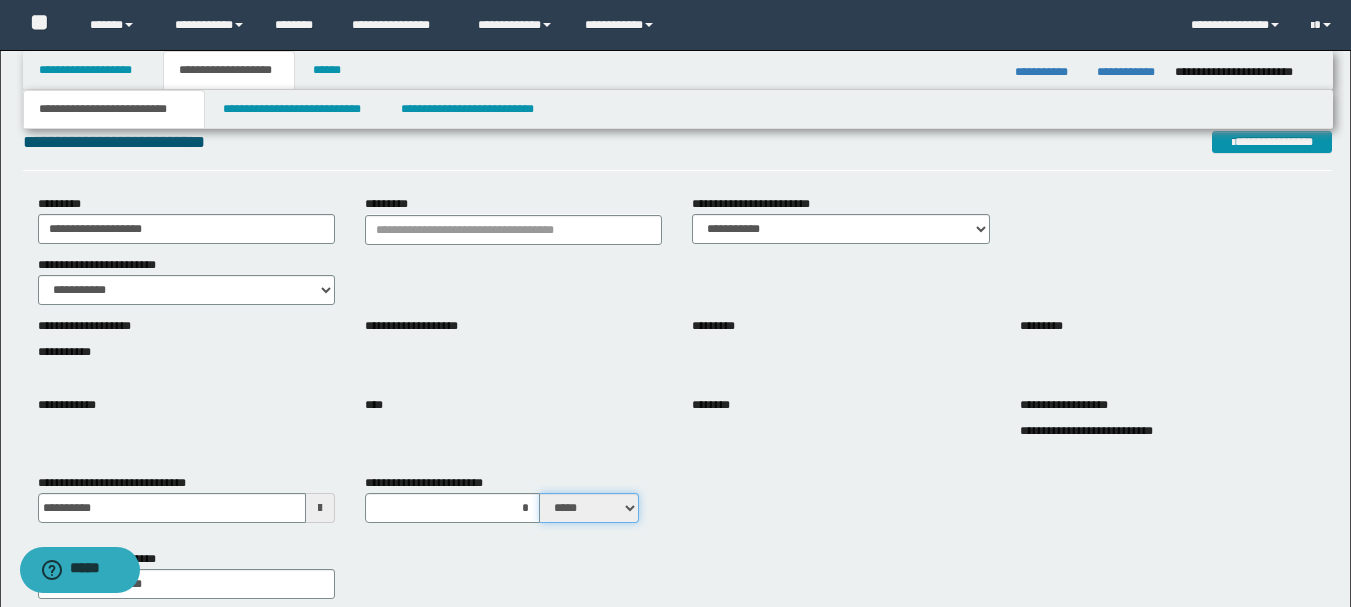 scroll, scrollTop: 0, scrollLeft: 0, axis: both 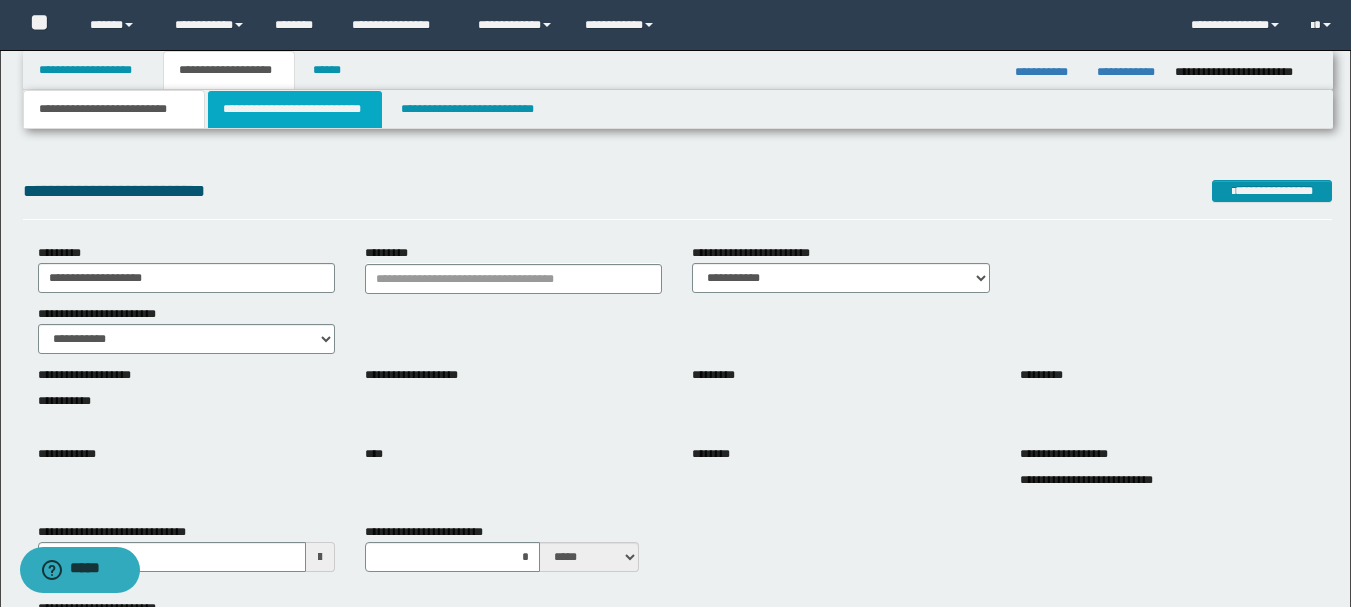 click on "**********" at bounding box center [295, 109] 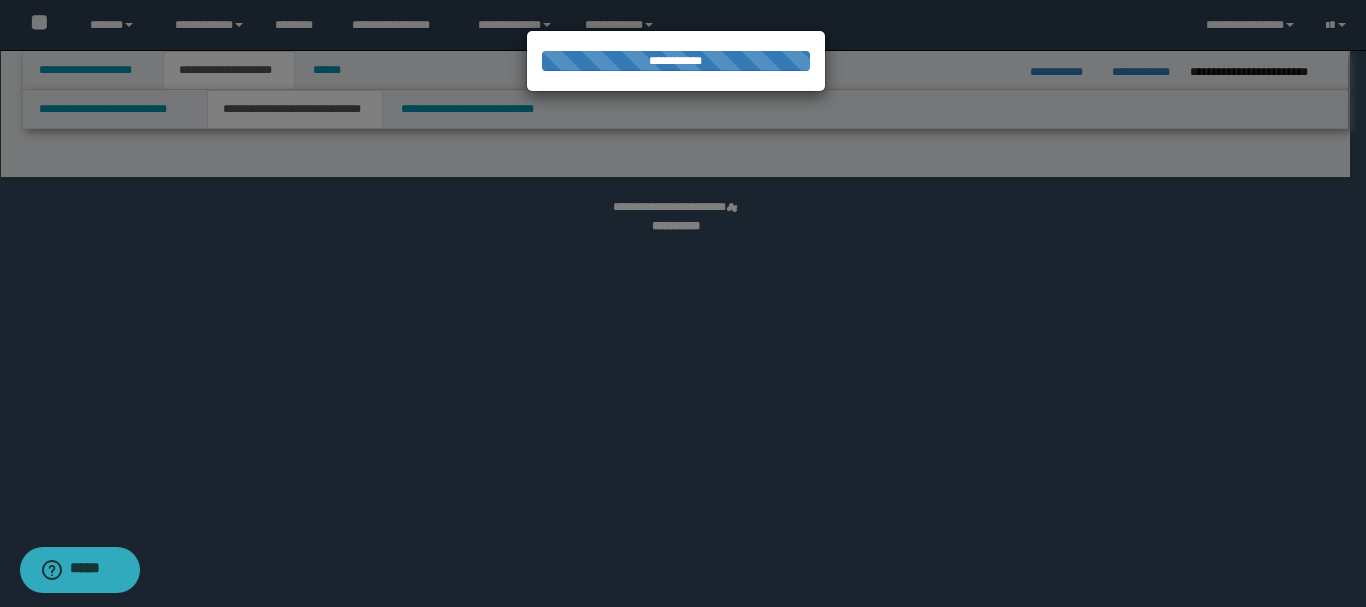 select on "*" 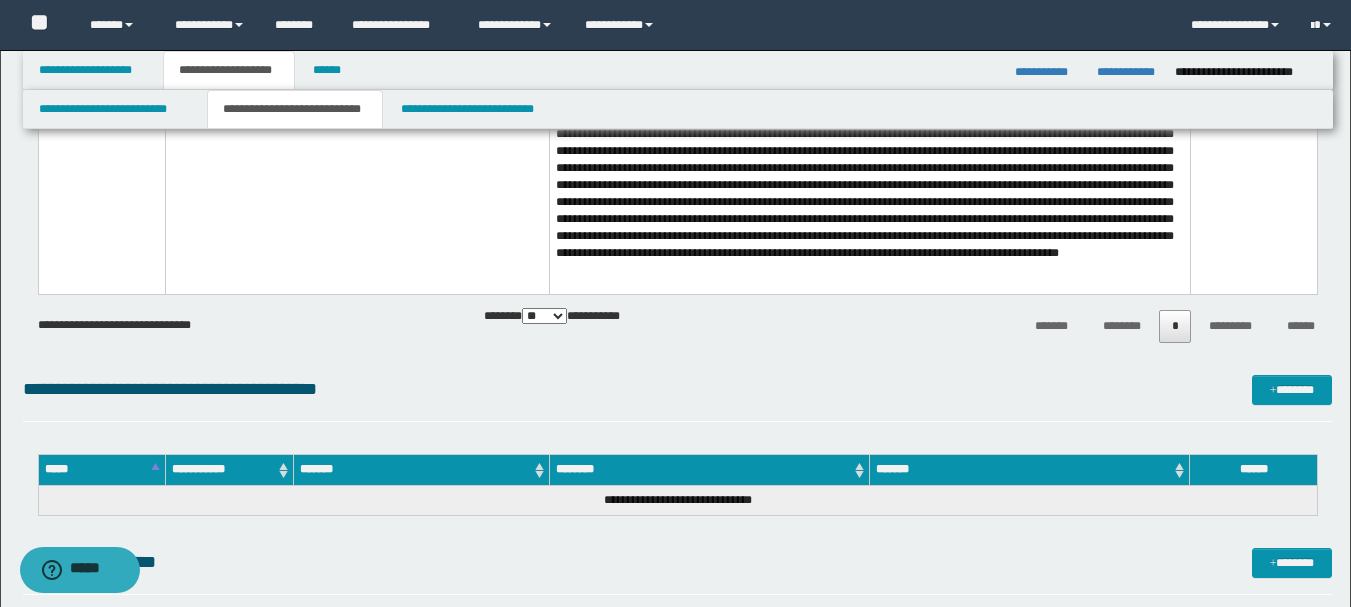 scroll, scrollTop: 400, scrollLeft: 0, axis: vertical 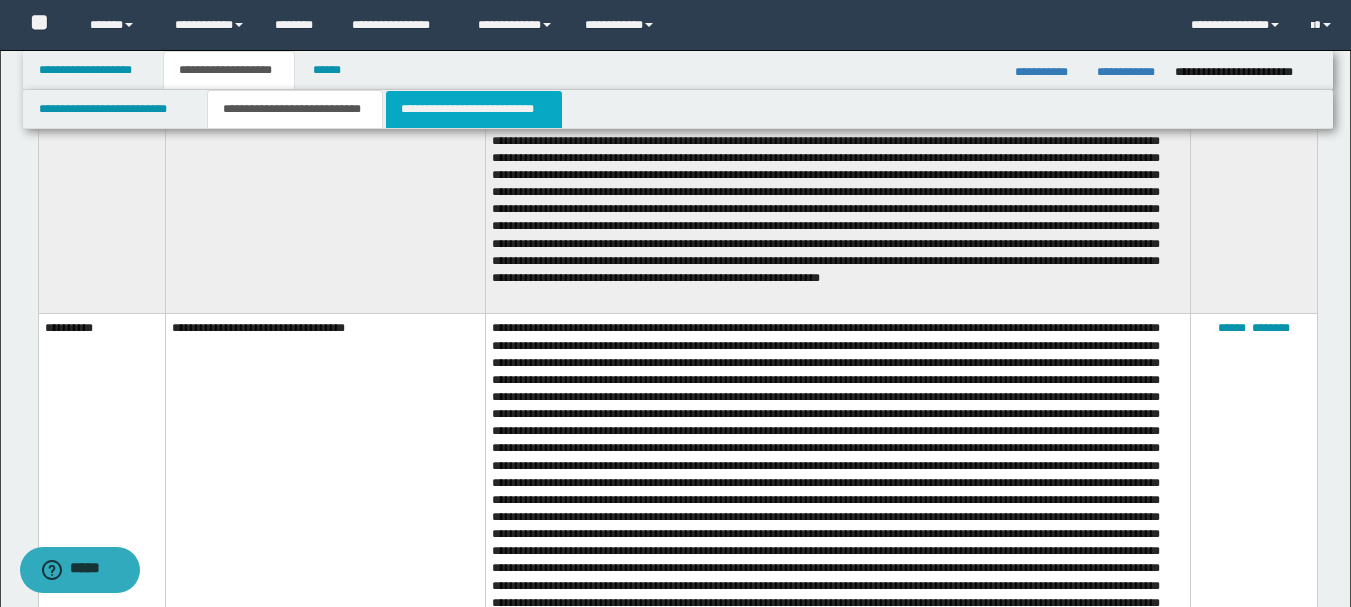 click on "**********" at bounding box center [474, 109] 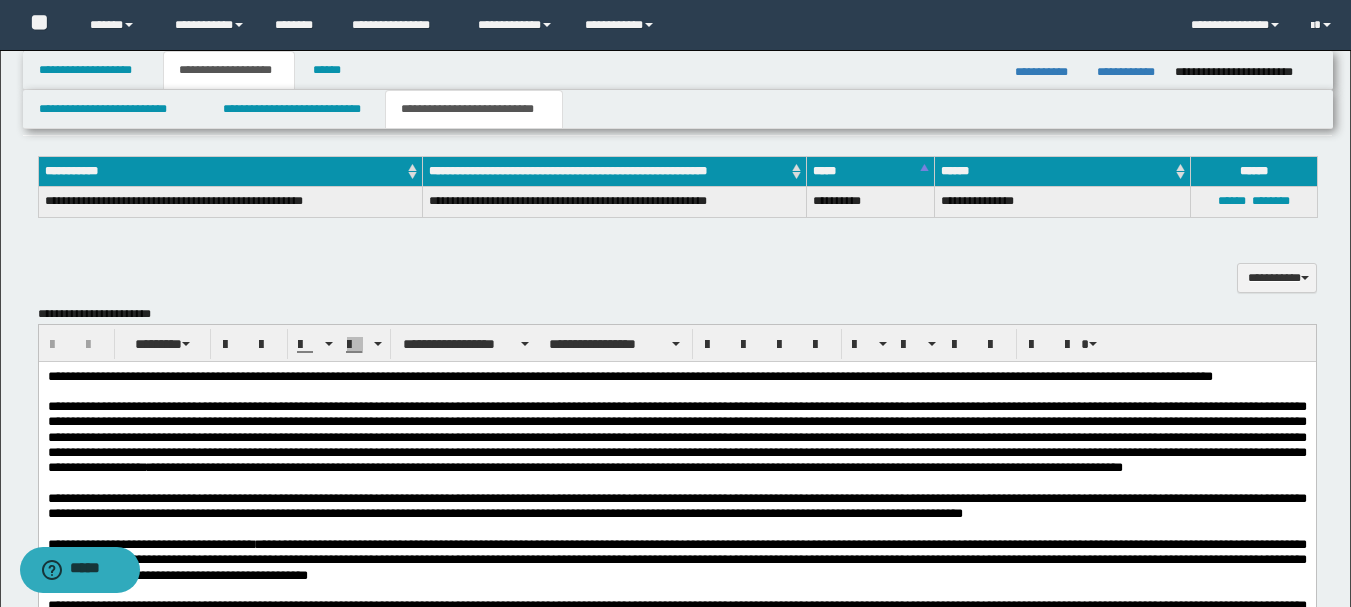 scroll, scrollTop: 500, scrollLeft: 0, axis: vertical 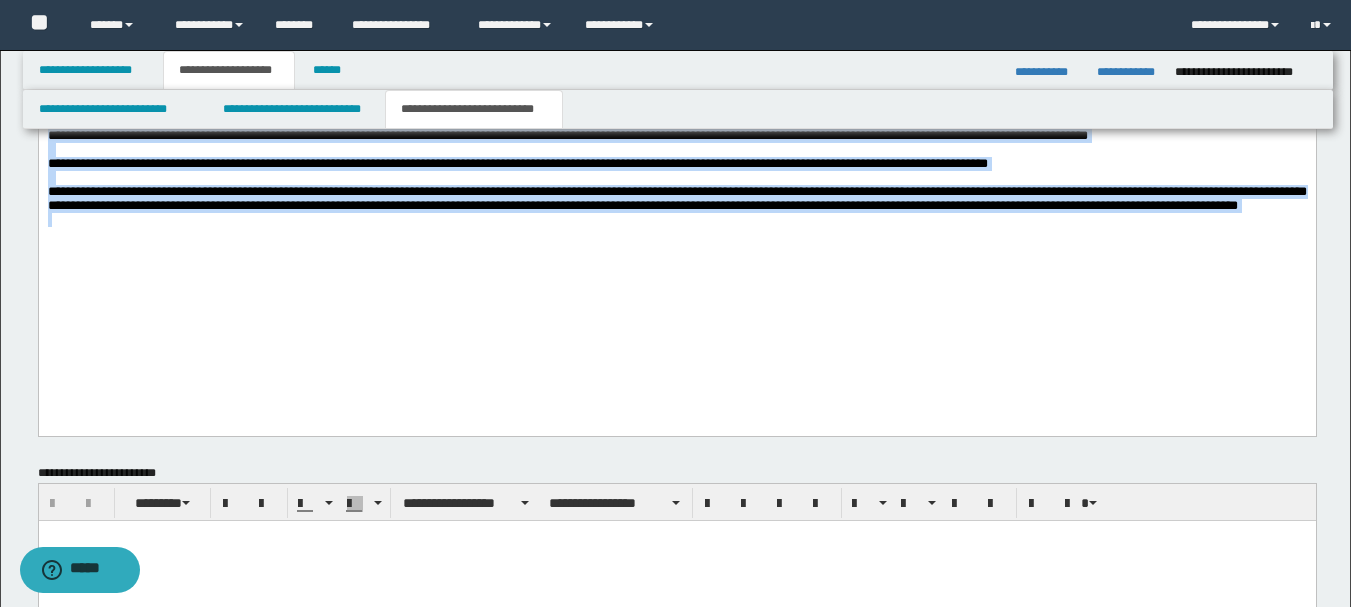 drag, startPoint x: 48, startPoint y: -259, endPoint x: 505, endPoint y: 341, distance: 754.22076 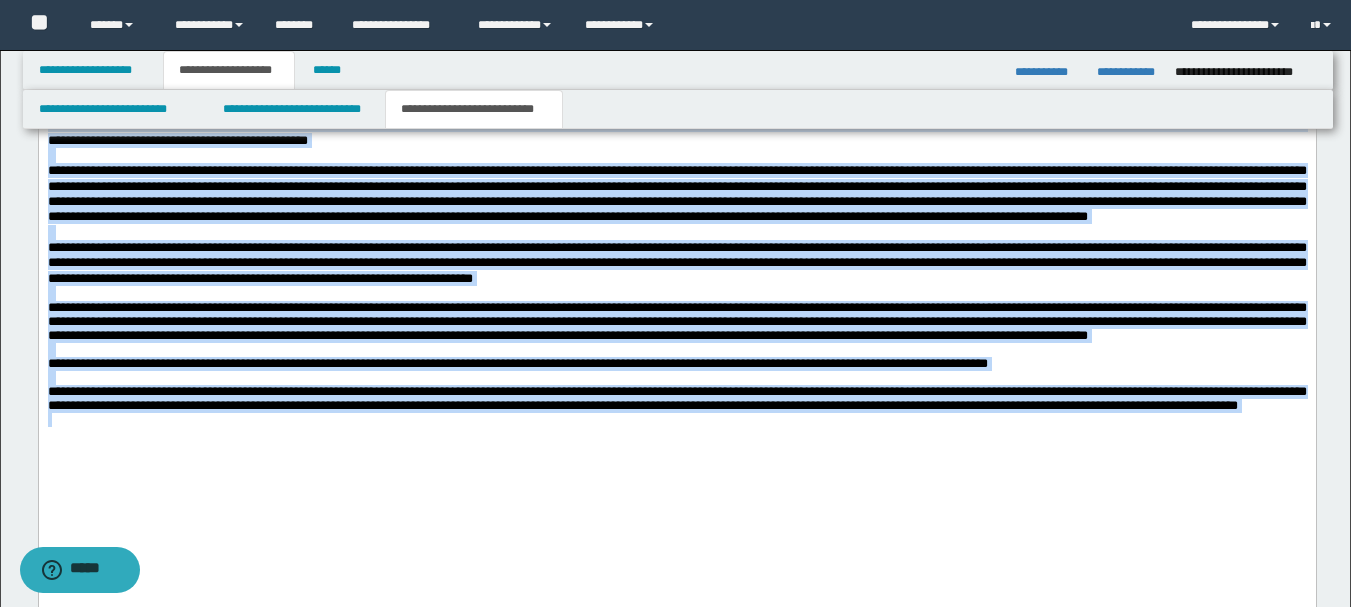 scroll, scrollTop: 1695, scrollLeft: 0, axis: vertical 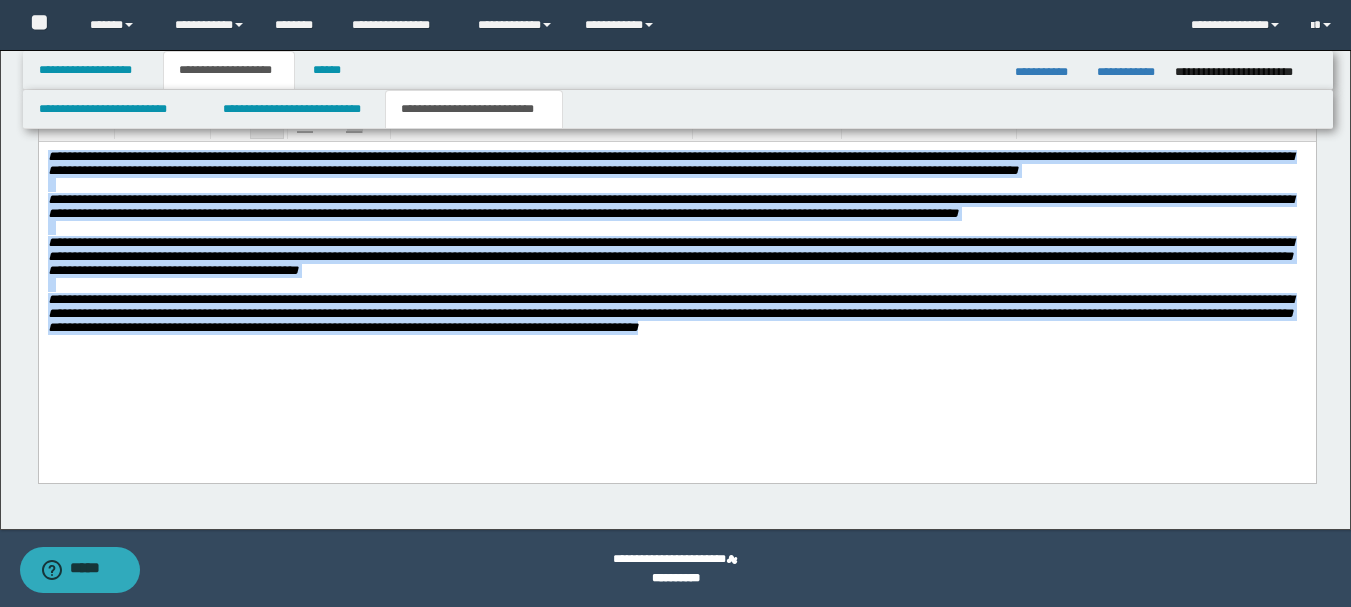 drag, startPoint x: 1288, startPoint y: 372, endPoint x: 34, endPoint y: 132, distance: 1276.76 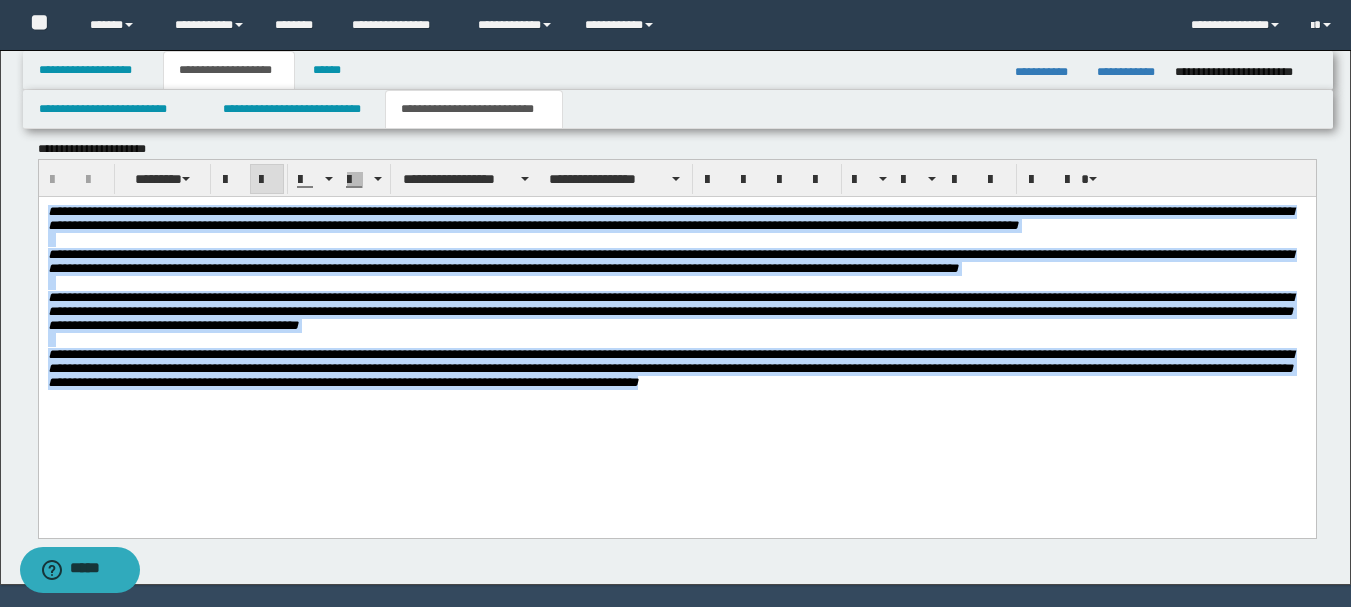 scroll, scrollTop: 1595, scrollLeft: 0, axis: vertical 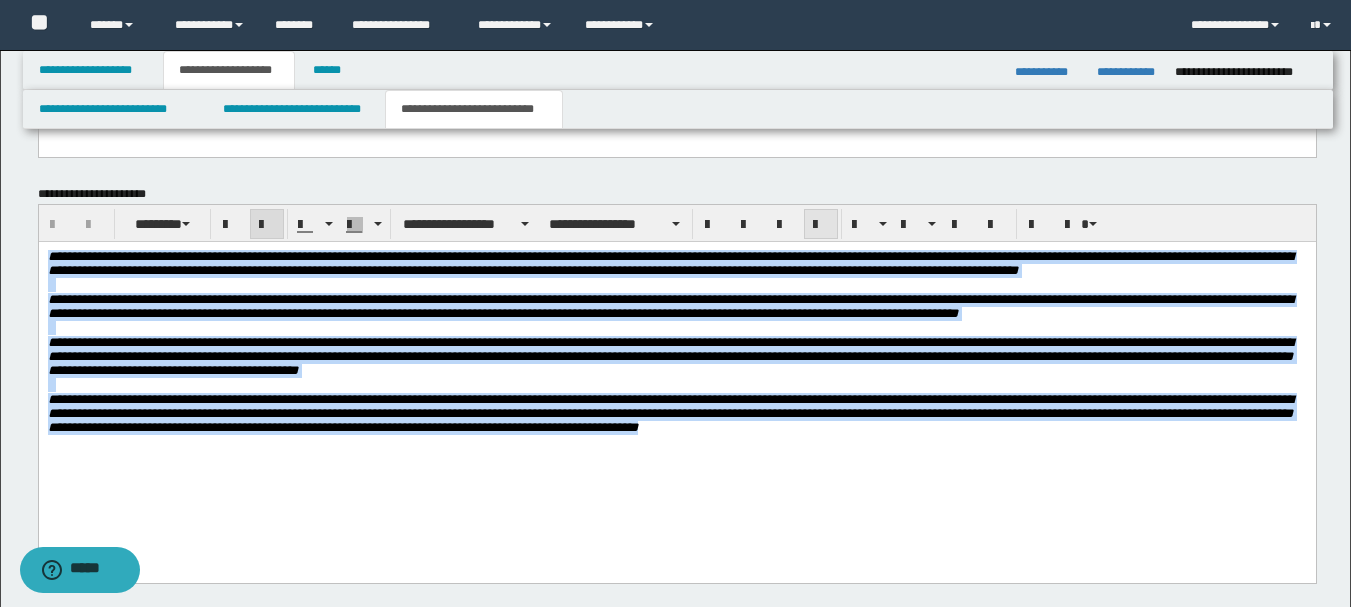 click at bounding box center (821, 225) 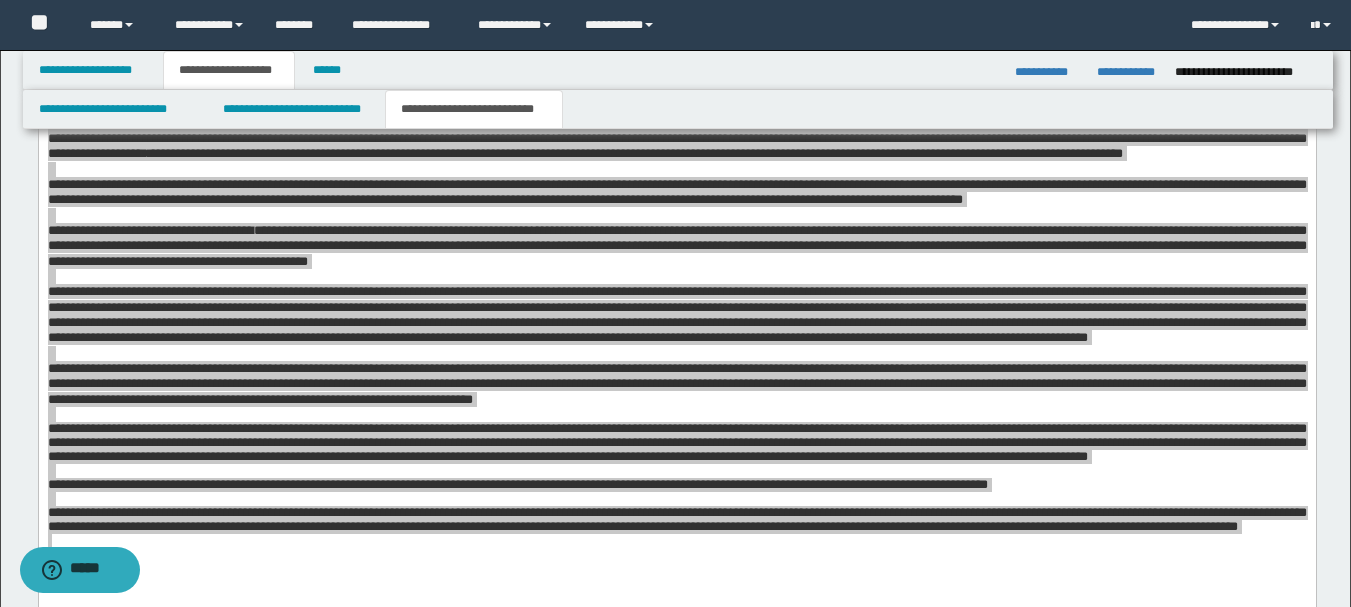 scroll, scrollTop: 495, scrollLeft: 0, axis: vertical 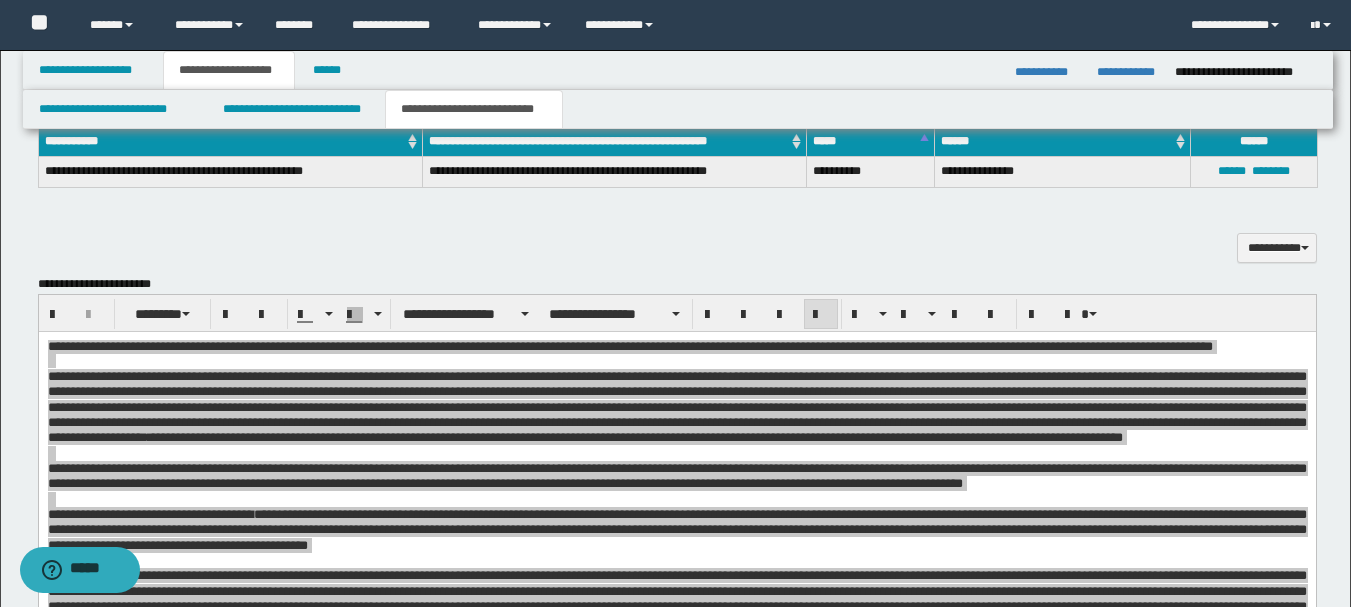 drag, startPoint x: 771, startPoint y: 200, endPoint x: 772, endPoint y: 213, distance: 13.038404 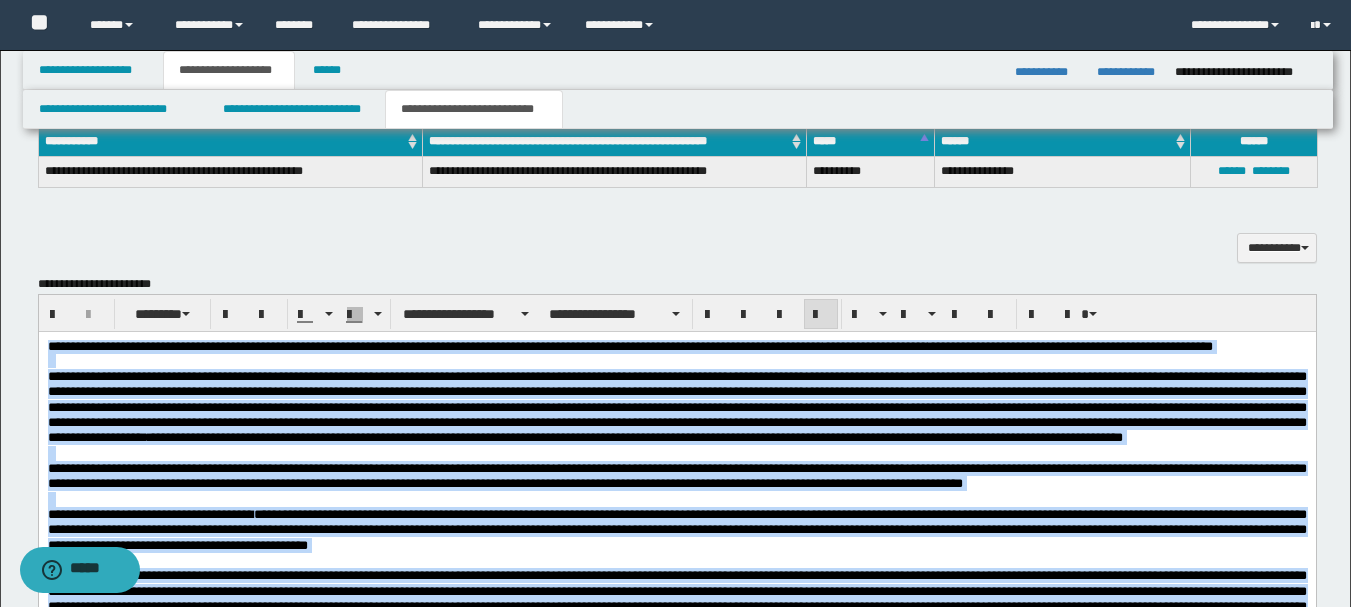 click at bounding box center (676, 361) 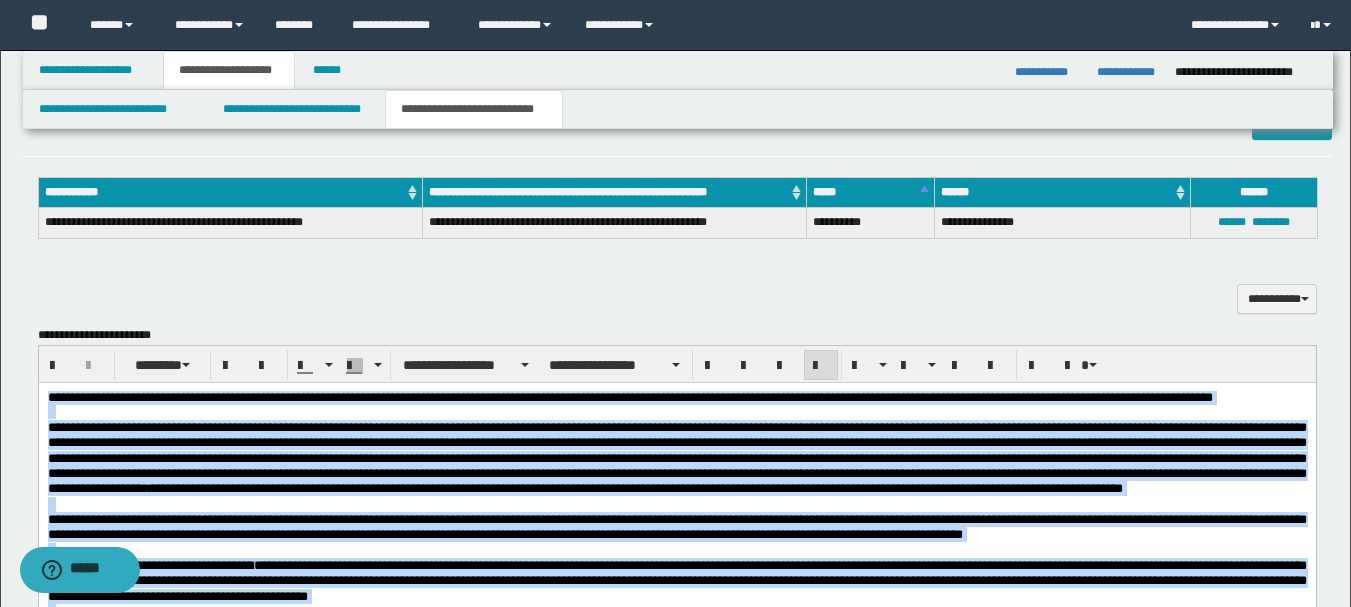 scroll, scrollTop: 695, scrollLeft: 0, axis: vertical 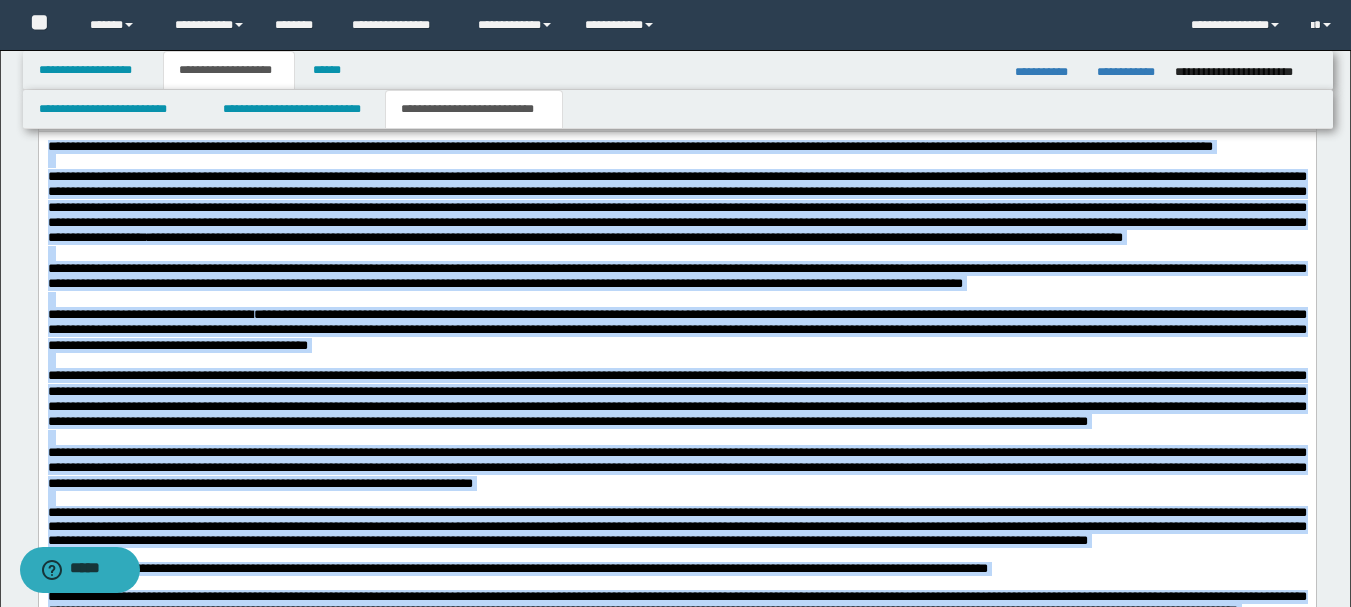 click at bounding box center (676, 360) 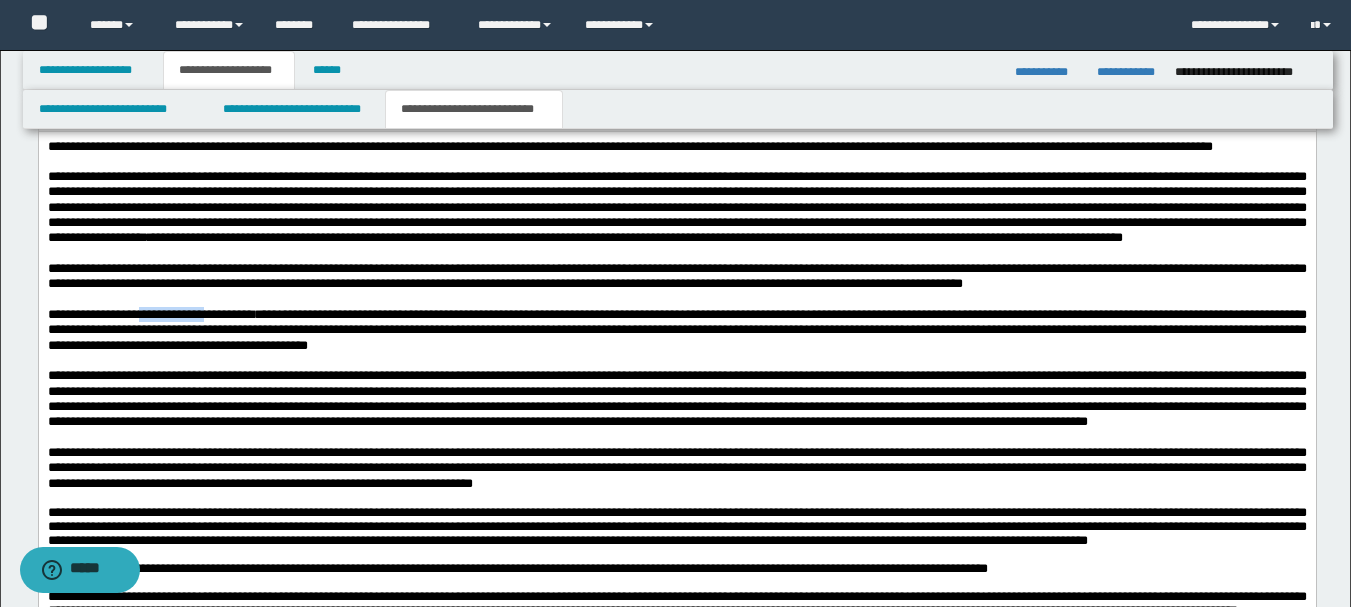 type 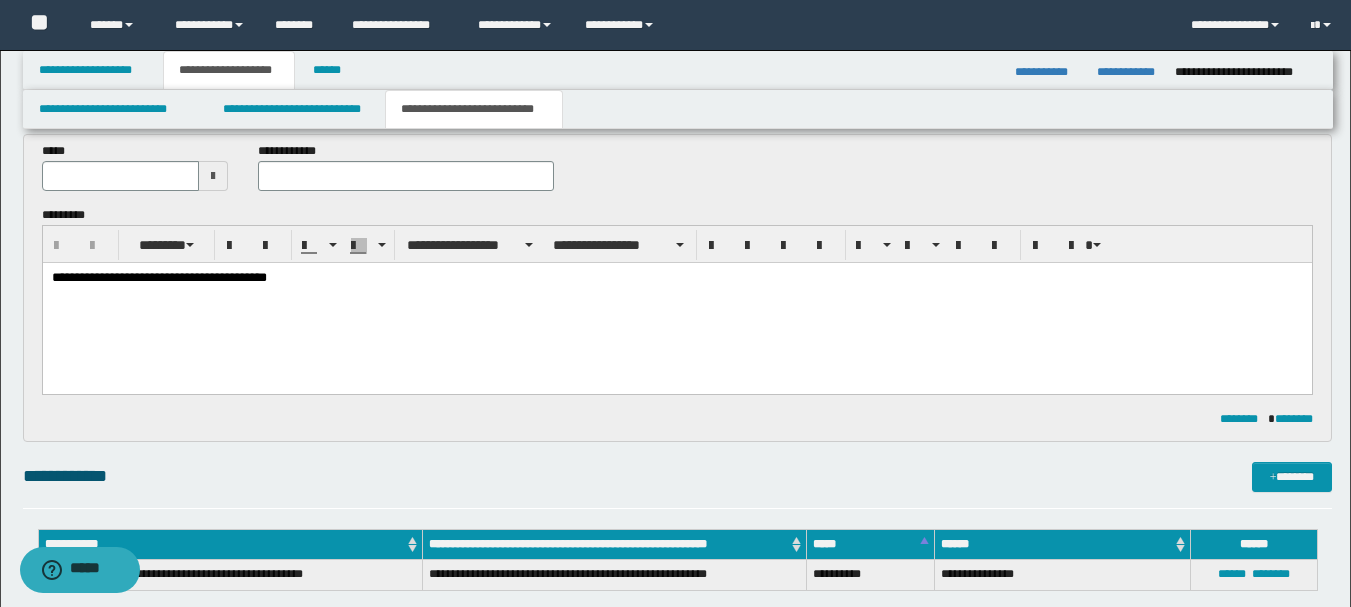 scroll, scrollTop: 0, scrollLeft: 0, axis: both 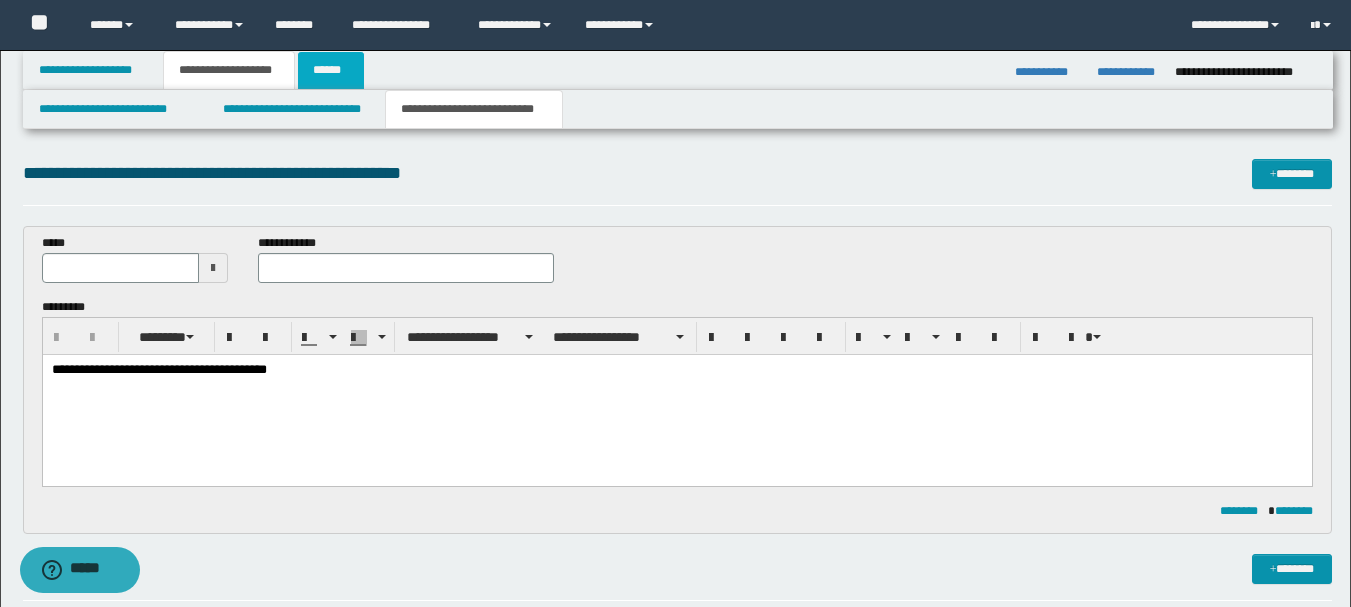 click on "******" at bounding box center [331, 70] 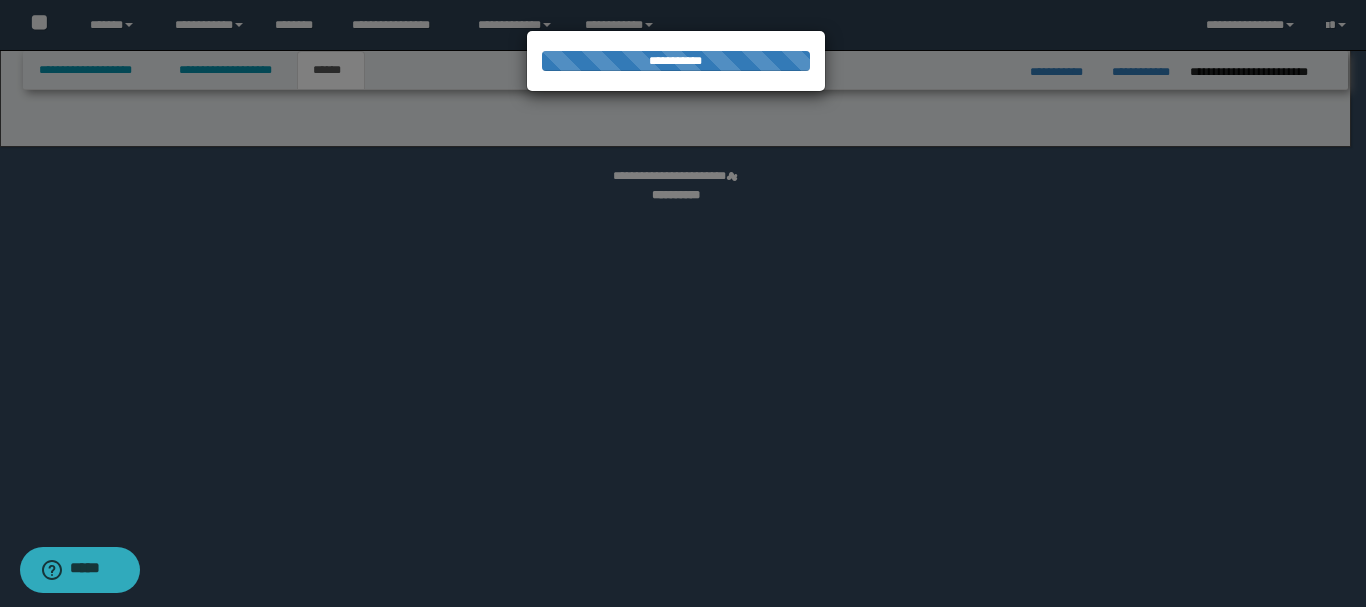 select on "*" 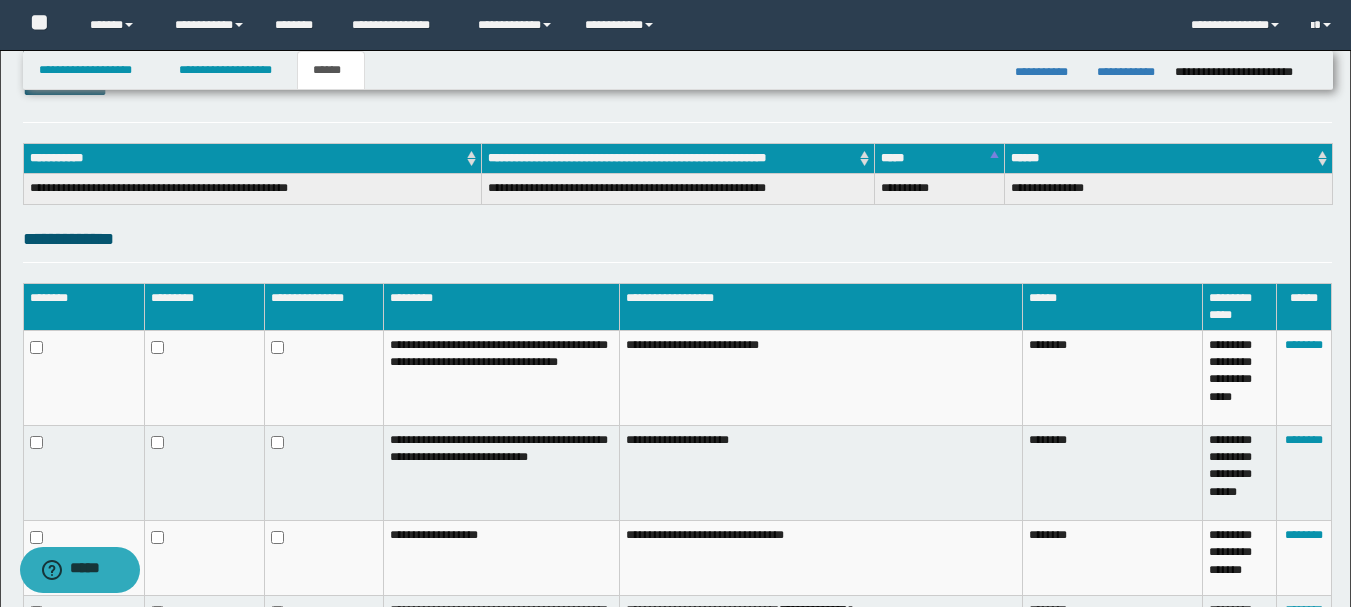 scroll, scrollTop: 300, scrollLeft: 0, axis: vertical 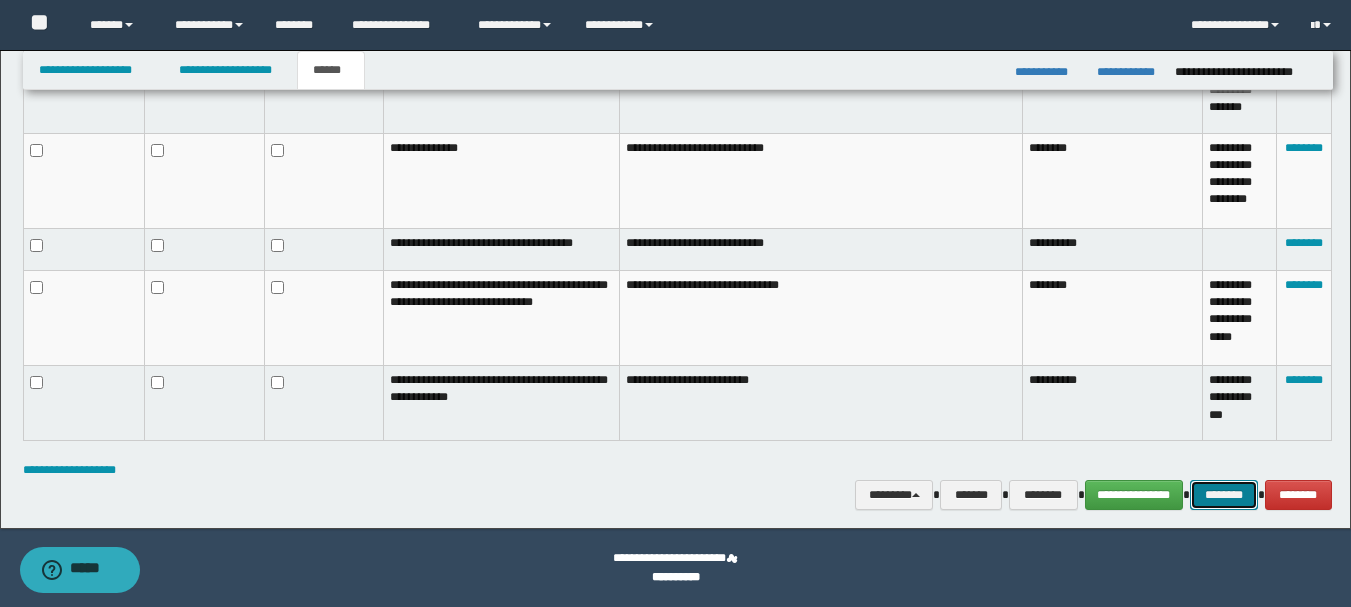 click on "********" at bounding box center (1224, 495) 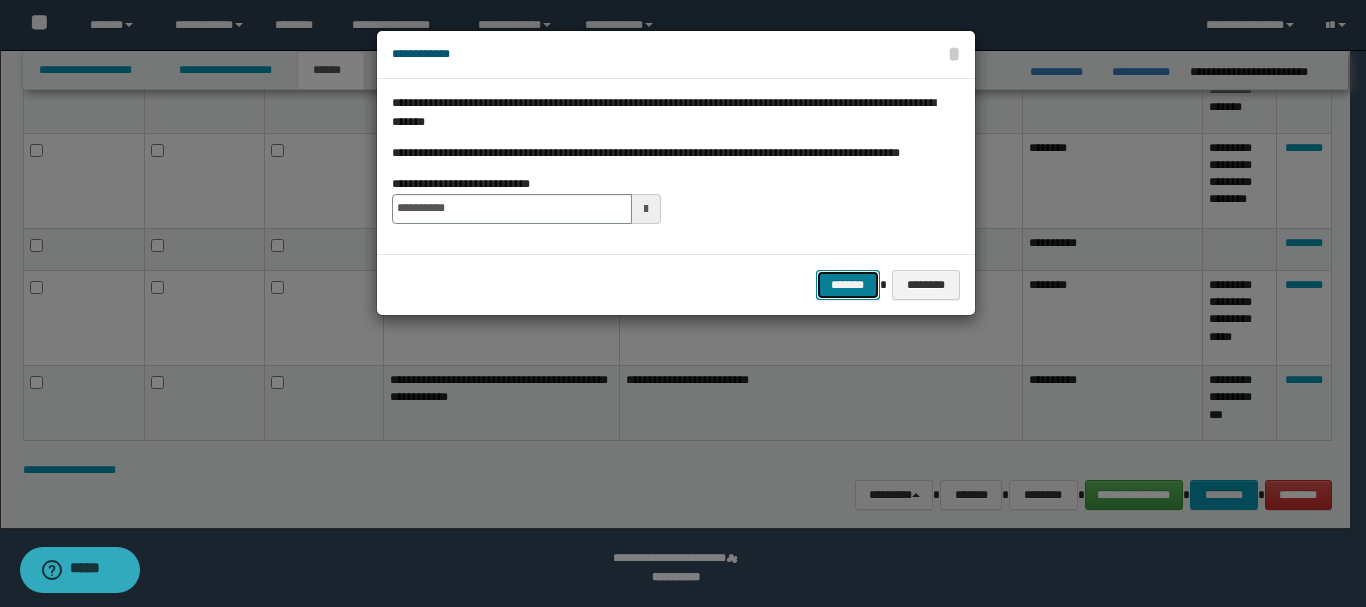 click on "*******" at bounding box center [848, 285] 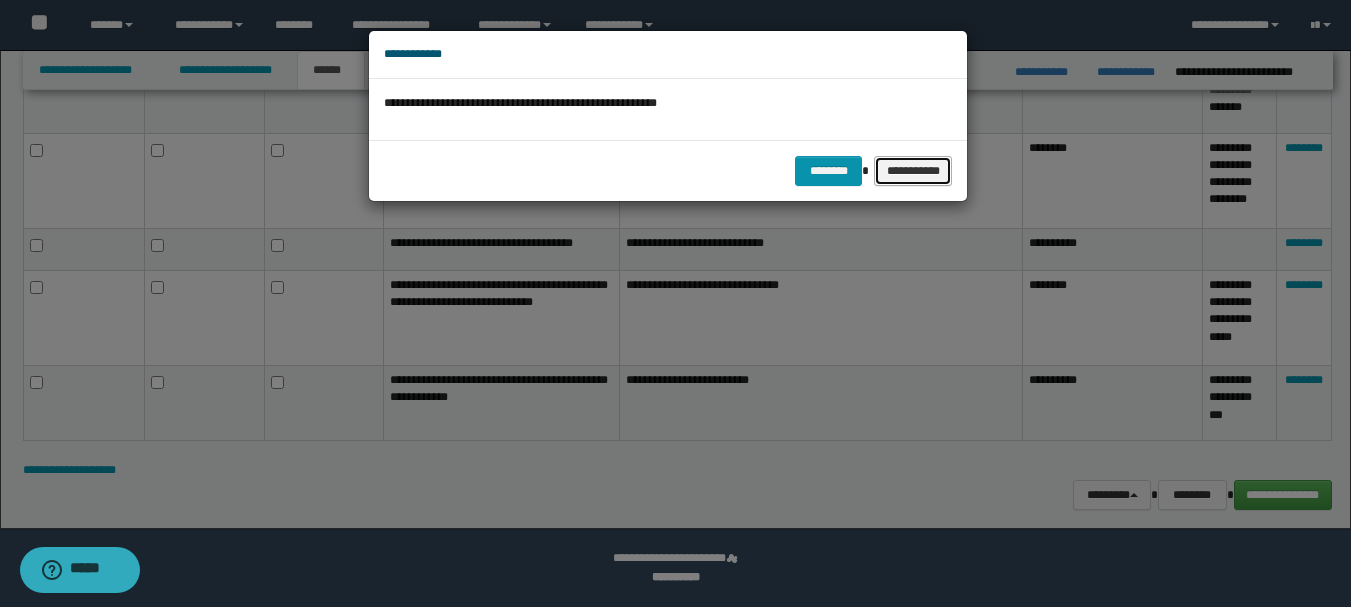 click on "**********" at bounding box center (913, 171) 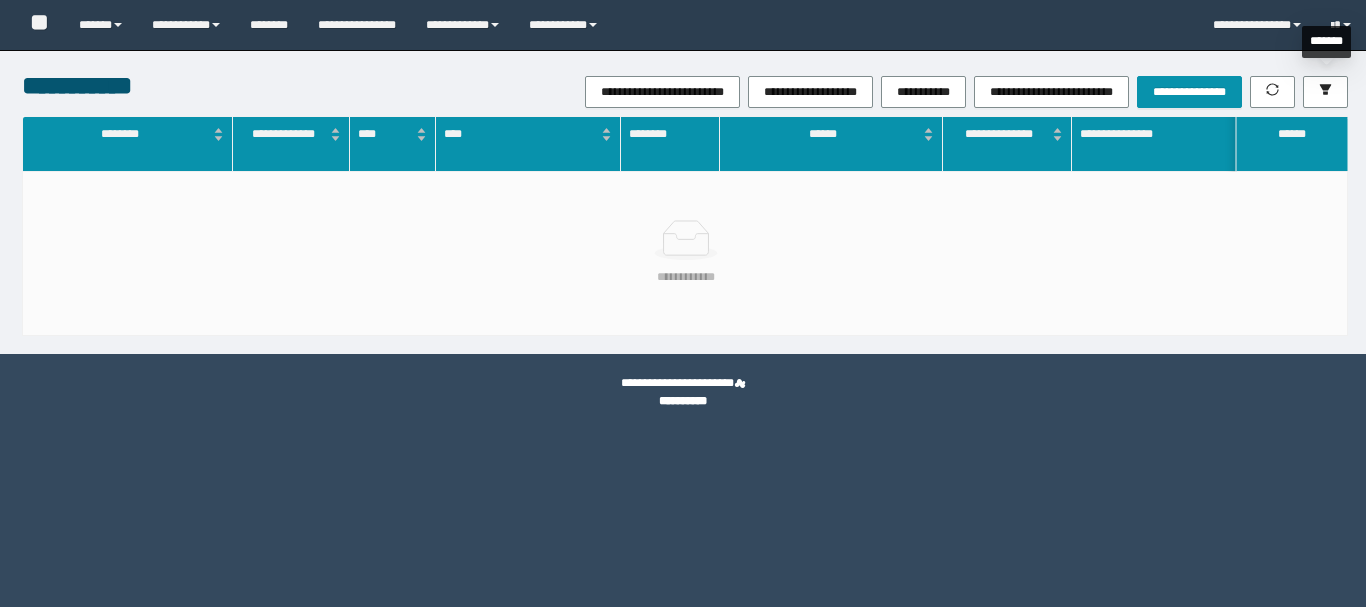 click at bounding box center [1325, 92] 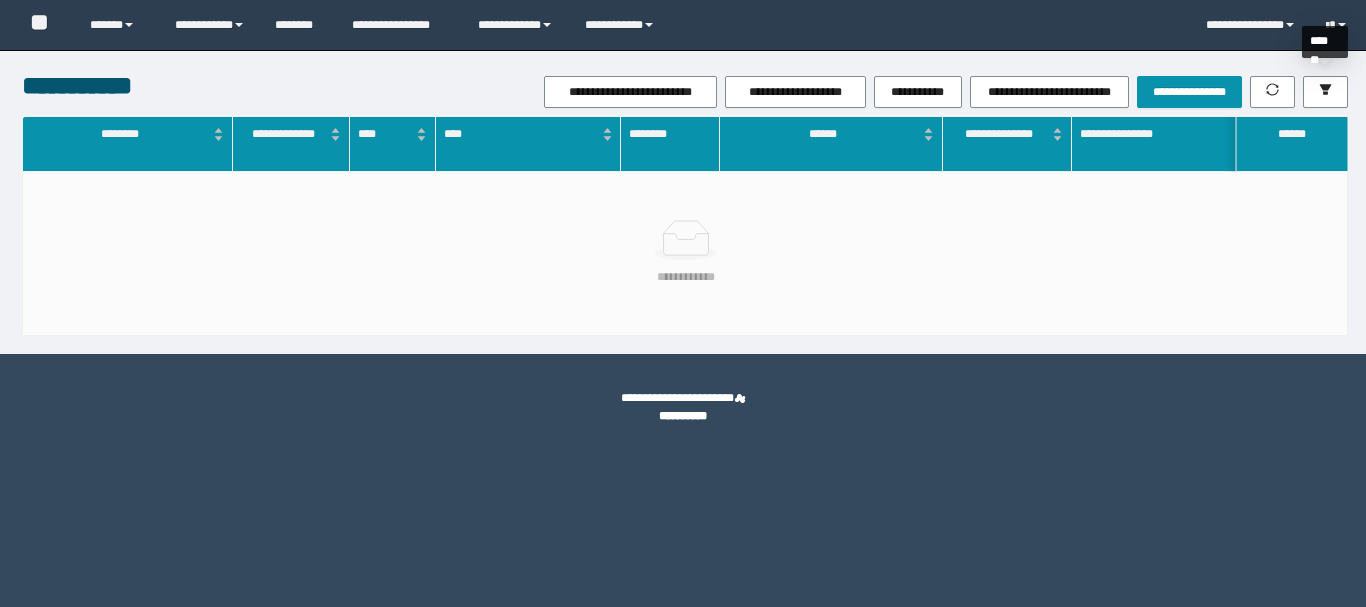 scroll, scrollTop: 0, scrollLeft: 0, axis: both 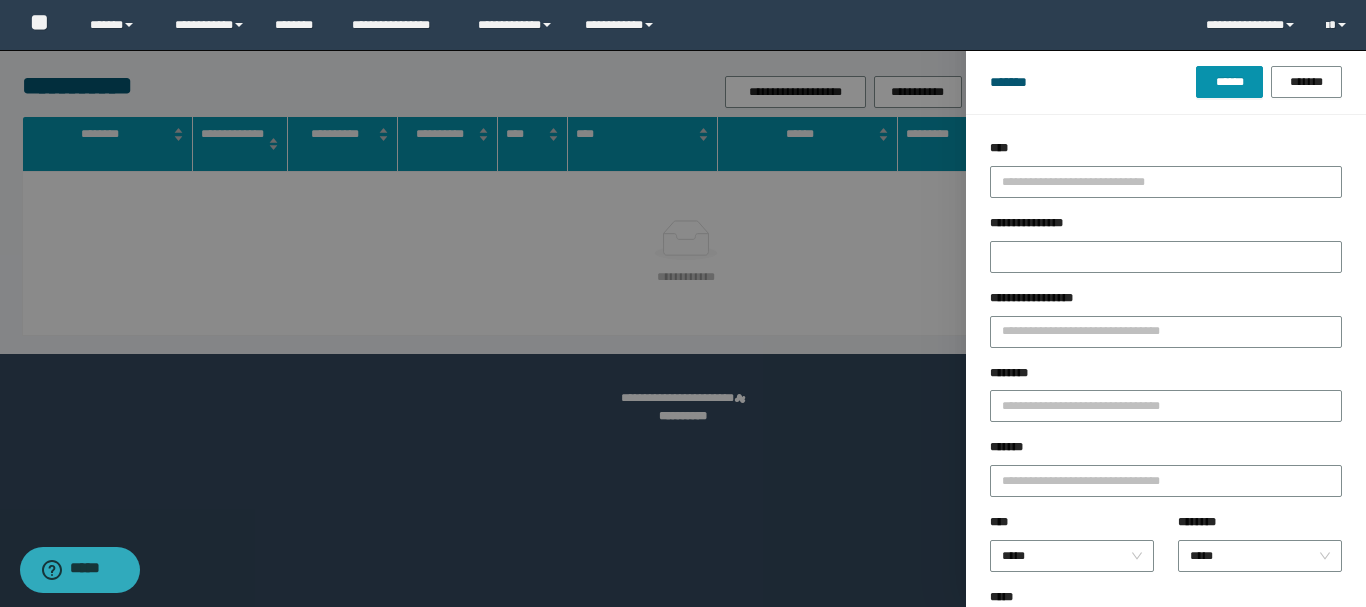 click on "********" at bounding box center [1166, 401] 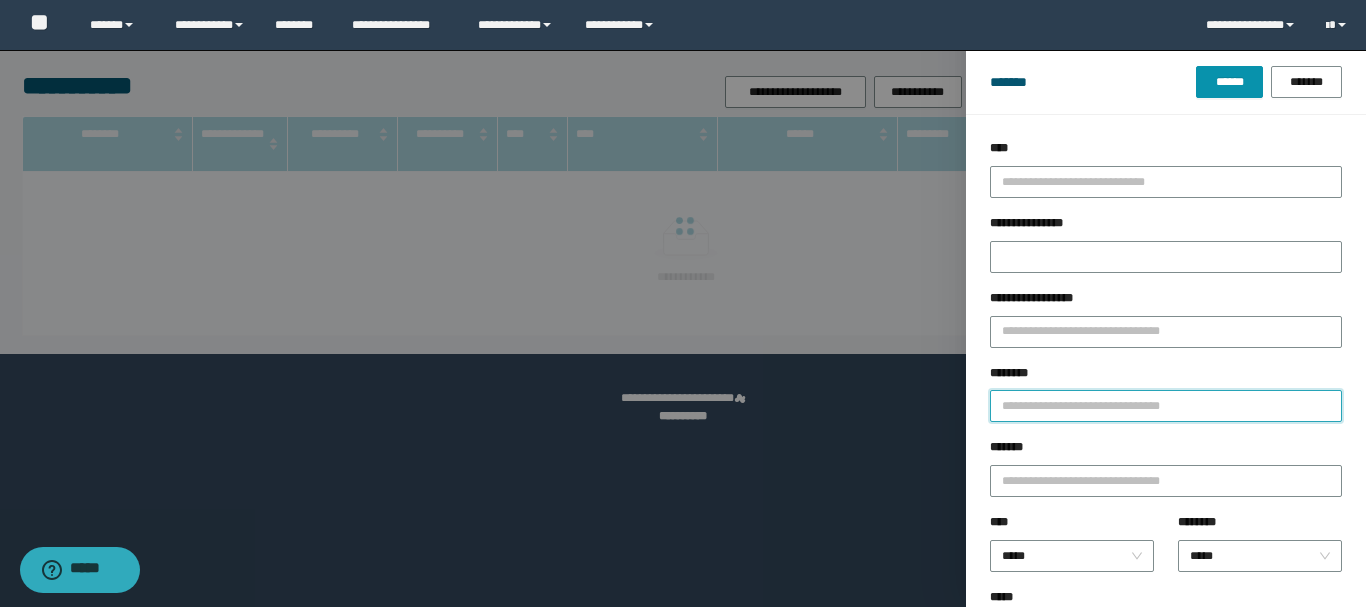 click on "********" at bounding box center (1166, 406) 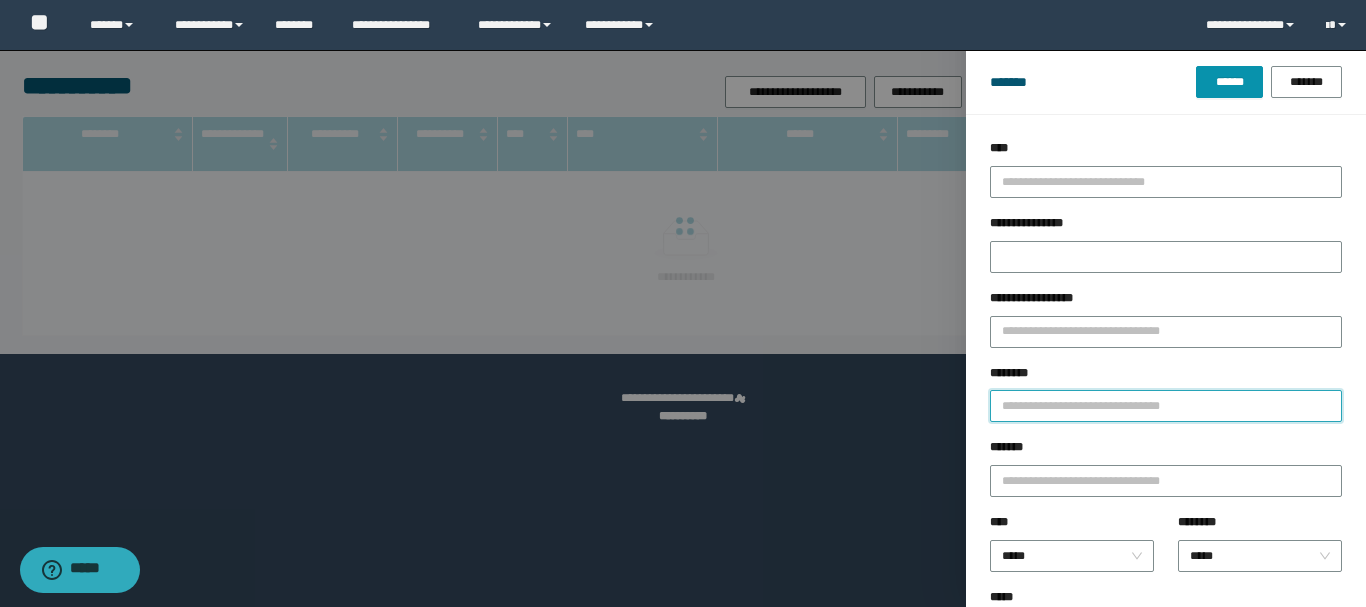 type 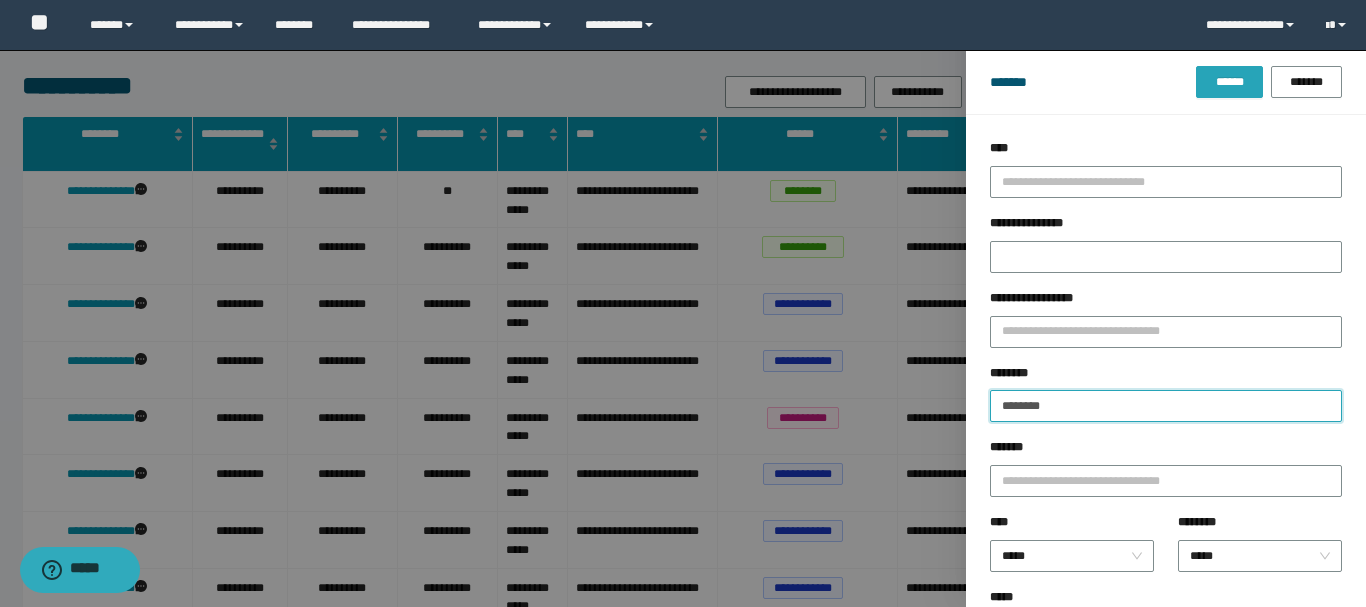 type on "********" 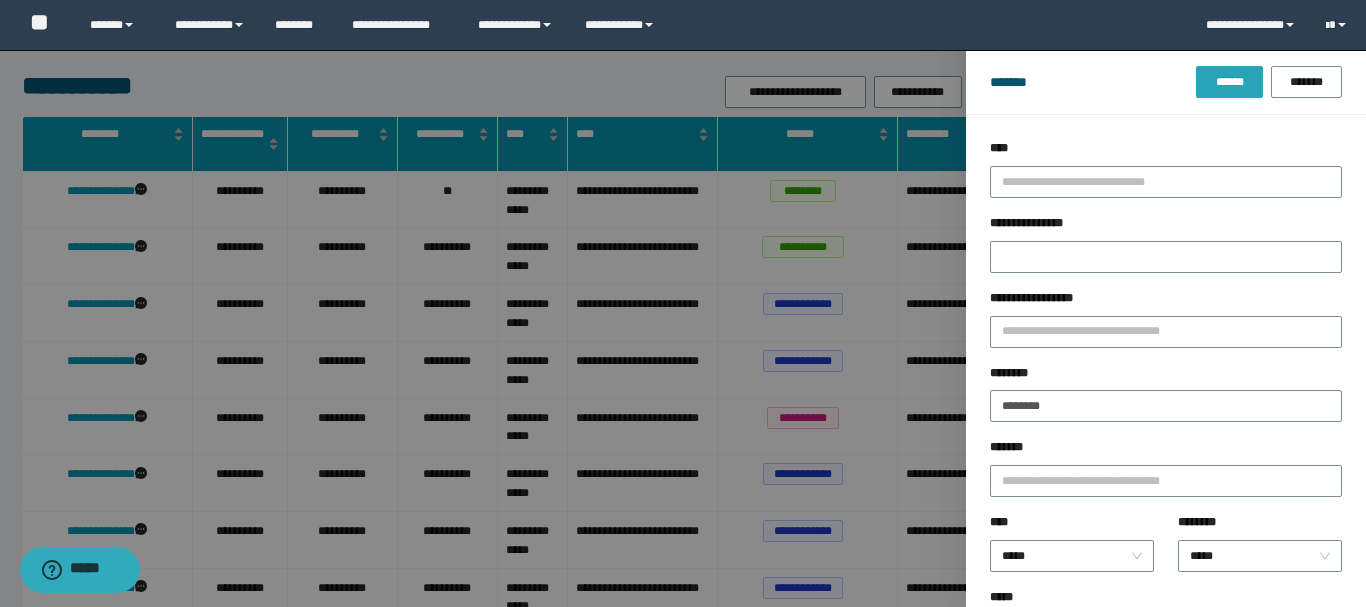 click on "******" at bounding box center (1229, 82) 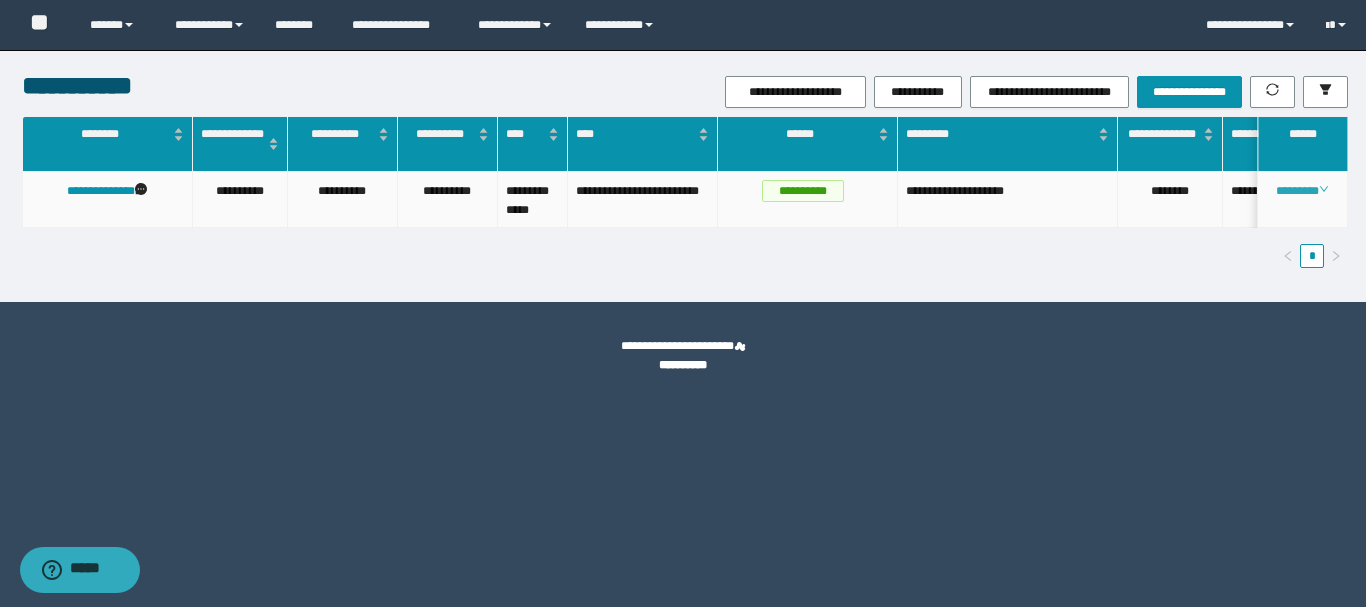 click on "********" at bounding box center [1302, 191] 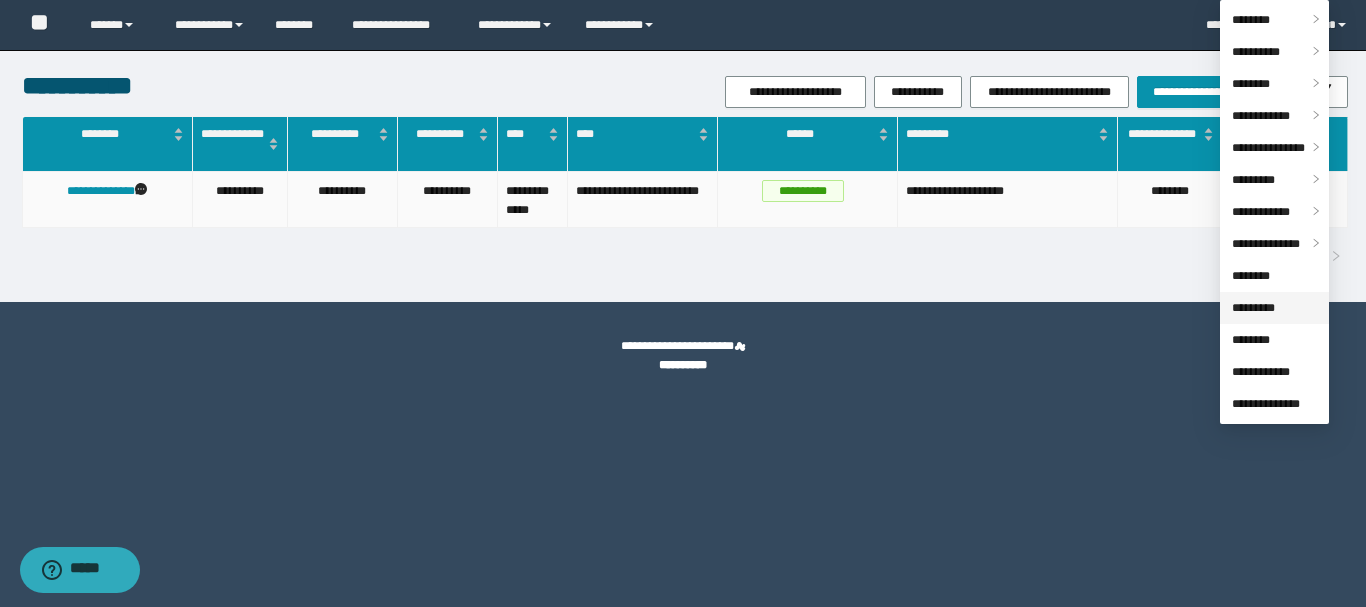 click on "*********" at bounding box center [1253, 308] 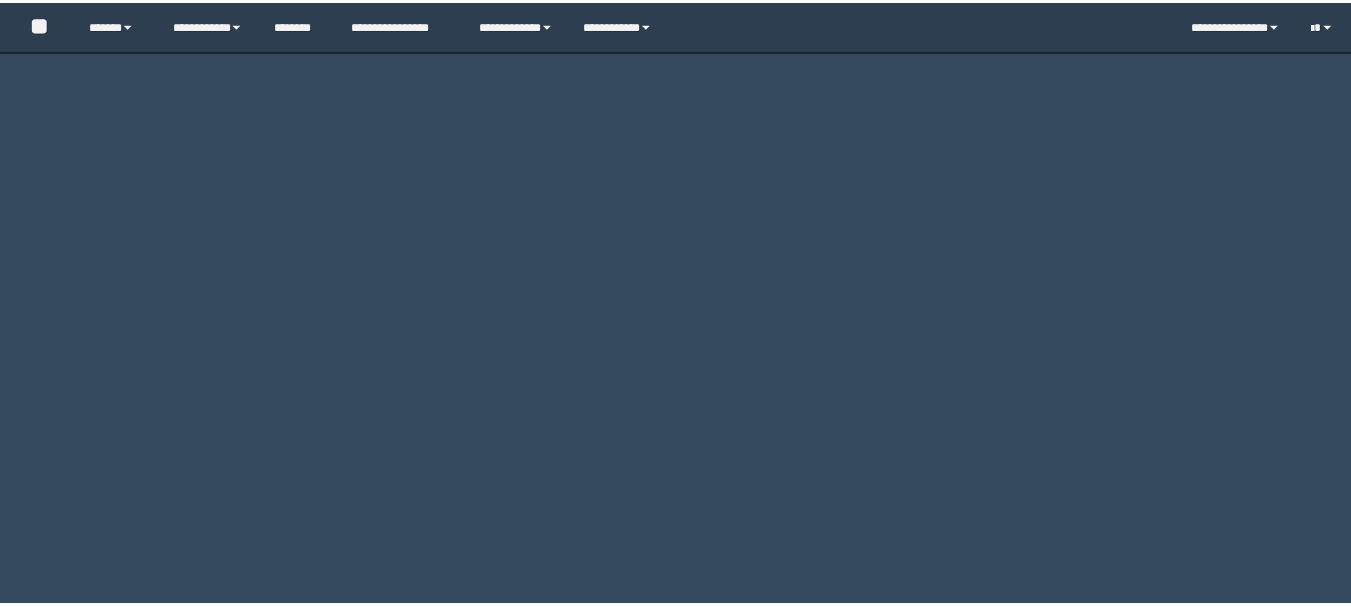 scroll, scrollTop: 0, scrollLeft: 0, axis: both 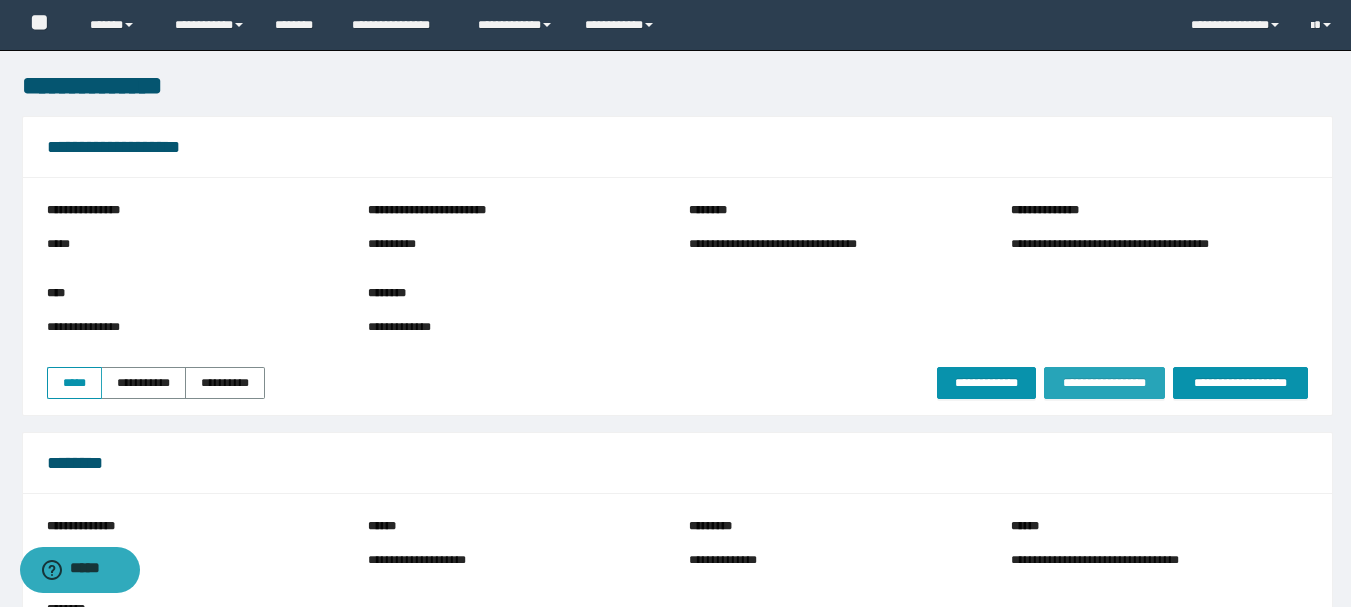 click on "**********" at bounding box center (1104, 383) 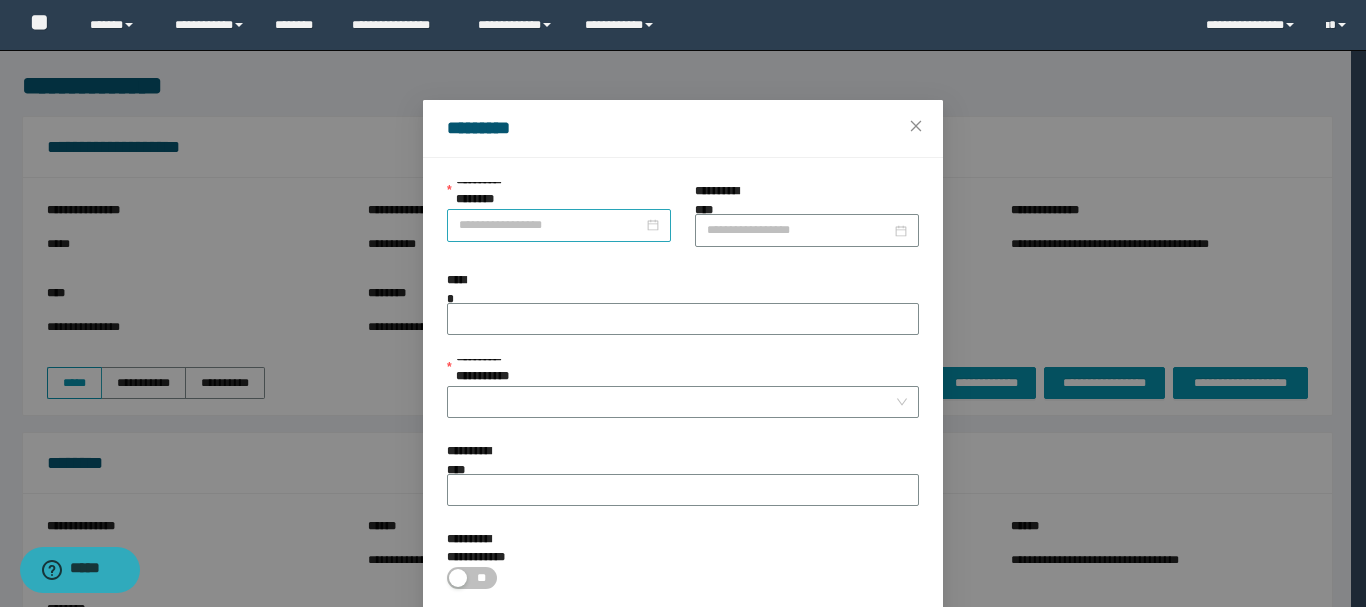 click on "**********" at bounding box center (551, 225) 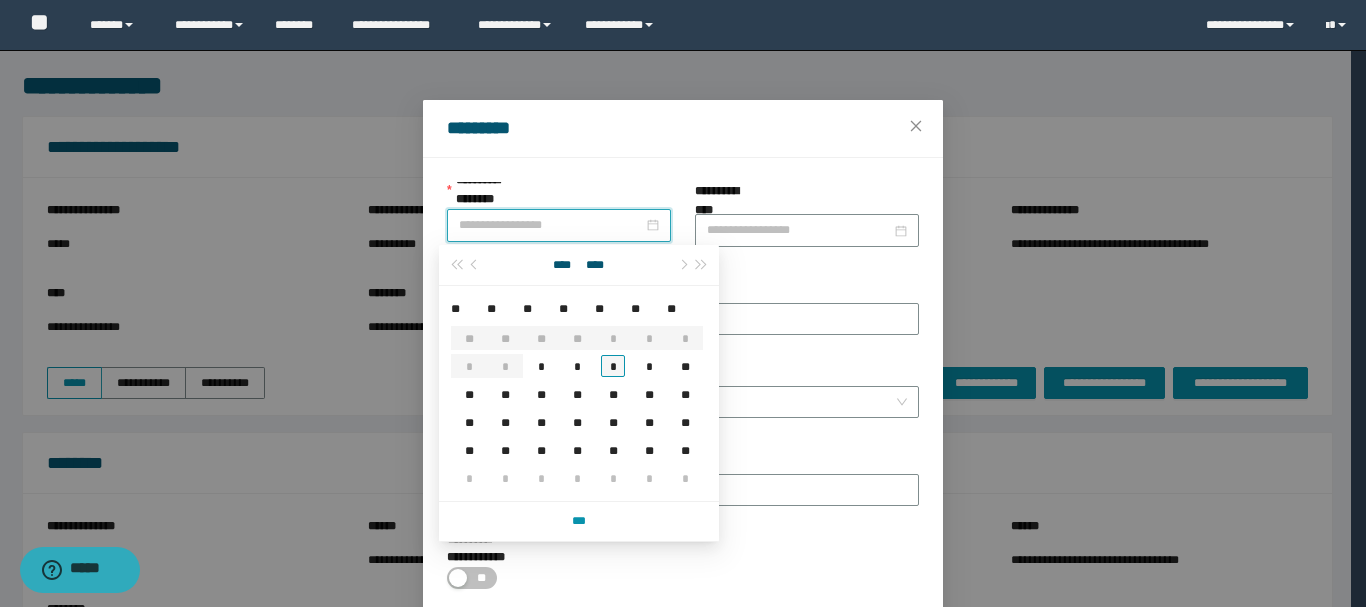 type on "**********" 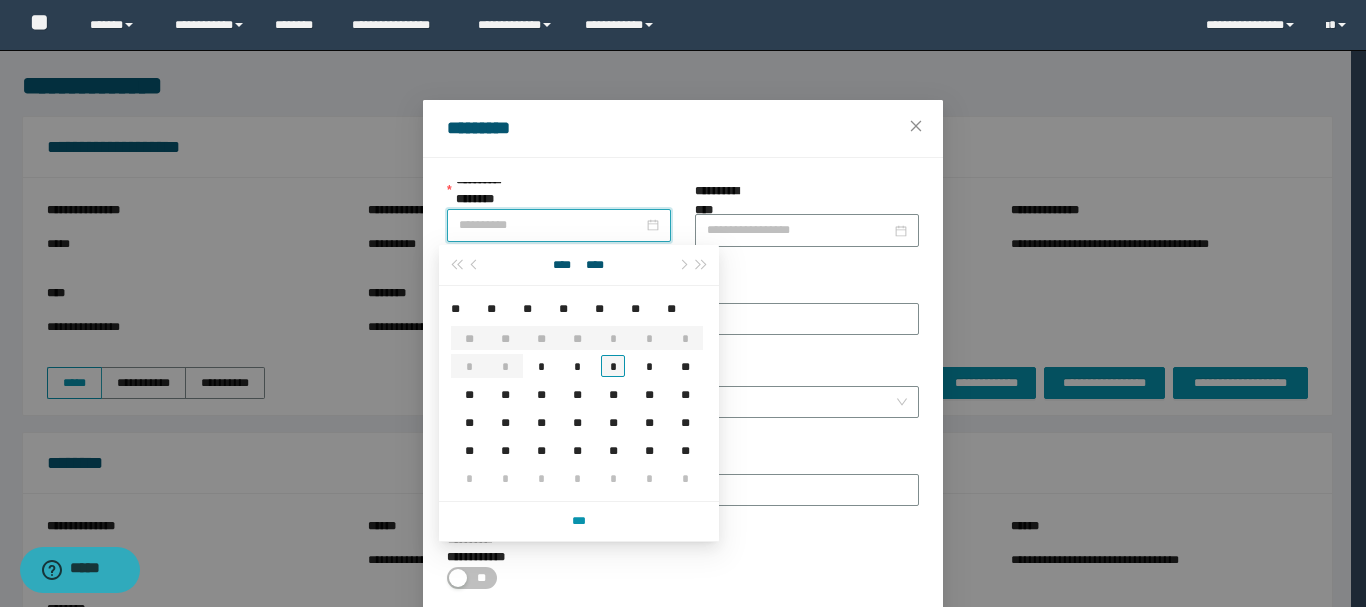 click on "*" at bounding box center (613, 366) 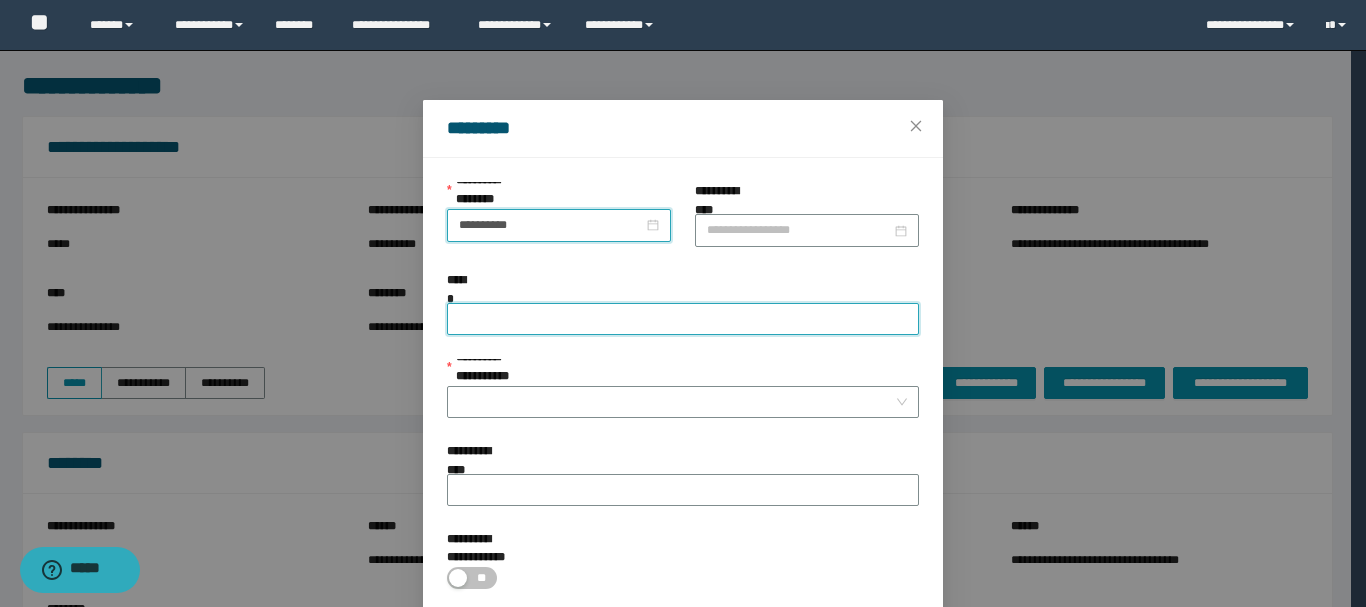 click on "******" at bounding box center (683, 319) 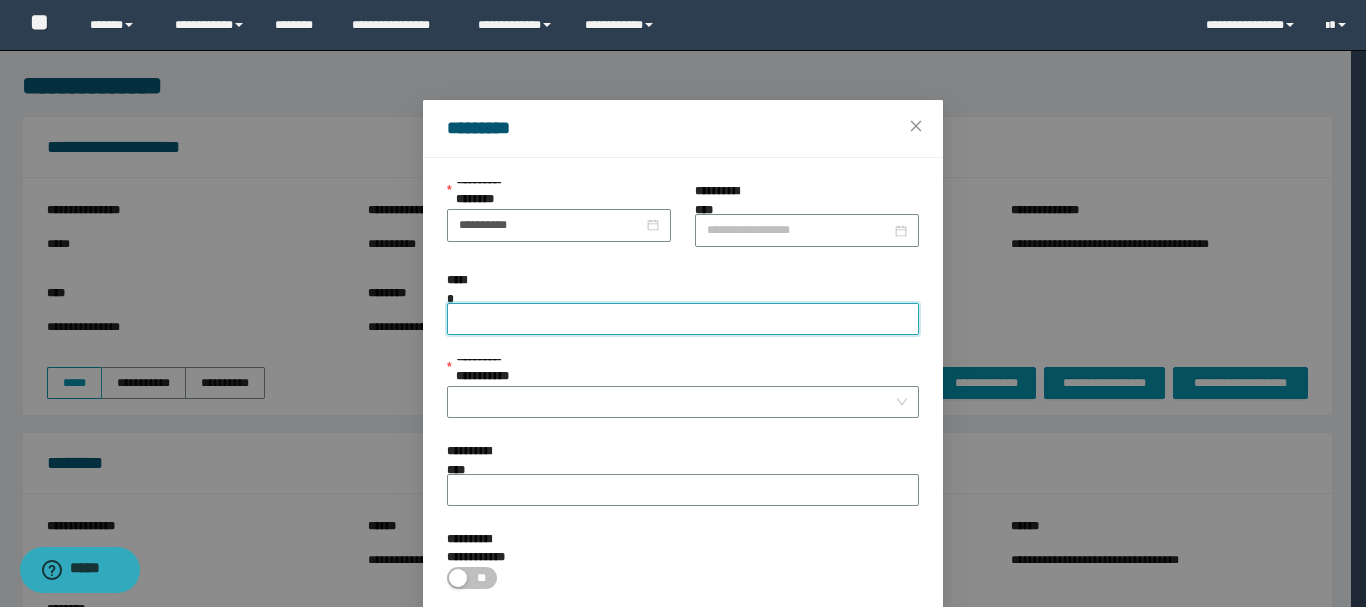 paste on "**********" 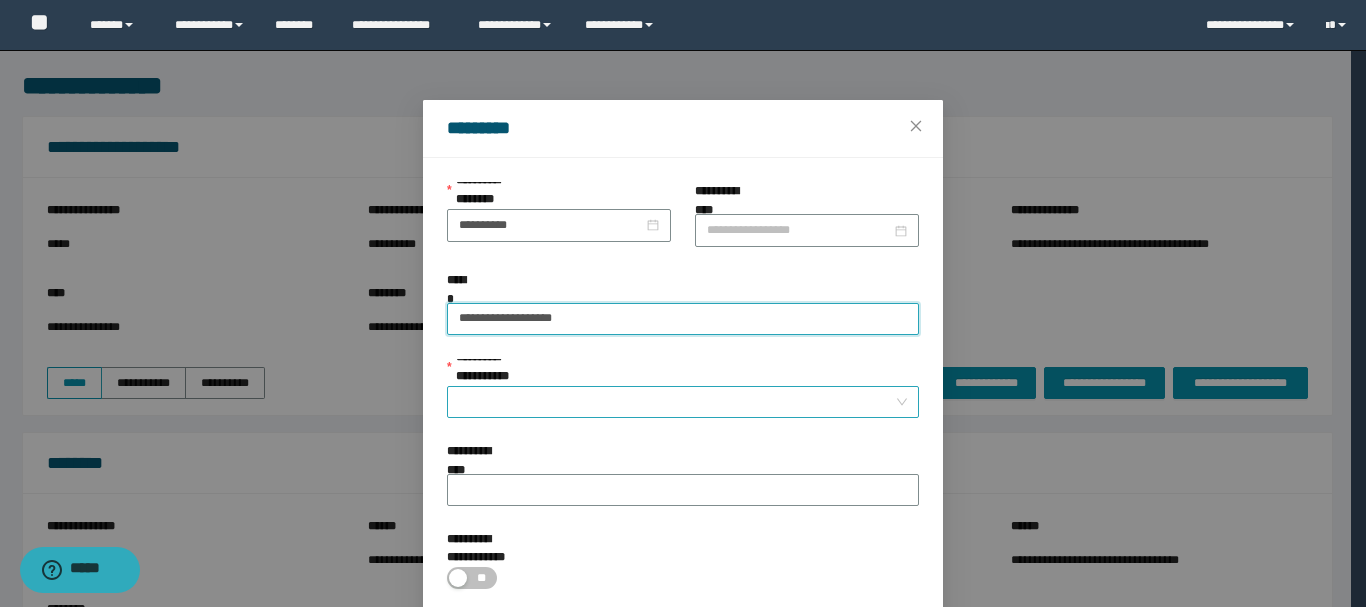 type on "**********" 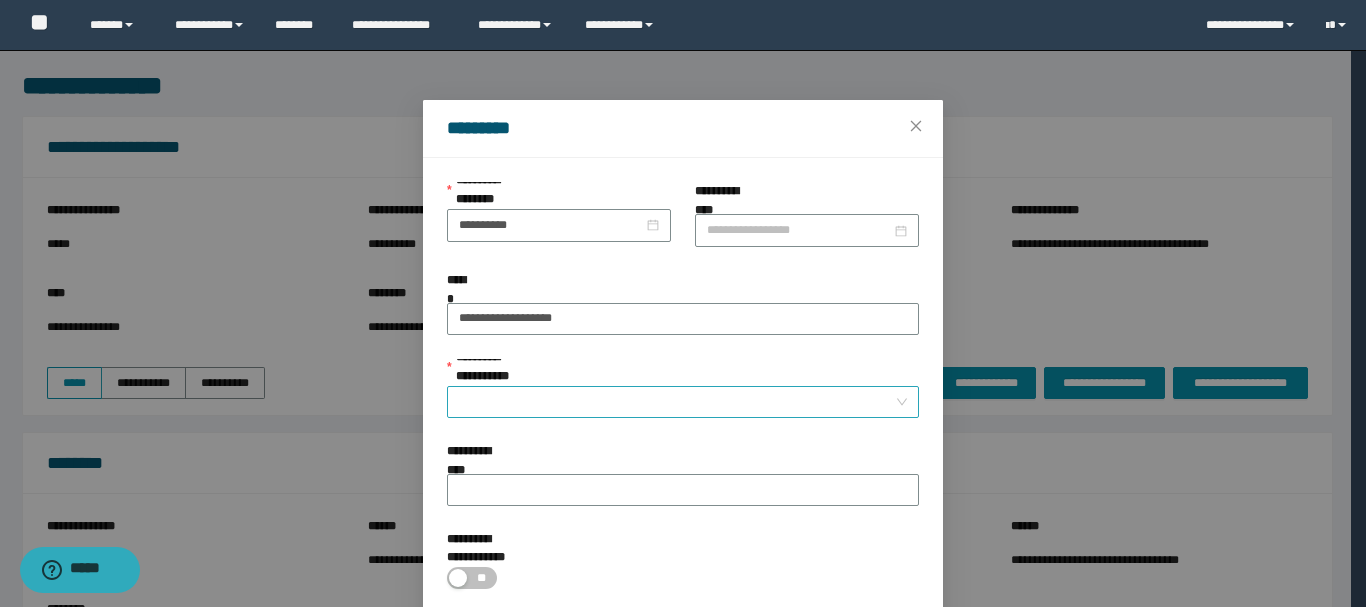 click on "**********" at bounding box center [677, 402] 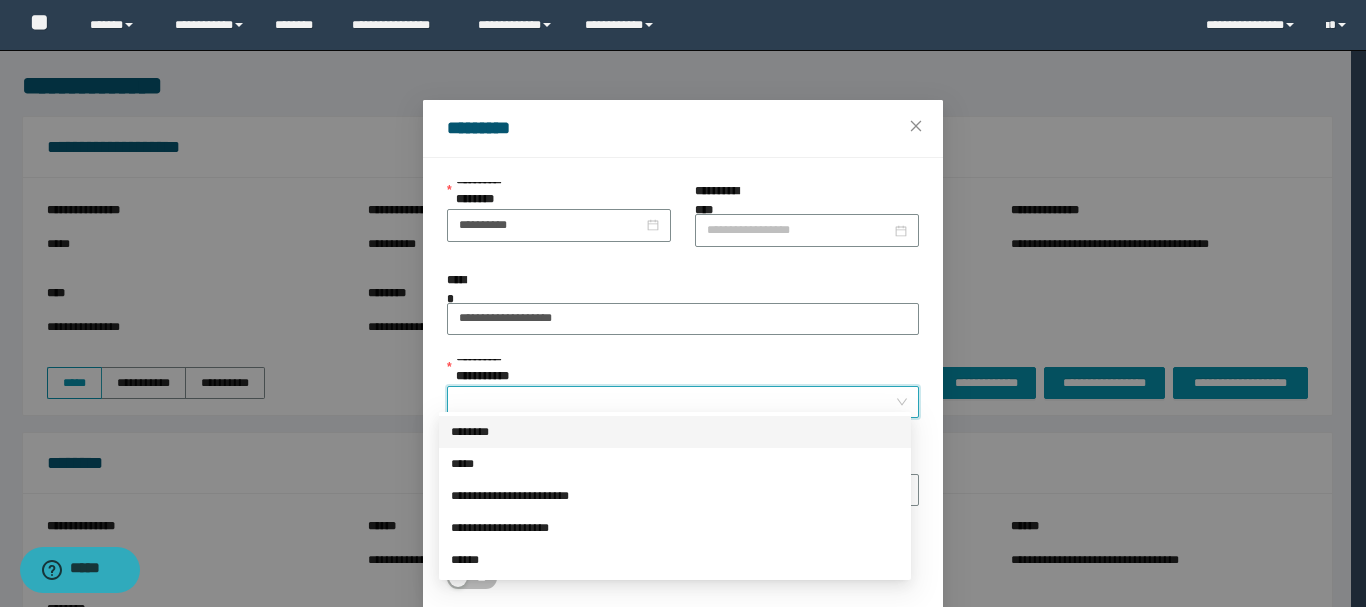 click on "********" at bounding box center [675, 432] 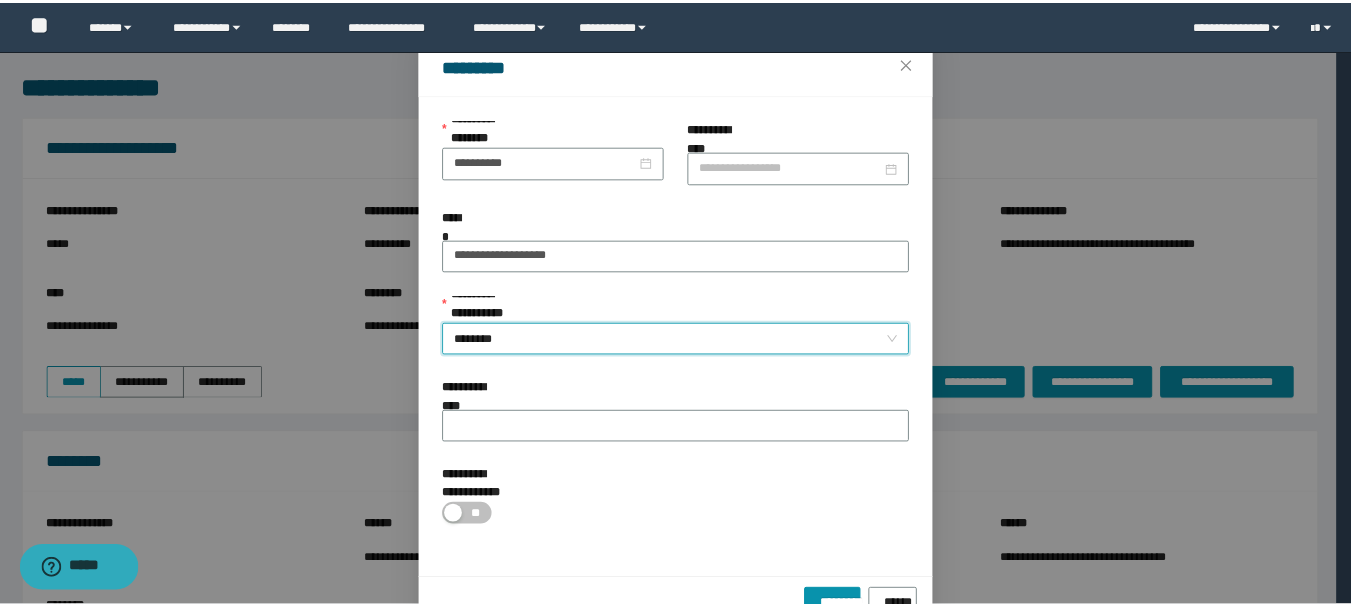 scroll, scrollTop: 92, scrollLeft: 0, axis: vertical 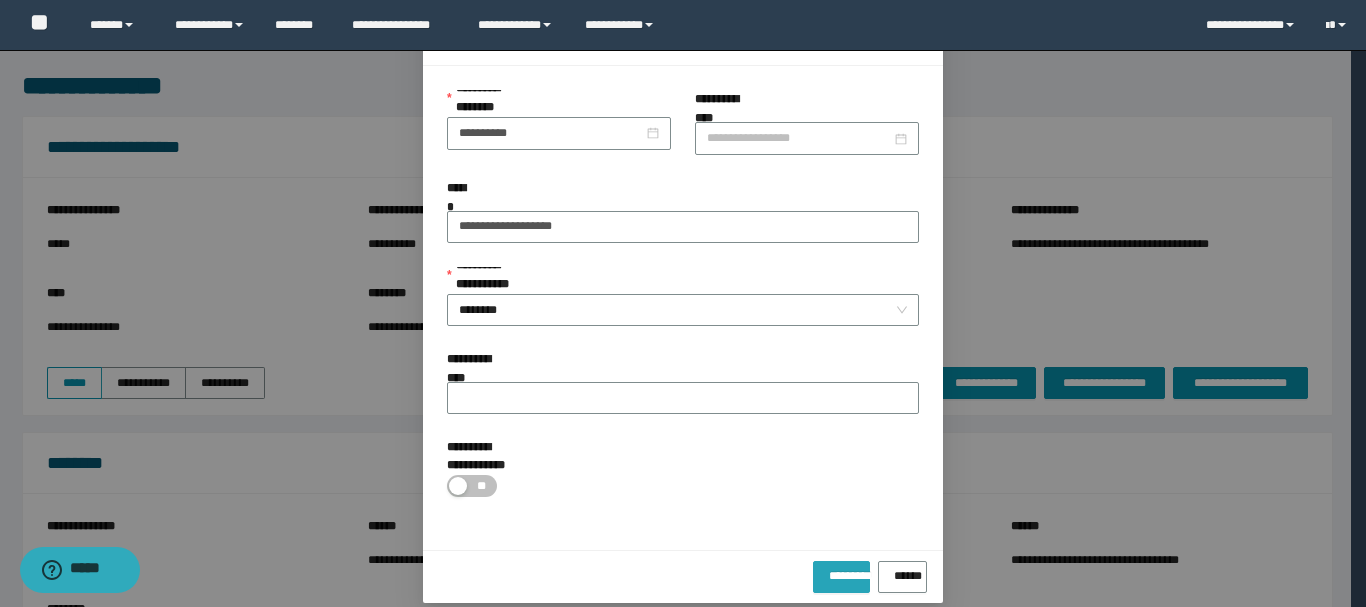 click on "*********" at bounding box center (841, 572) 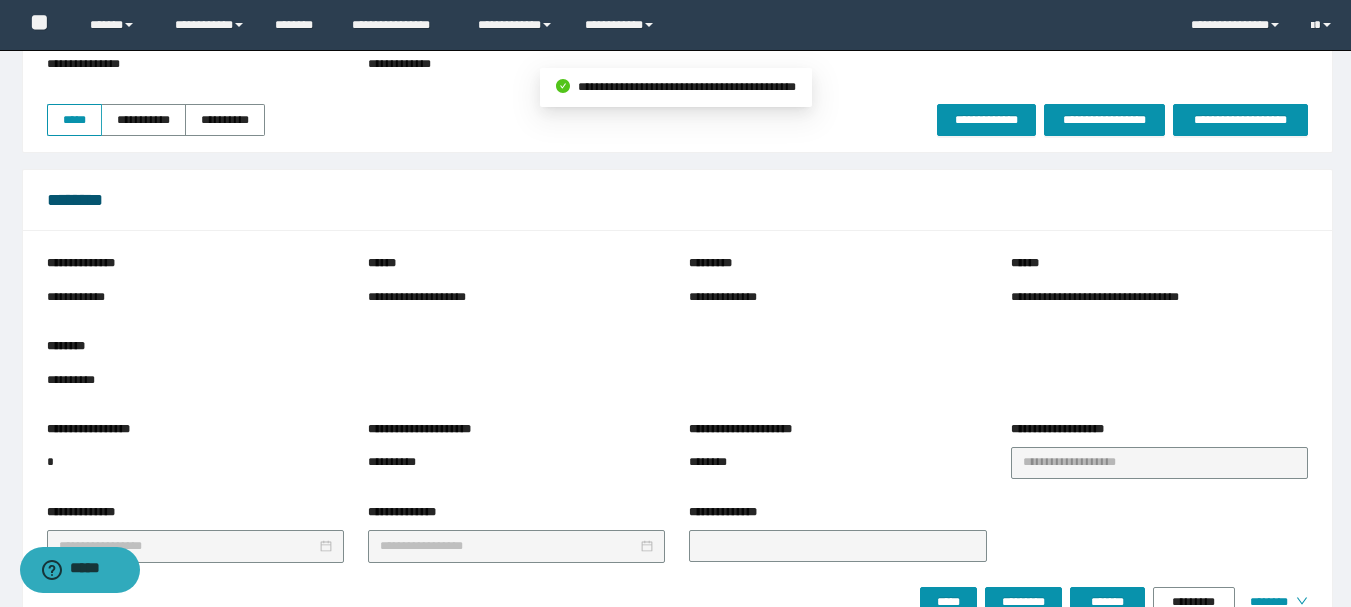 scroll, scrollTop: 300, scrollLeft: 0, axis: vertical 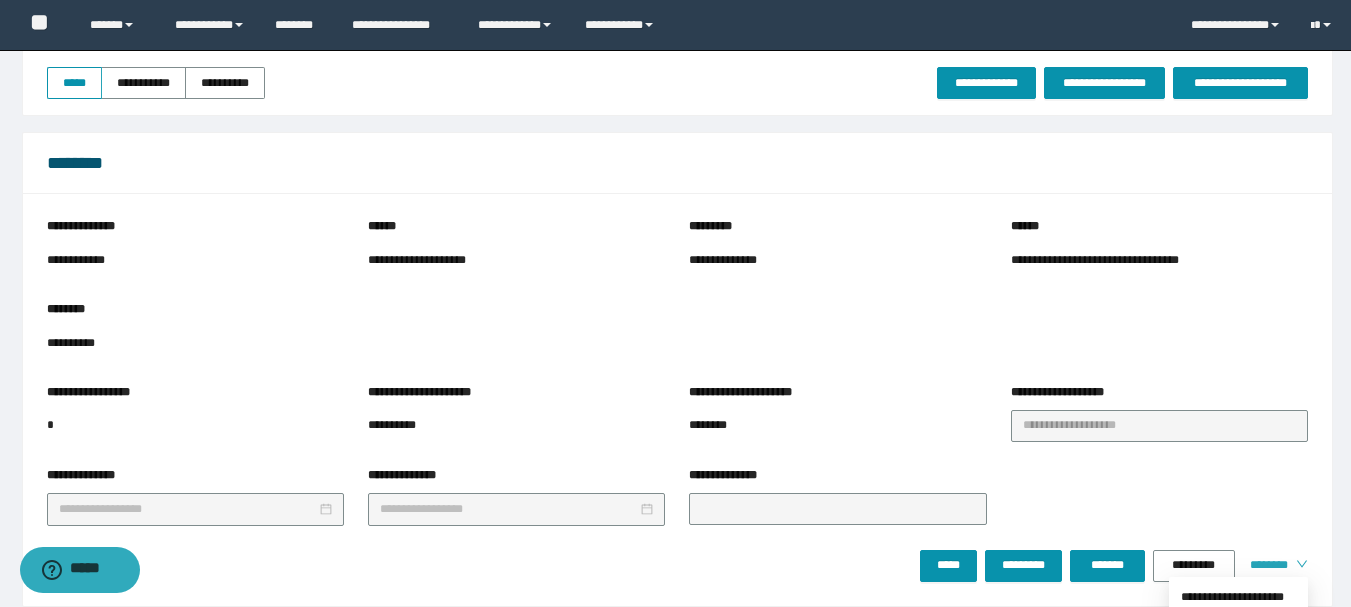 click on "********" at bounding box center [1265, 565] 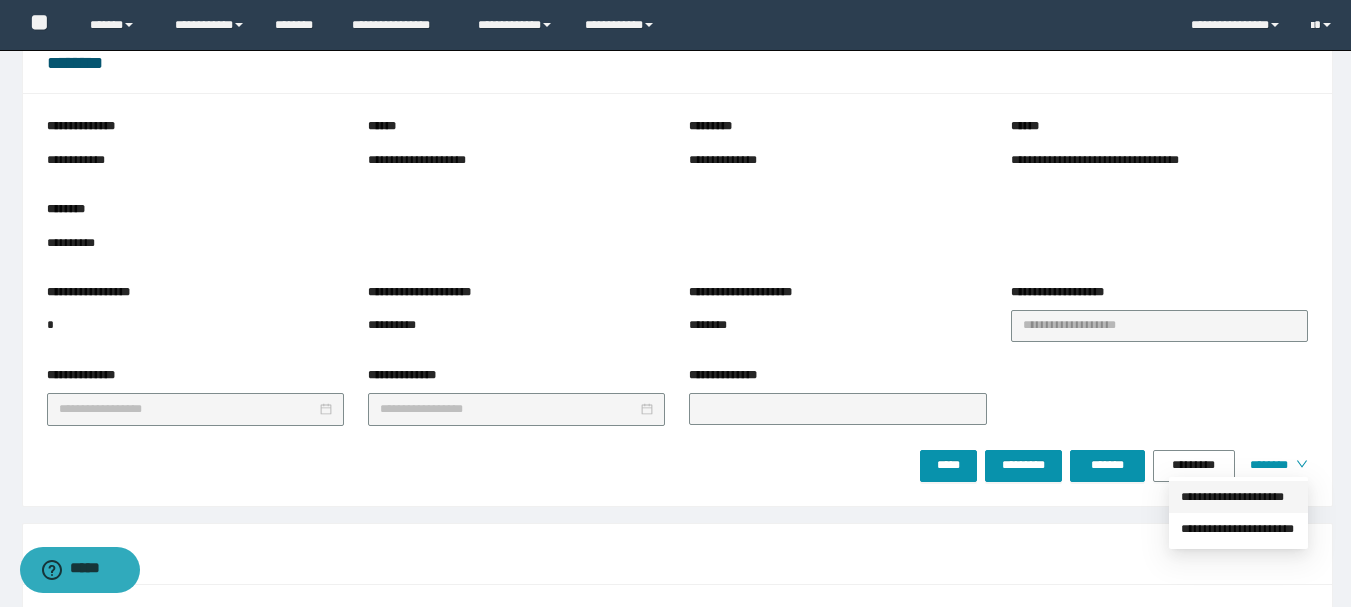 click on "**********" at bounding box center (1238, 497) 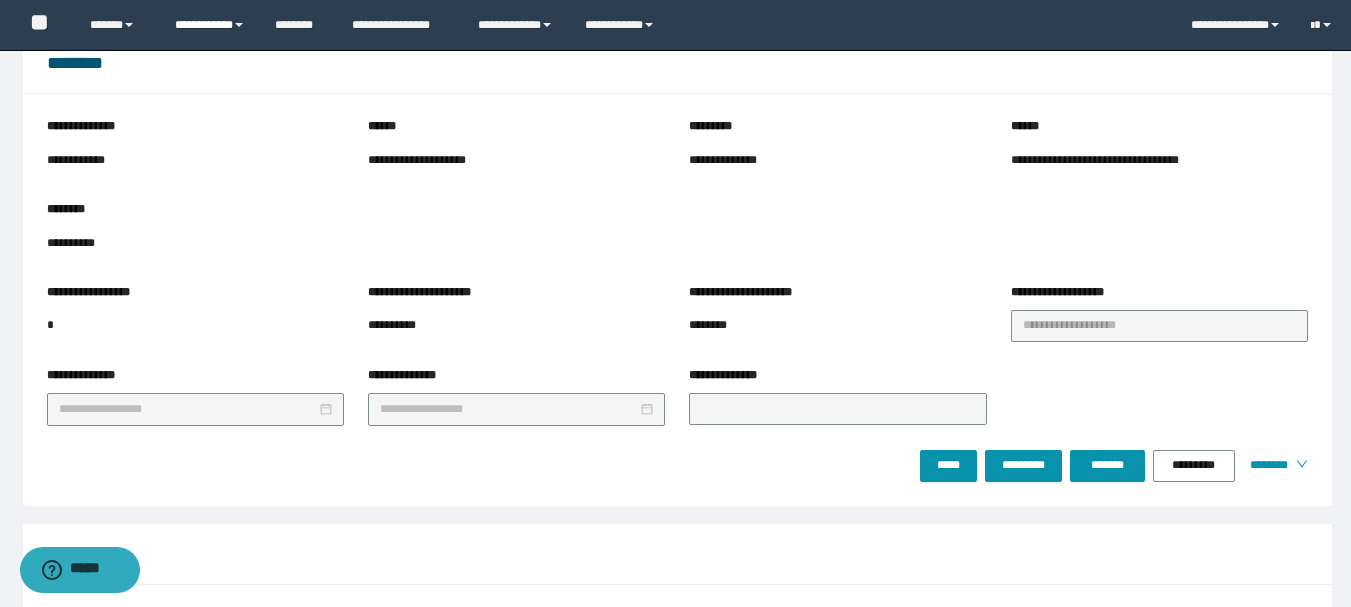 click on "**********" at bounding box center (210, 25) 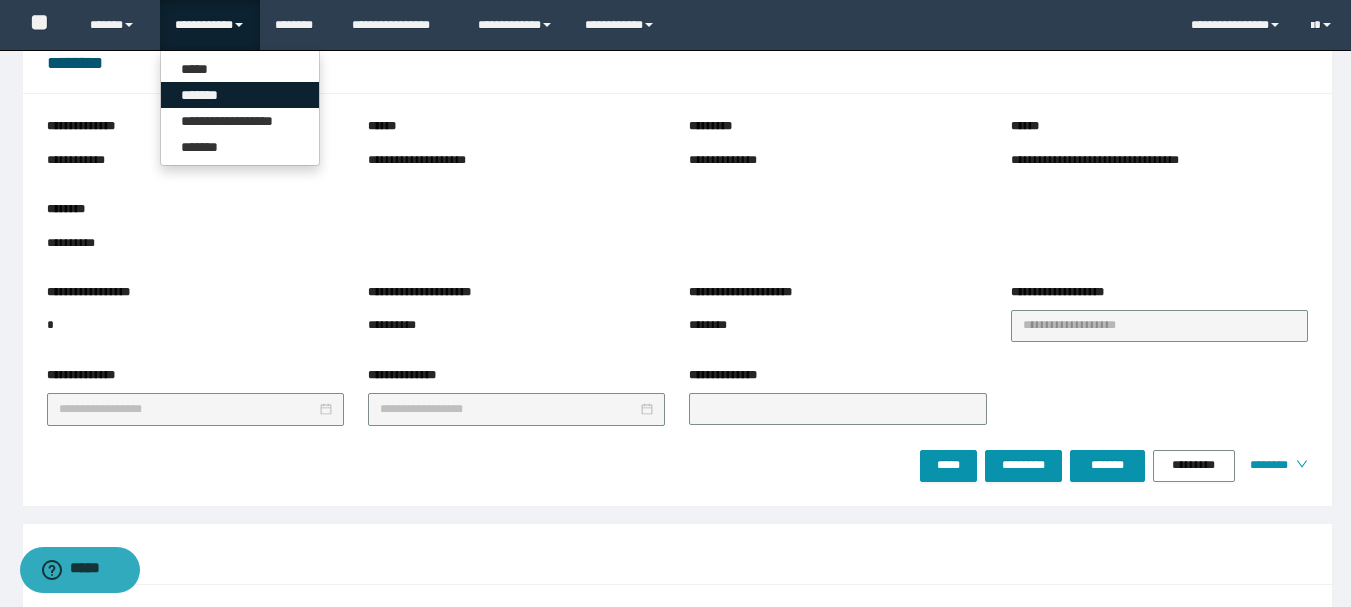 click on "*******" at bounding box center [240, 95] 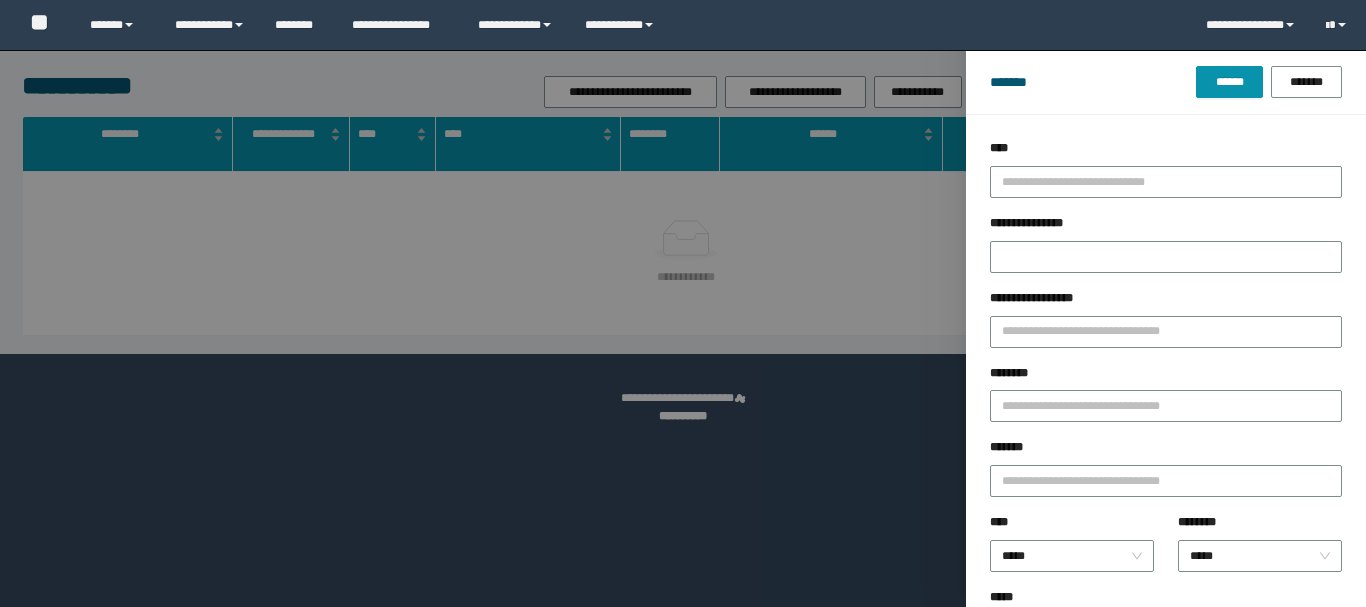 scroll, scrollTop: 0, scrollLeft: 0, axis: both 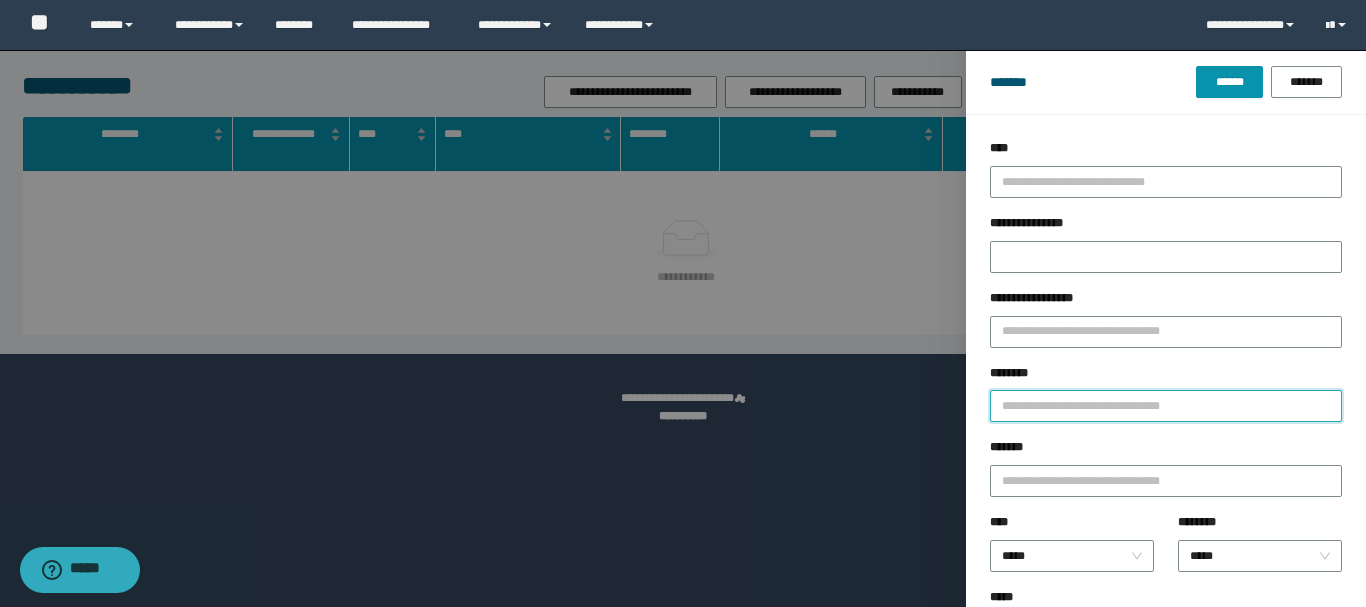 click on "********" at bounding box center (1166, 406) 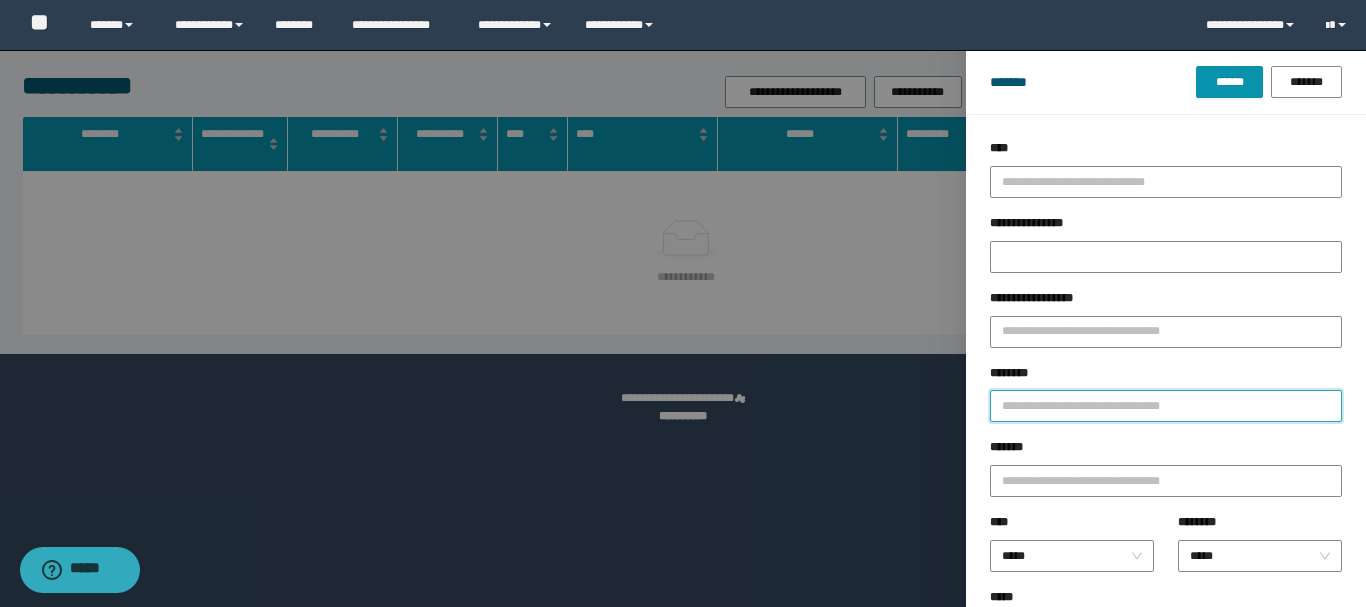 paste on "********" 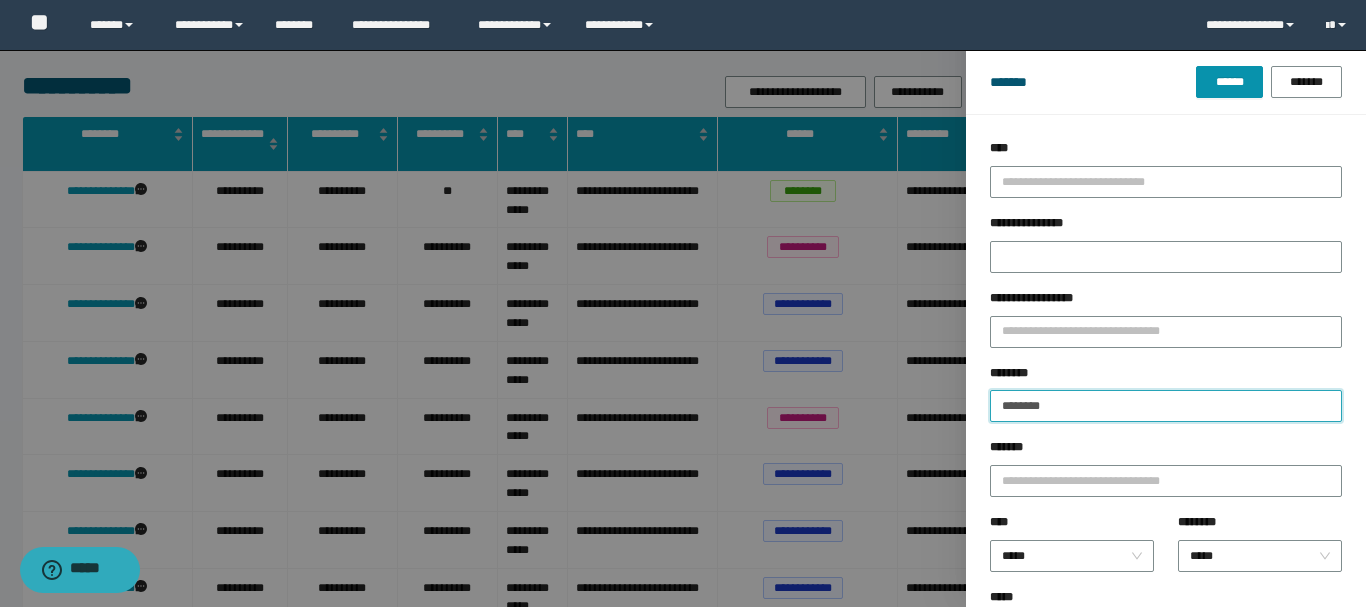 click on "********" at bounding box center [1166, 406] 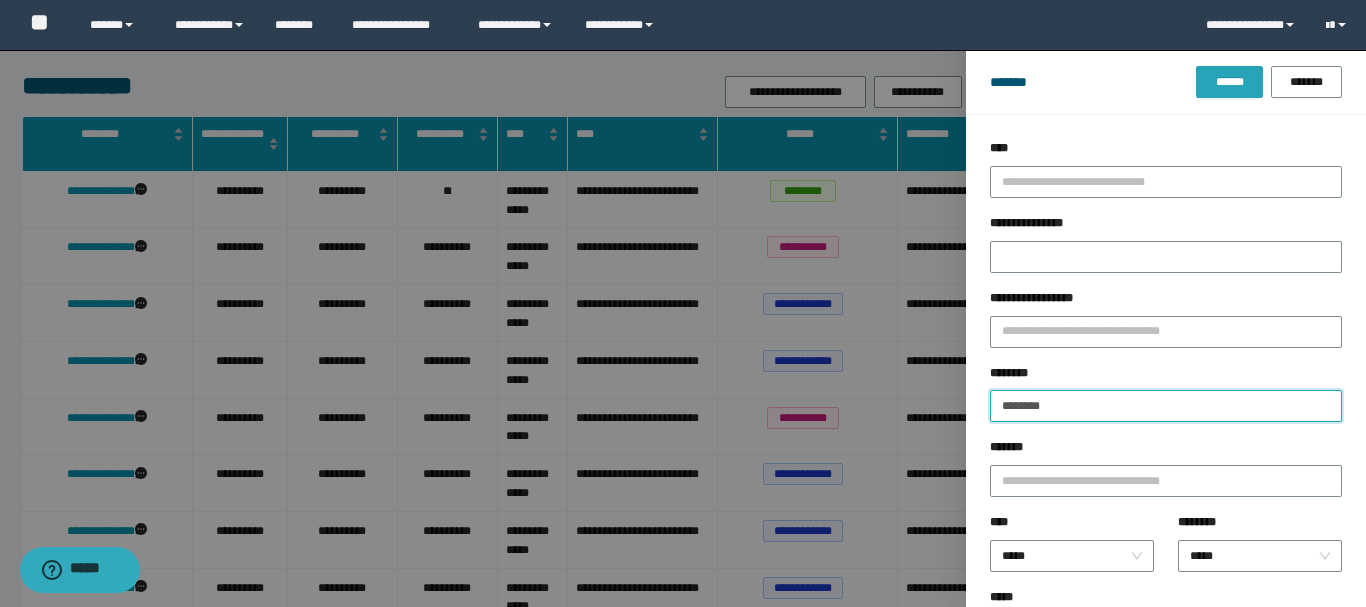 type on "********" 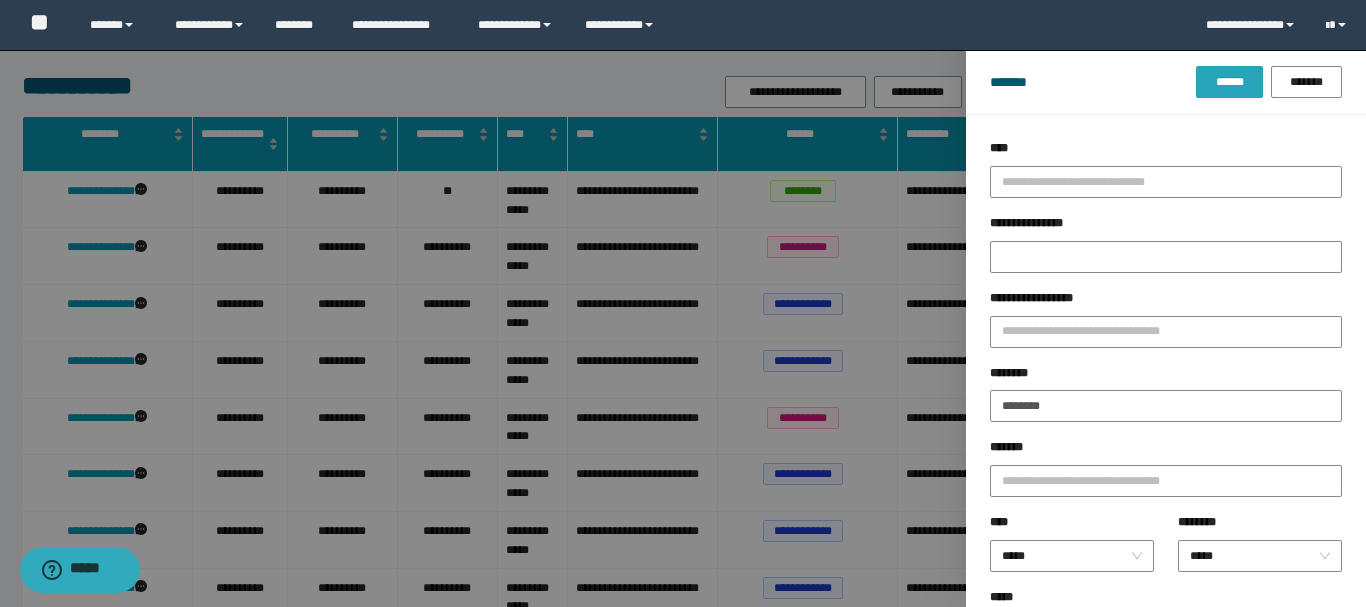 click on "******" at bounding box center (1229, 82) 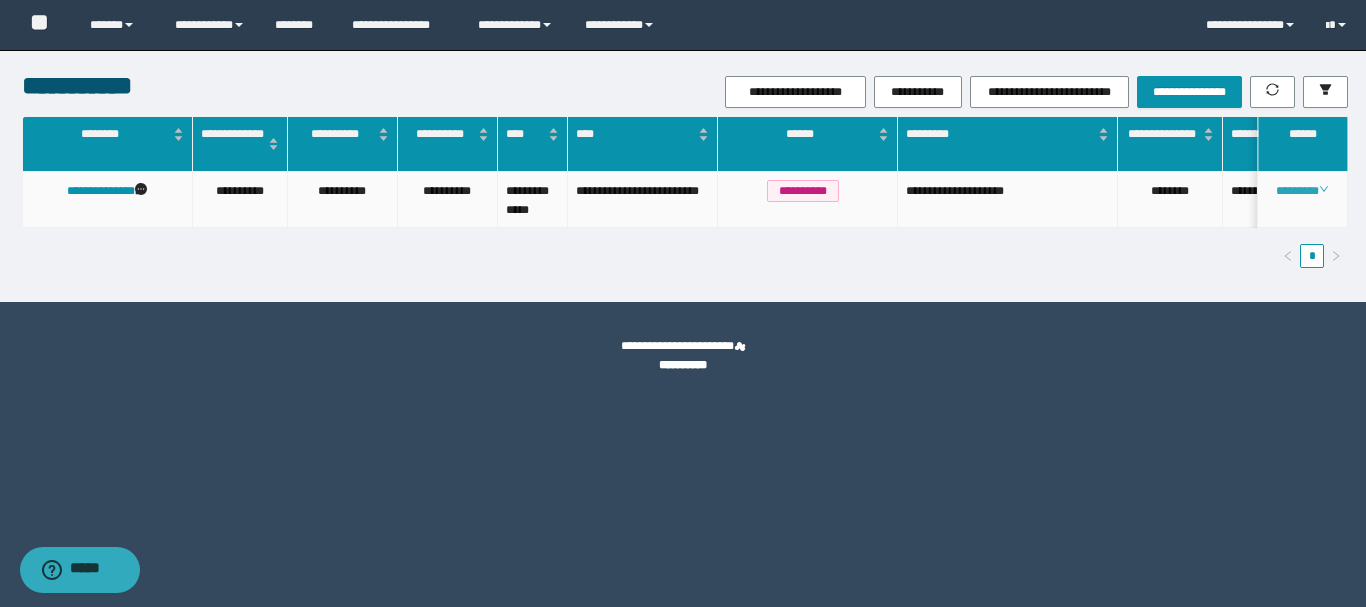 click on "********" at bounding box center (1302, 191) 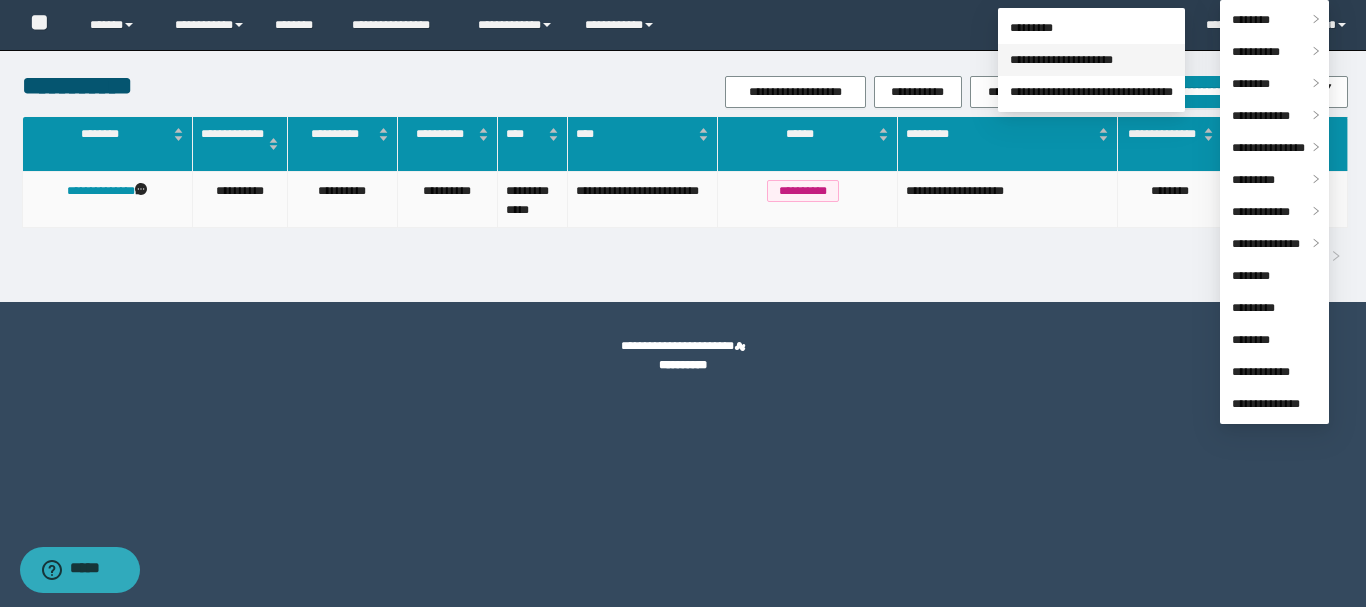 click on "**********" at bounding box center [1061, 60] 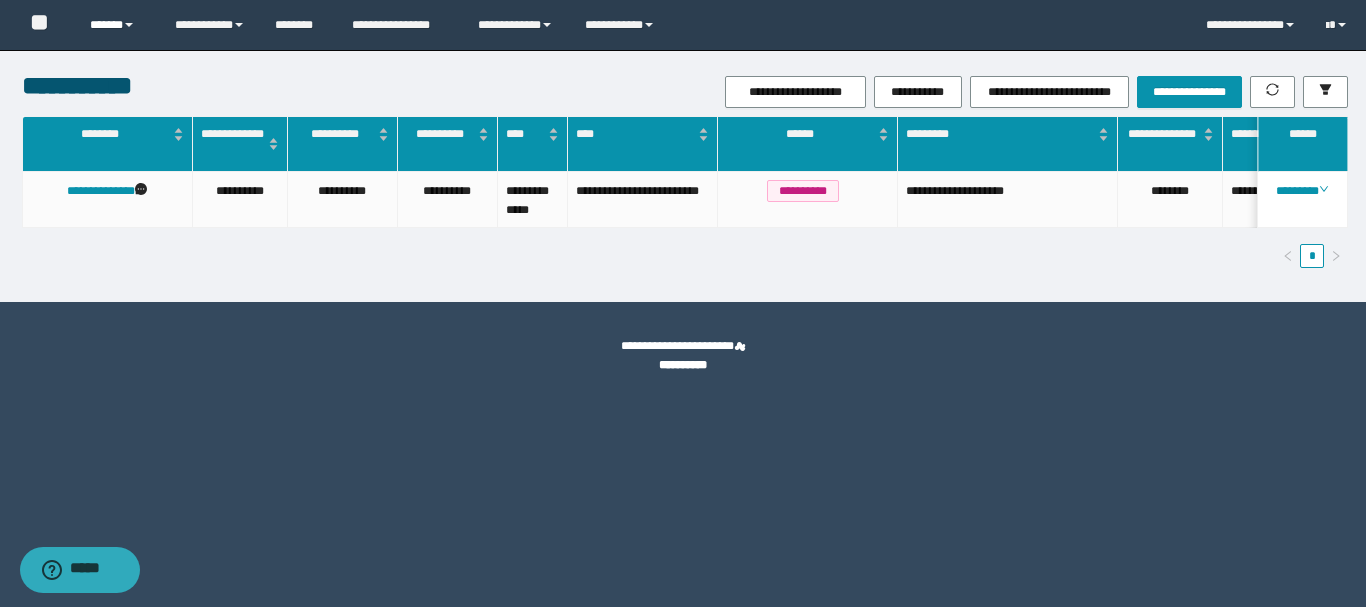 click on "******" at bounding box center [117, 25] 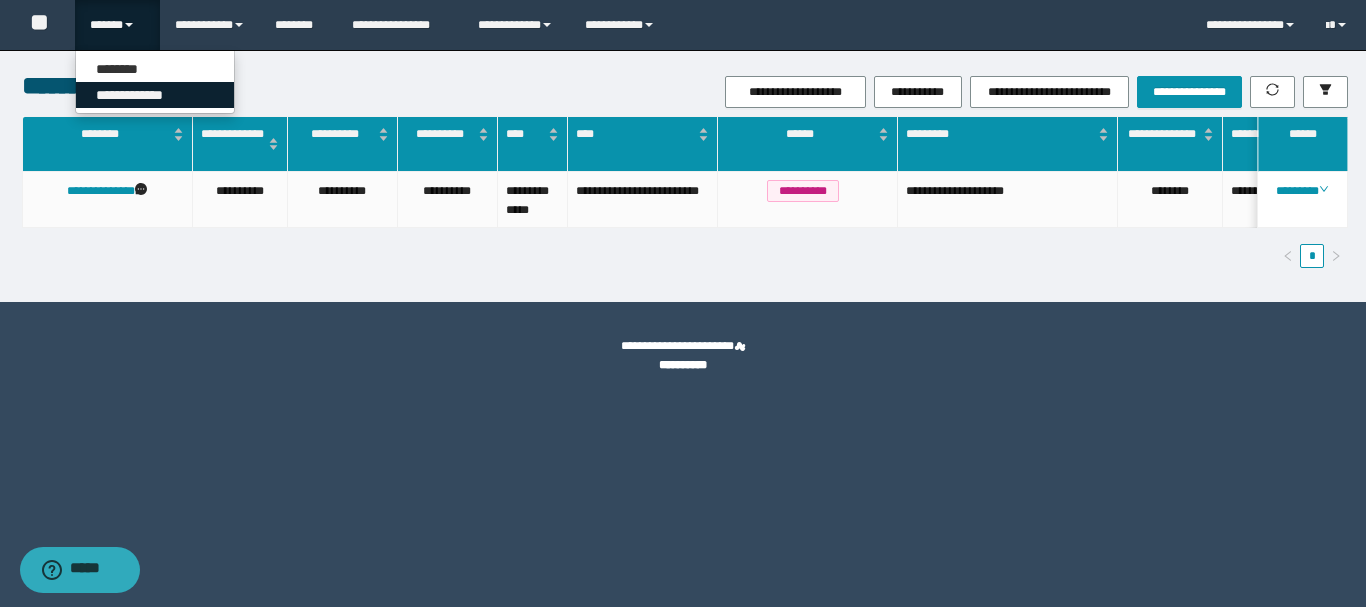 click on "**********" at bounding box center [155, 95] 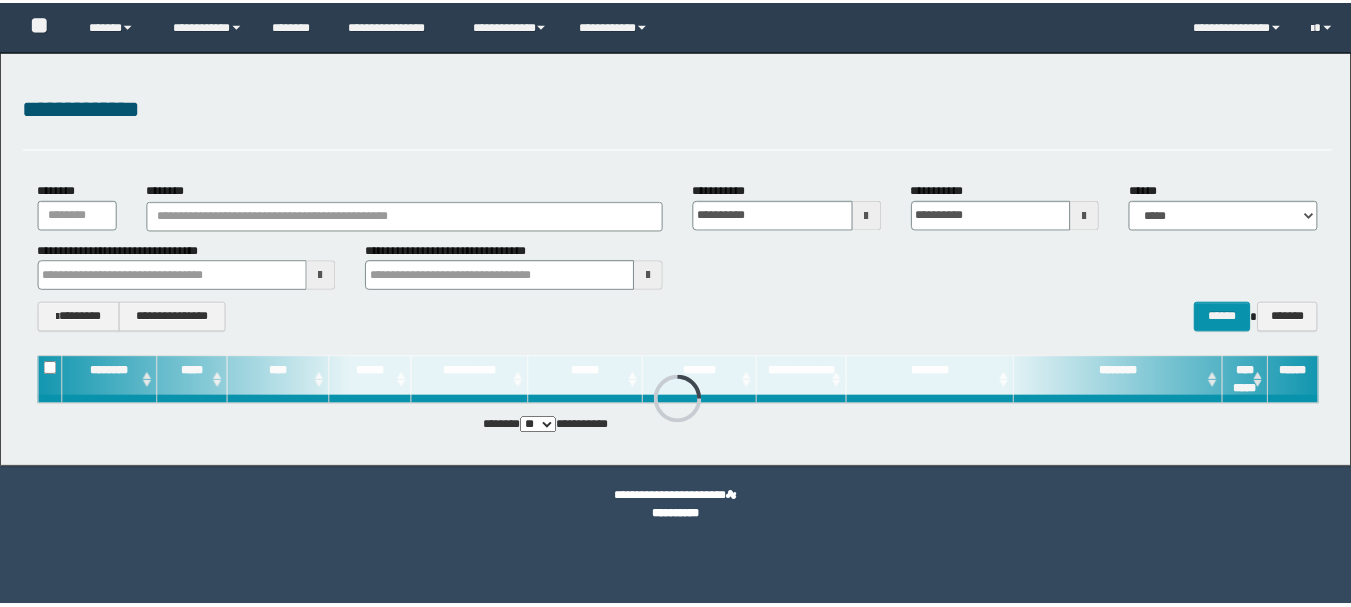 scroll, scrollTop: 0, scrollLeft: 0, axis: both 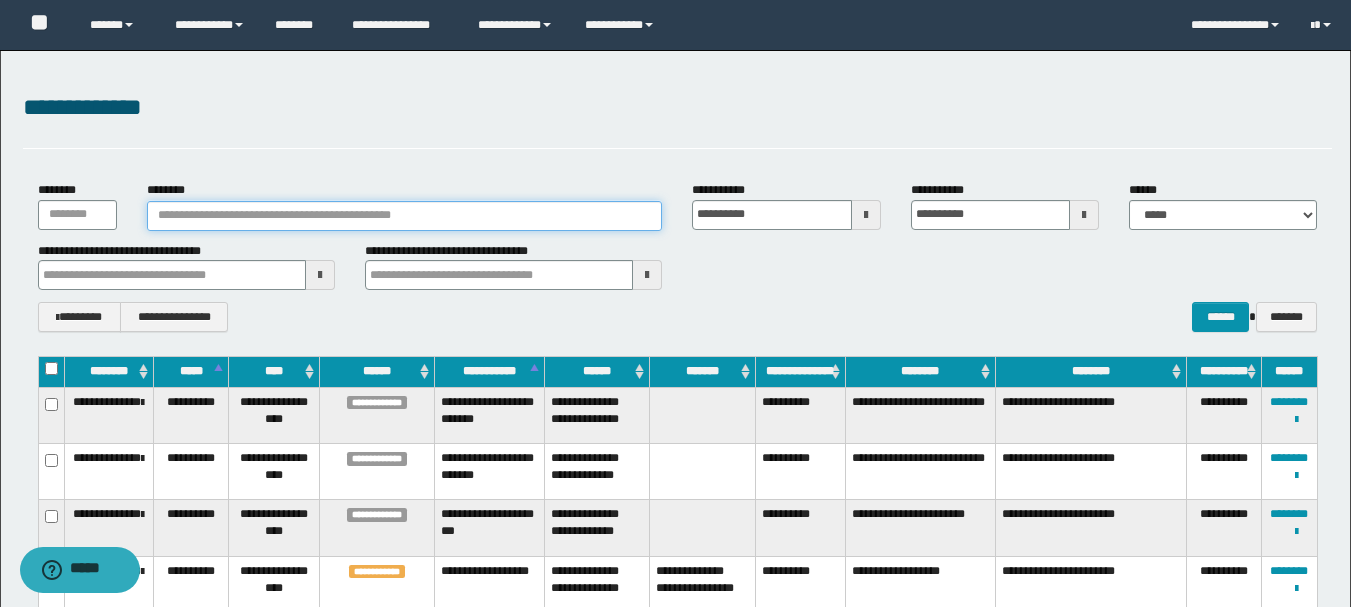 click on "********" at bounding box center [405, 216] 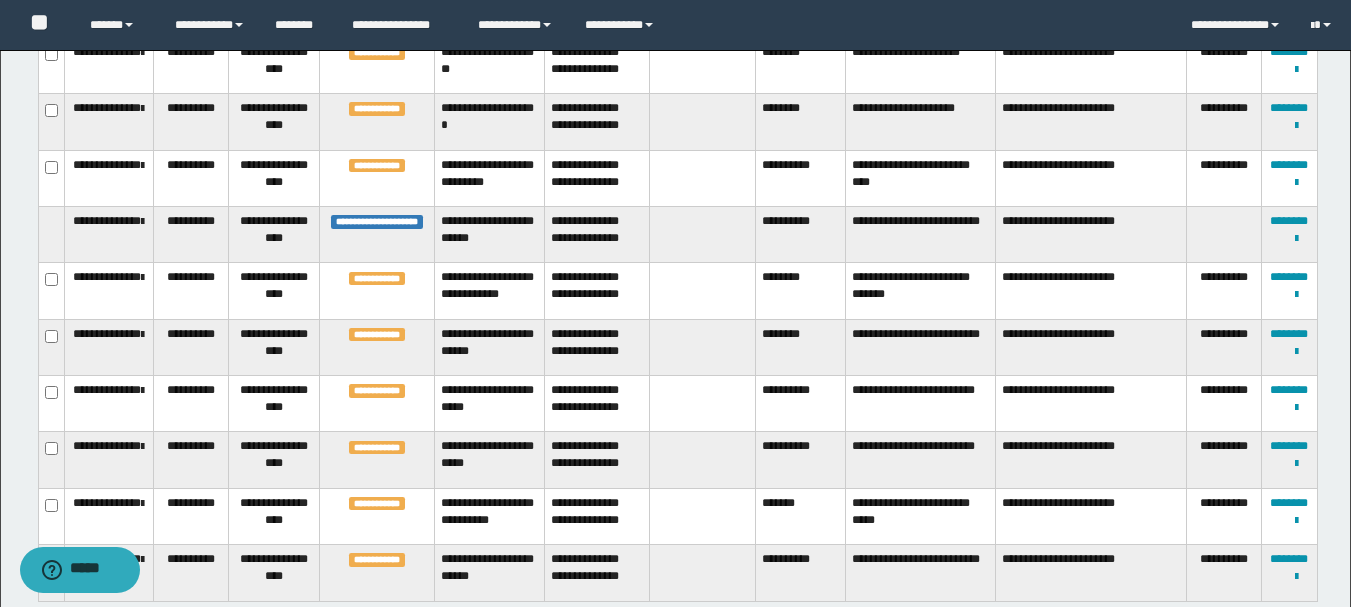 scroll, scrollTop: 800, scrollLeft: 0, axis: vertical 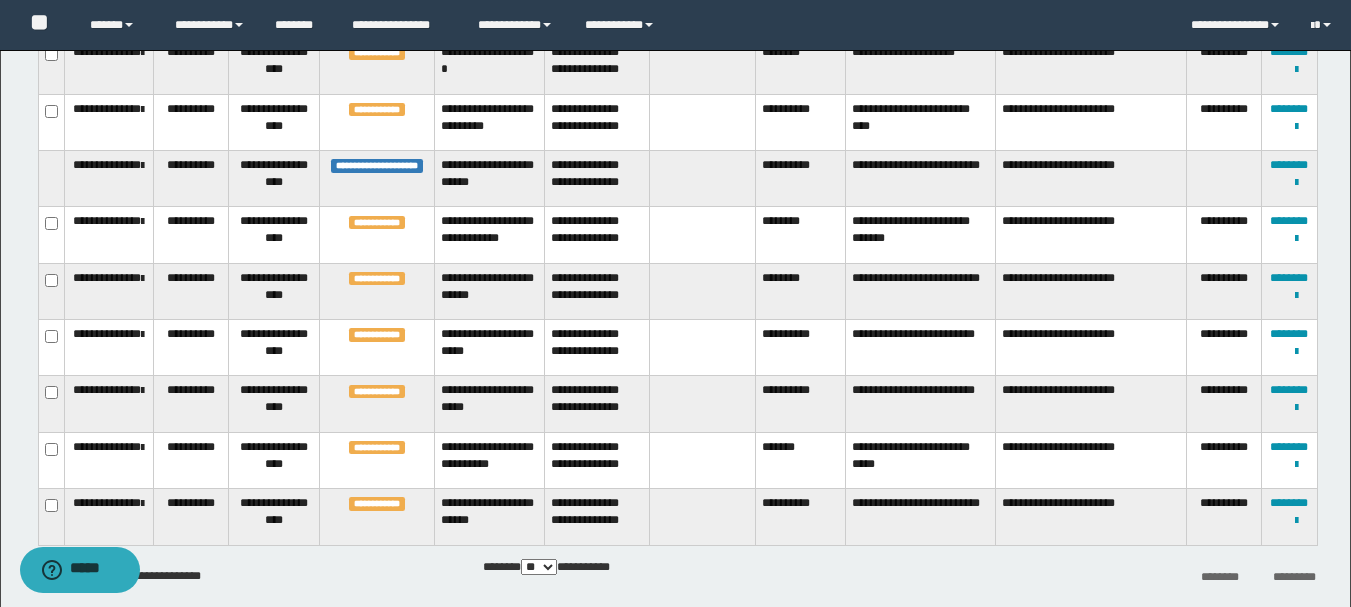 type on "********" 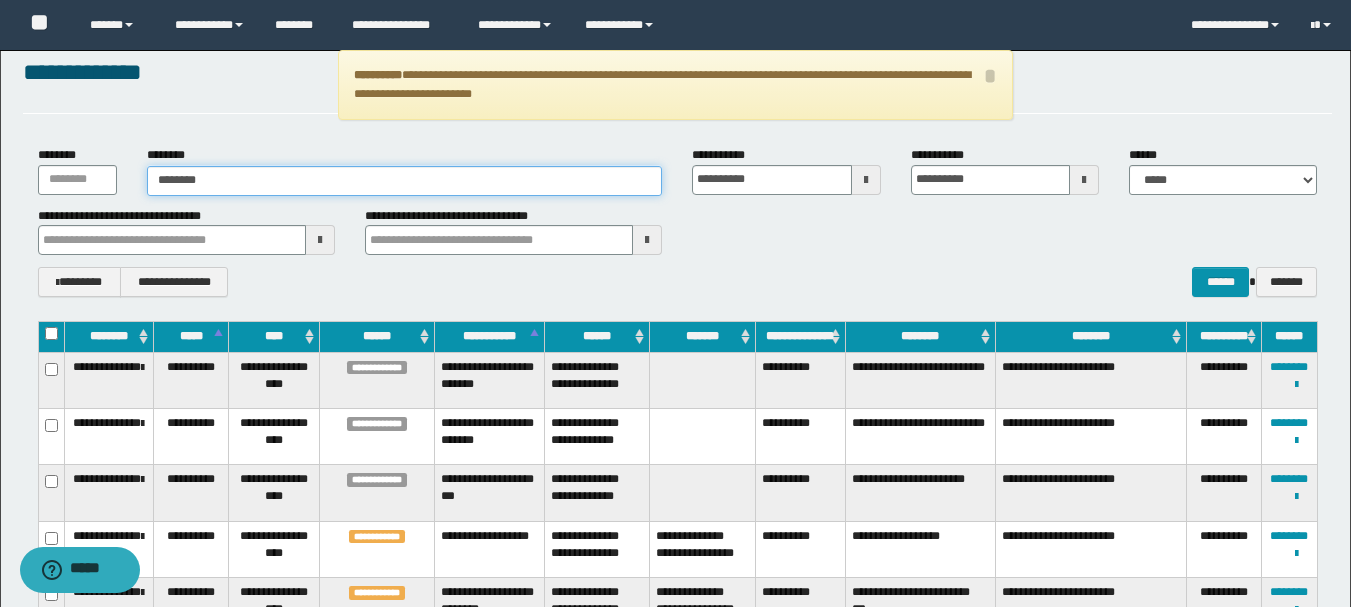 scroll, scrollTop: 0, scrollLeft: 0, axis: both 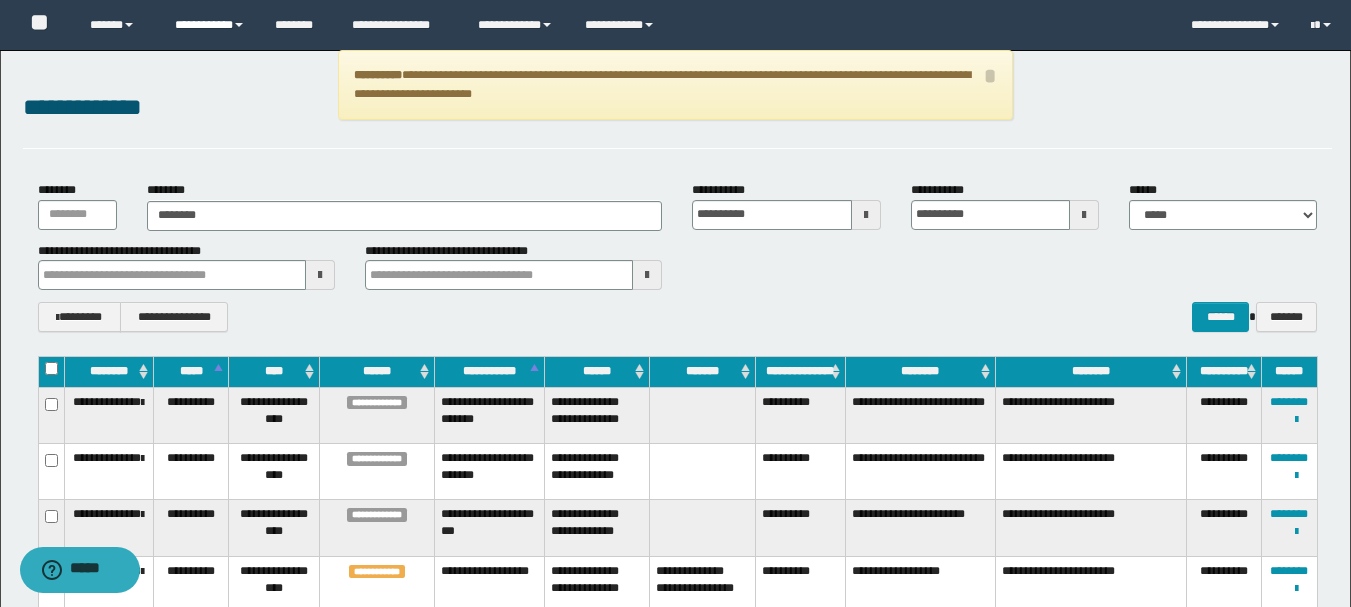 click on "**********" at bounding box center (210, 25) 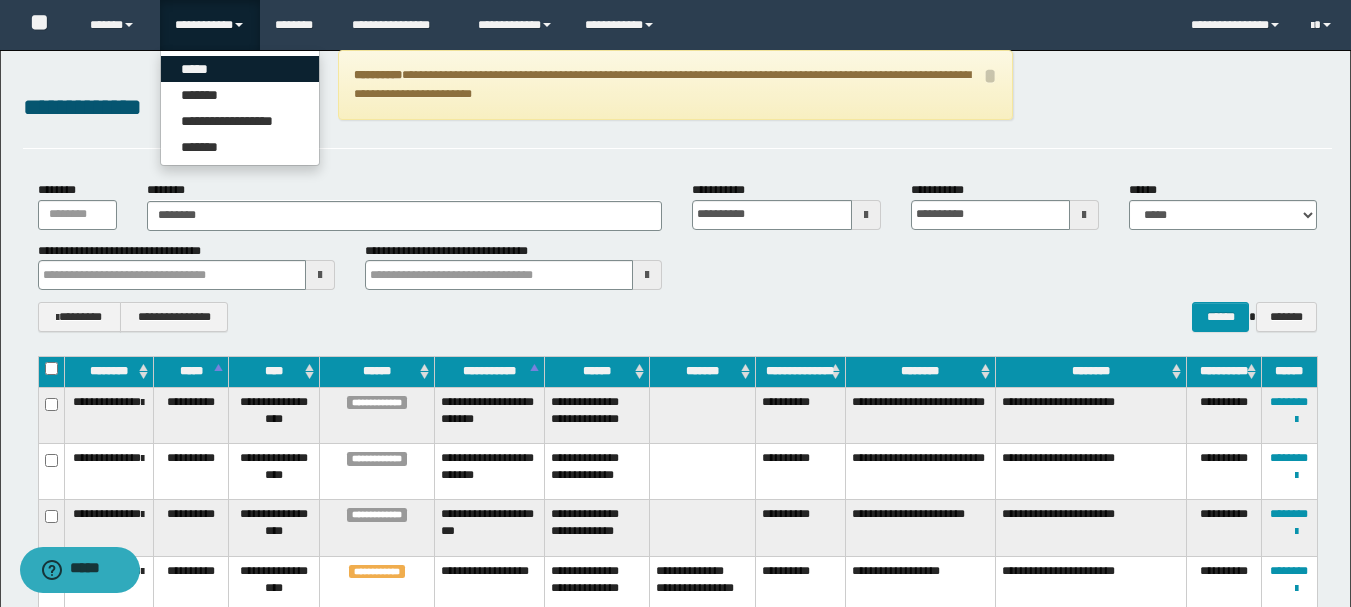 click on "*****" at bounding box center (240, 69) 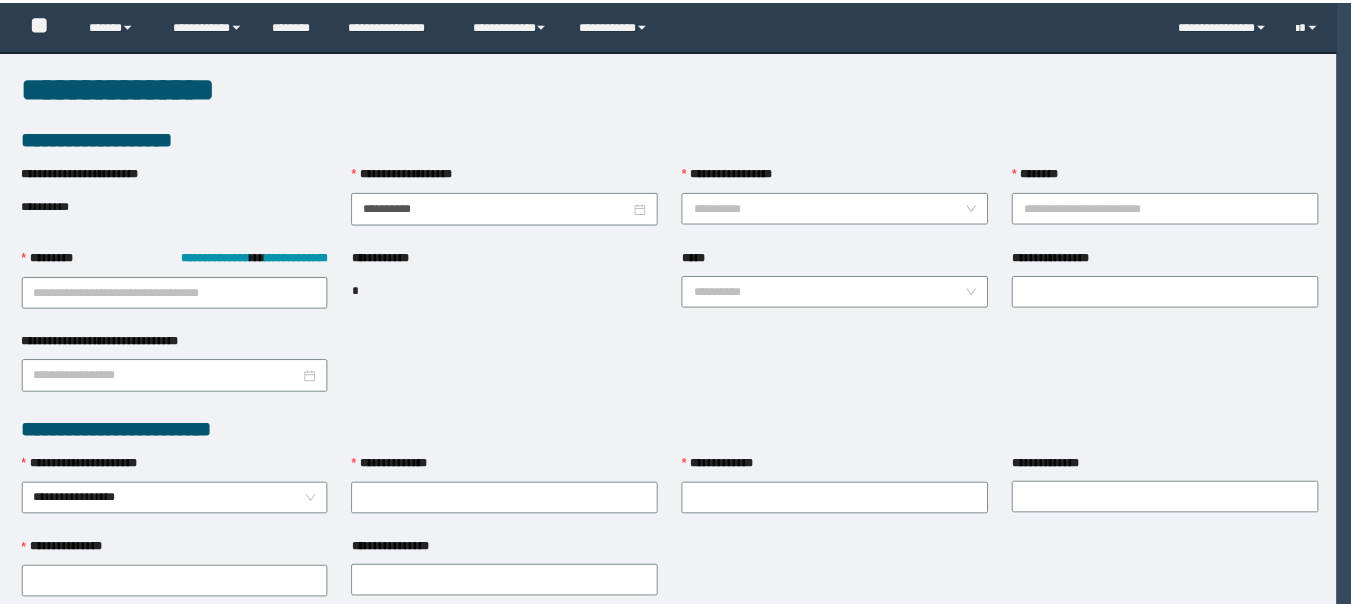 scroll, scrollTop: 0, scrollLeft: 0, axis: both 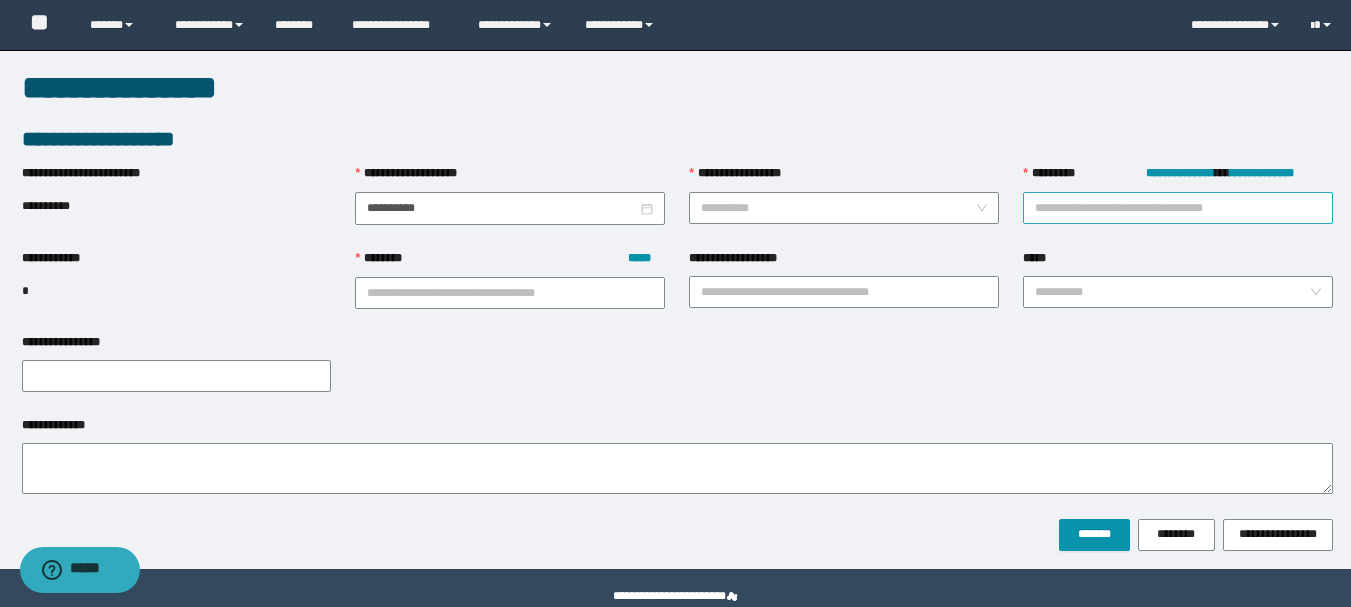click on "**********" at bounding box center [1178, 208] 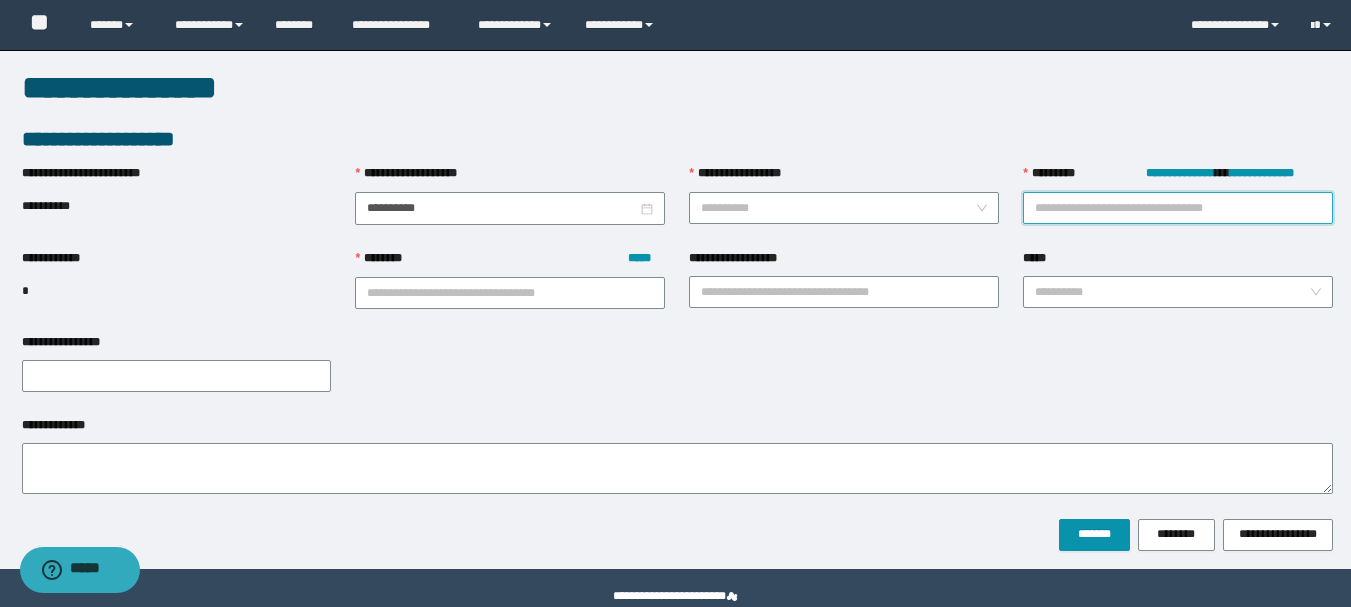 paste on "********" 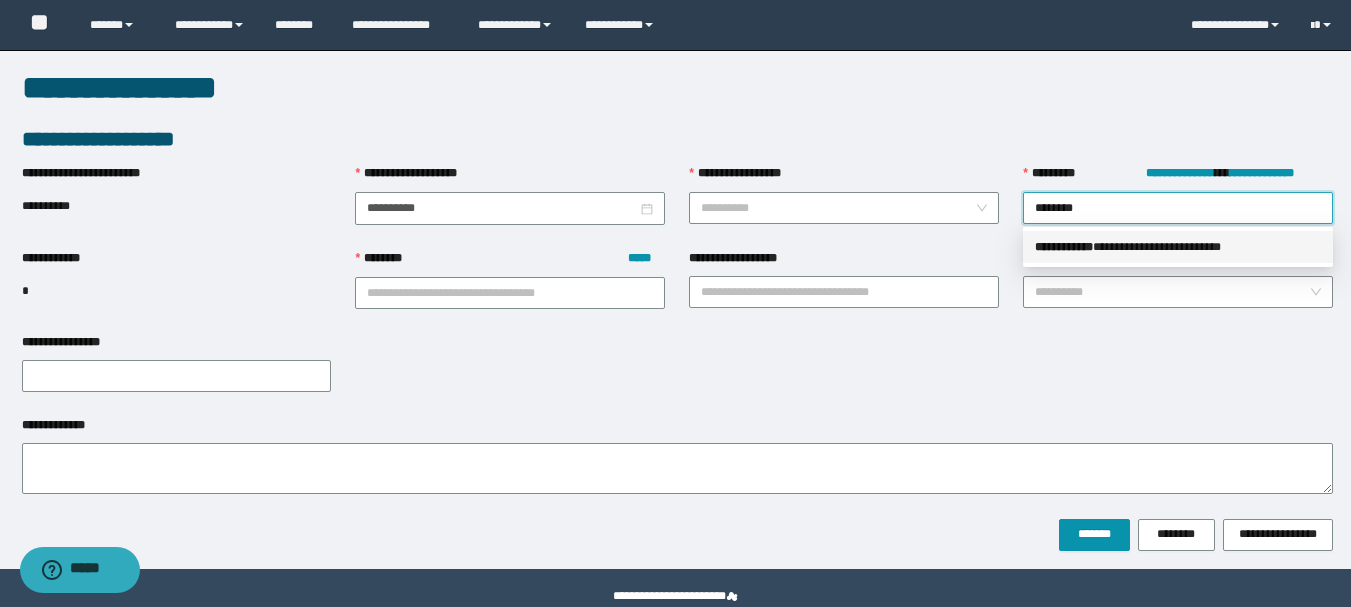 click on "**********" at bounding box center (1178, 247) 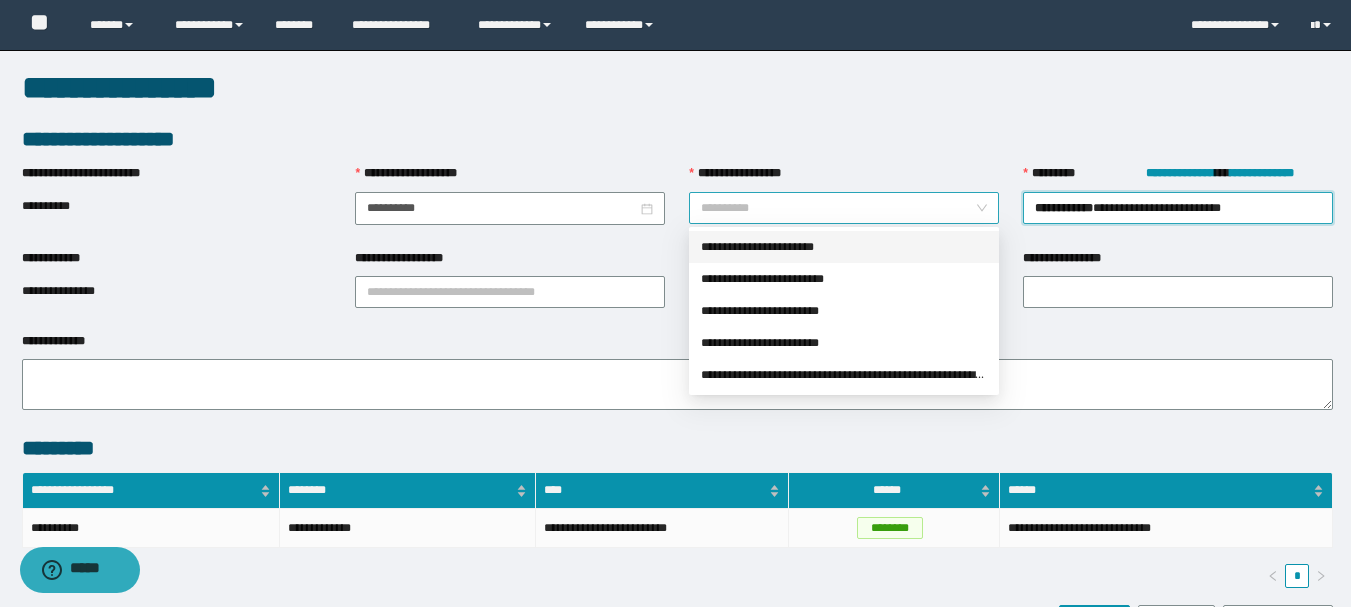 click on "**********" at bounding box center [844, 208] 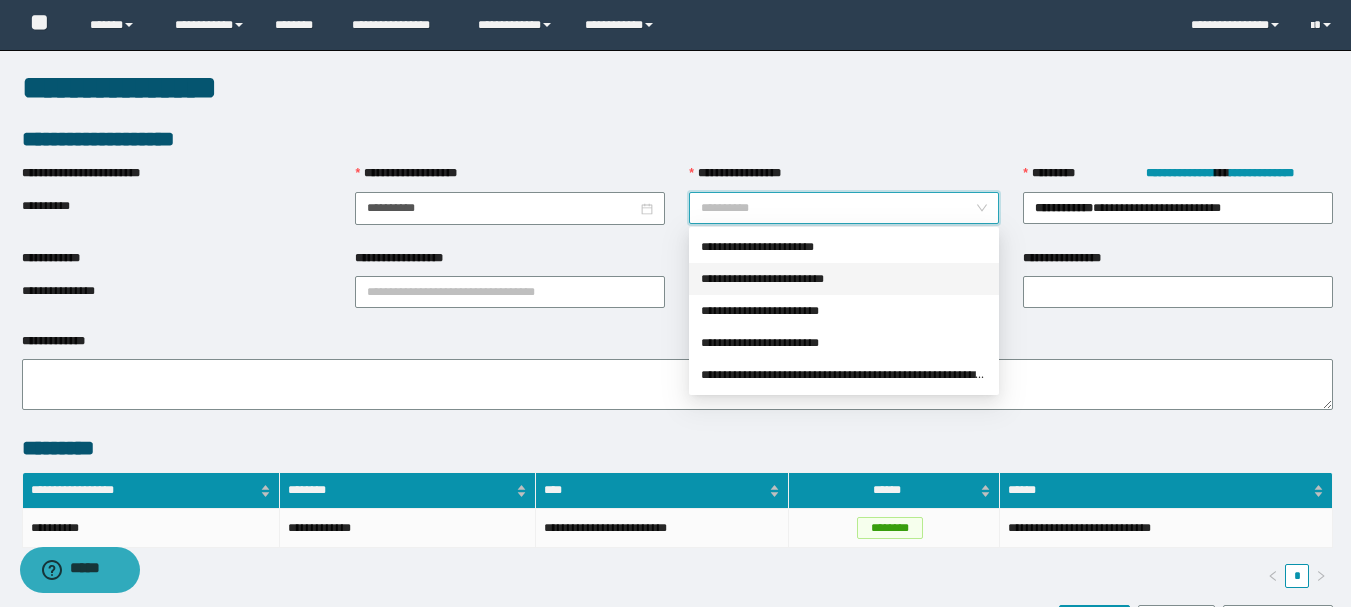 click on "**********" at bounding box center (844, 279) 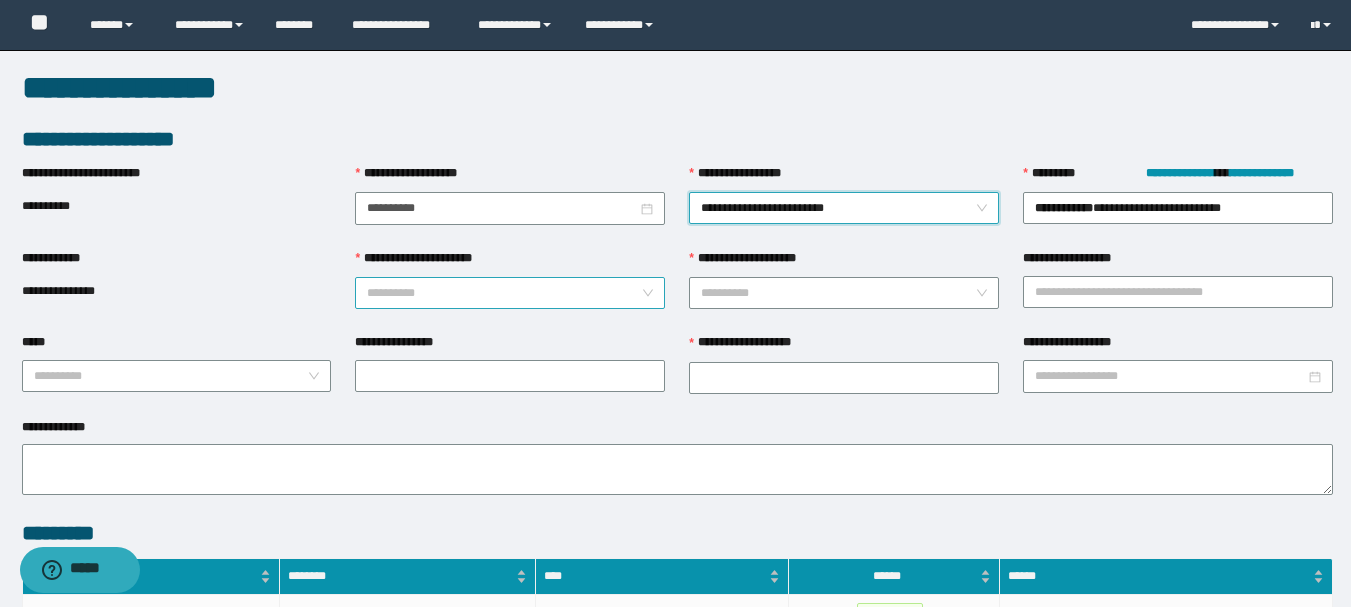 click on "**********" at bounding box center (504, 293) 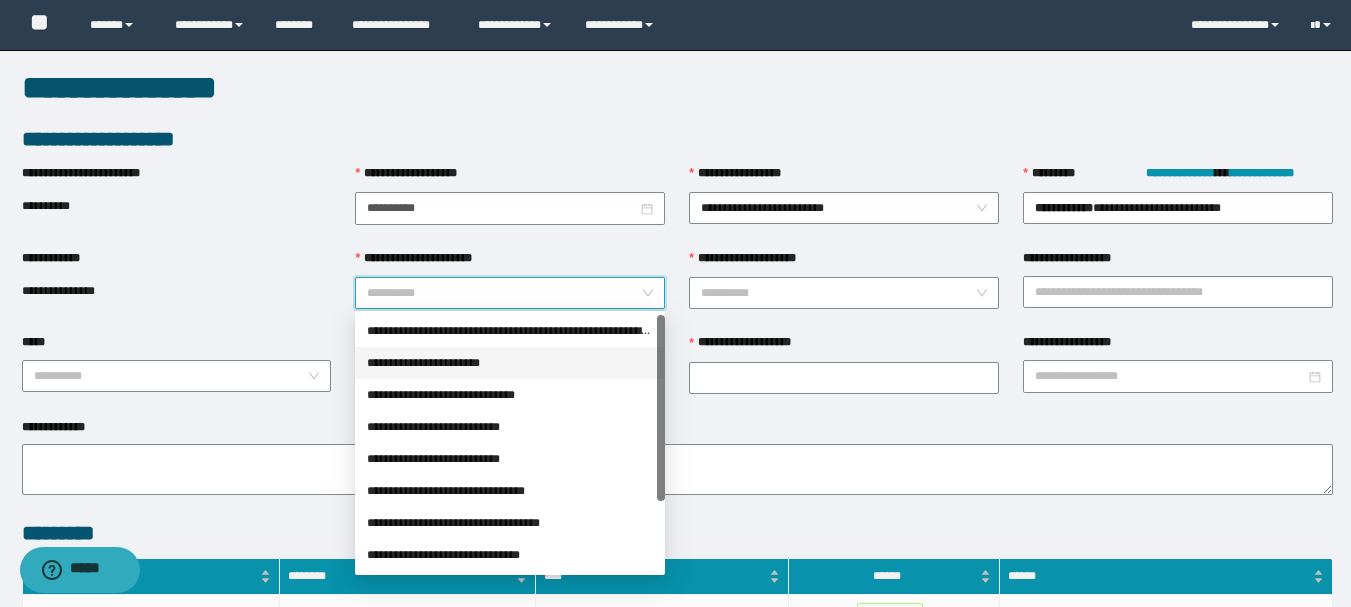 click on "**********" at bounding box center [510, 363] 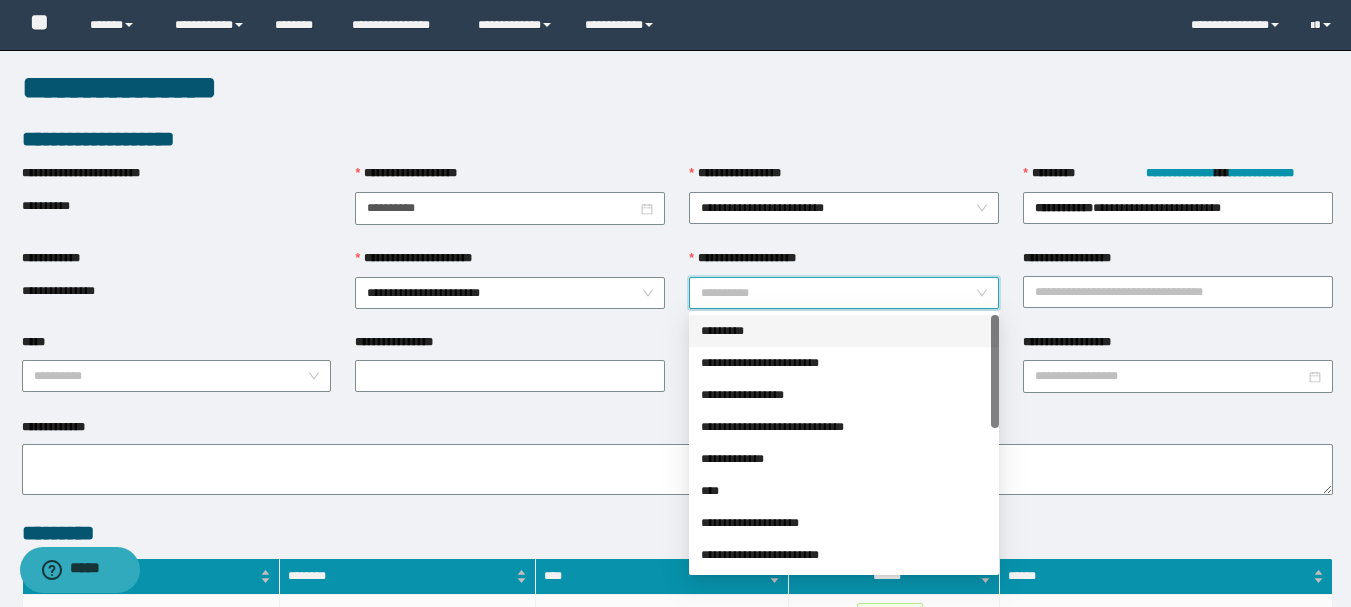 click on "**********" at bounding box center (838, 293) 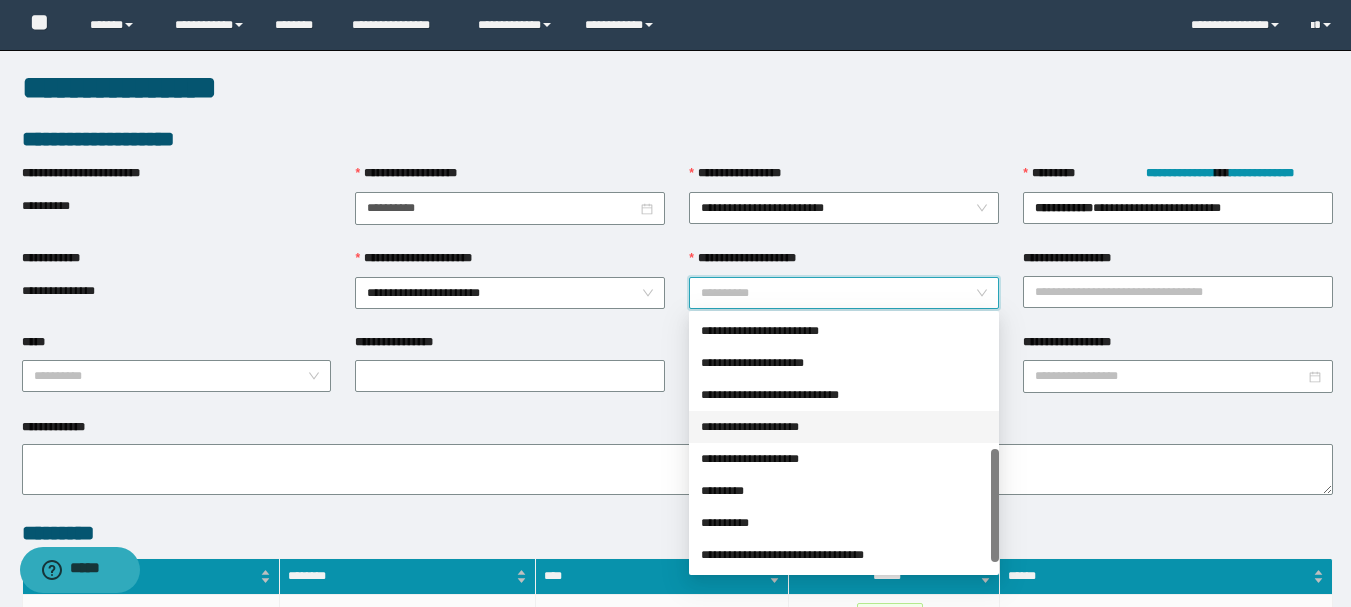 scroll, scrollTop: 320, scrollLeft: 0, axis: vertical 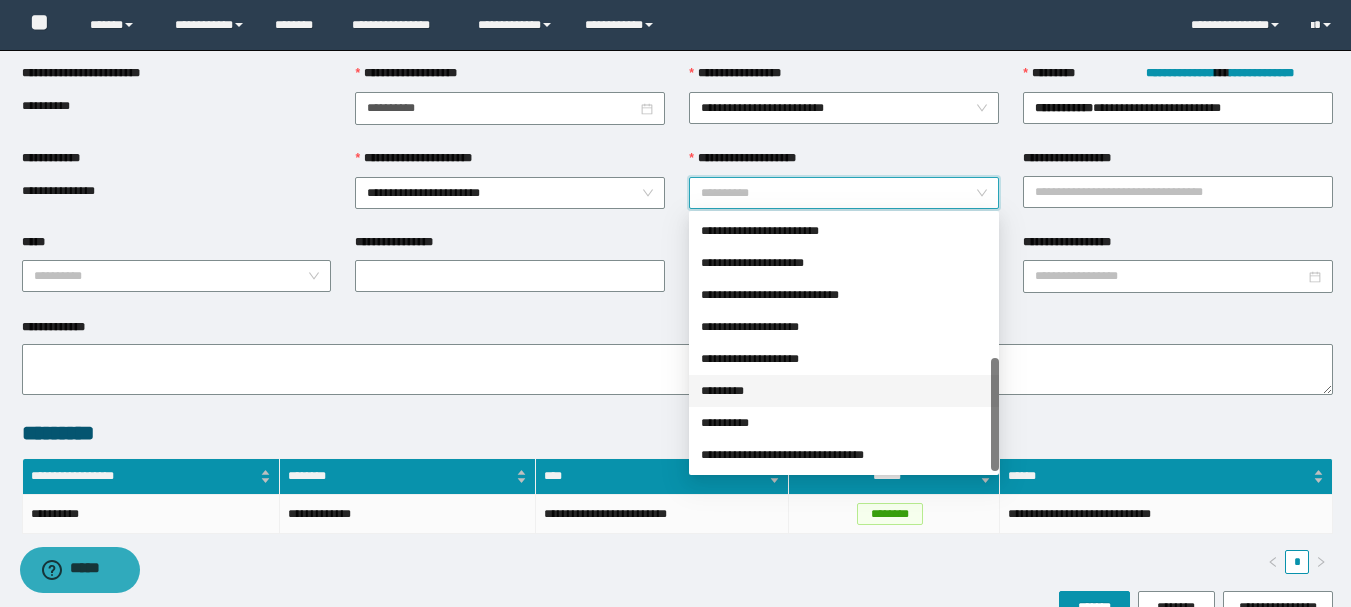 click on "*********" at bounding box center (844, 391) 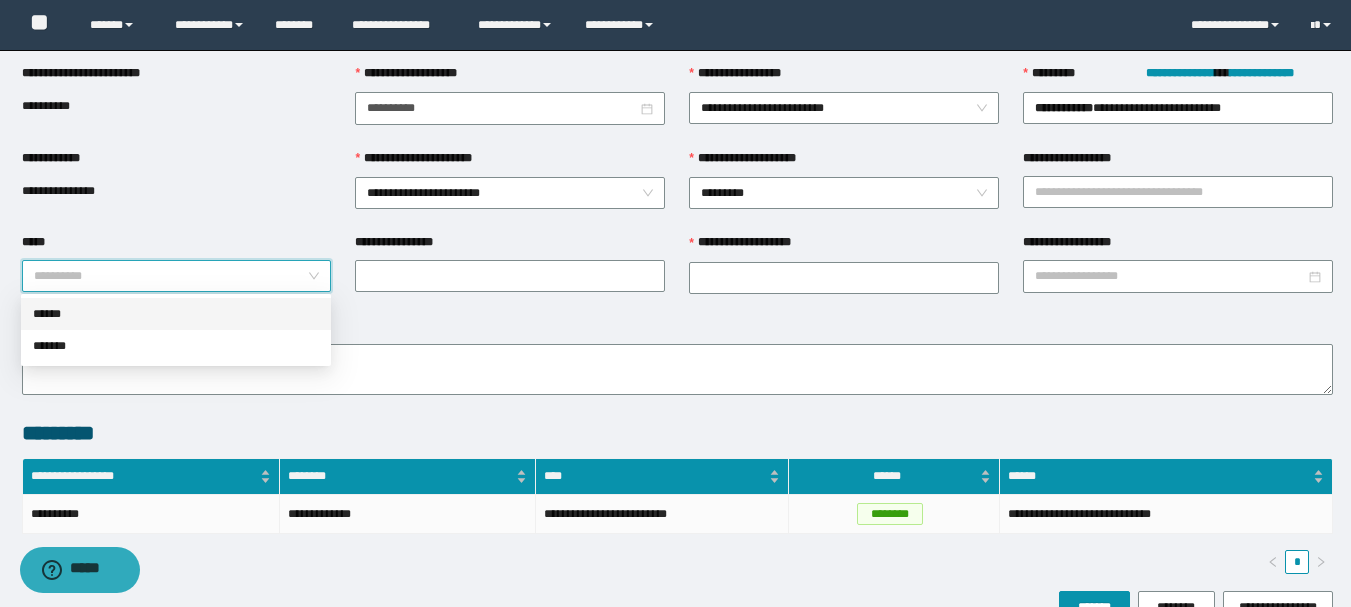 click on "*****" at bounding box center (171, 276) 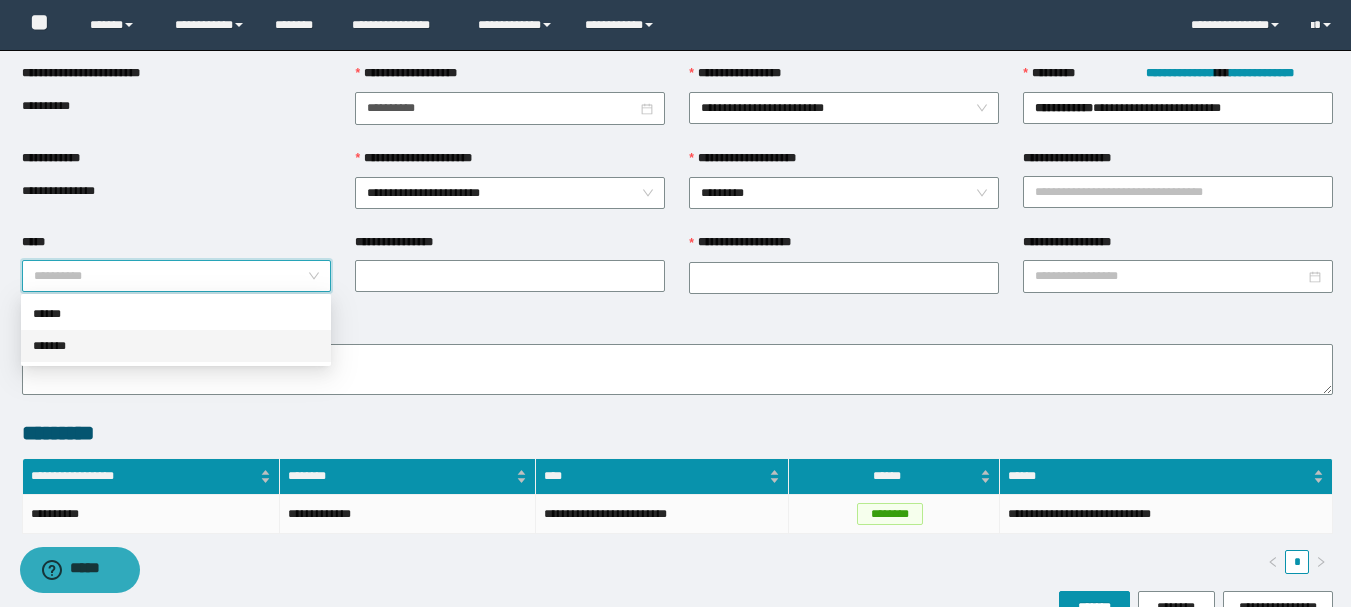click on "*******" at bounding box center (176, 346) 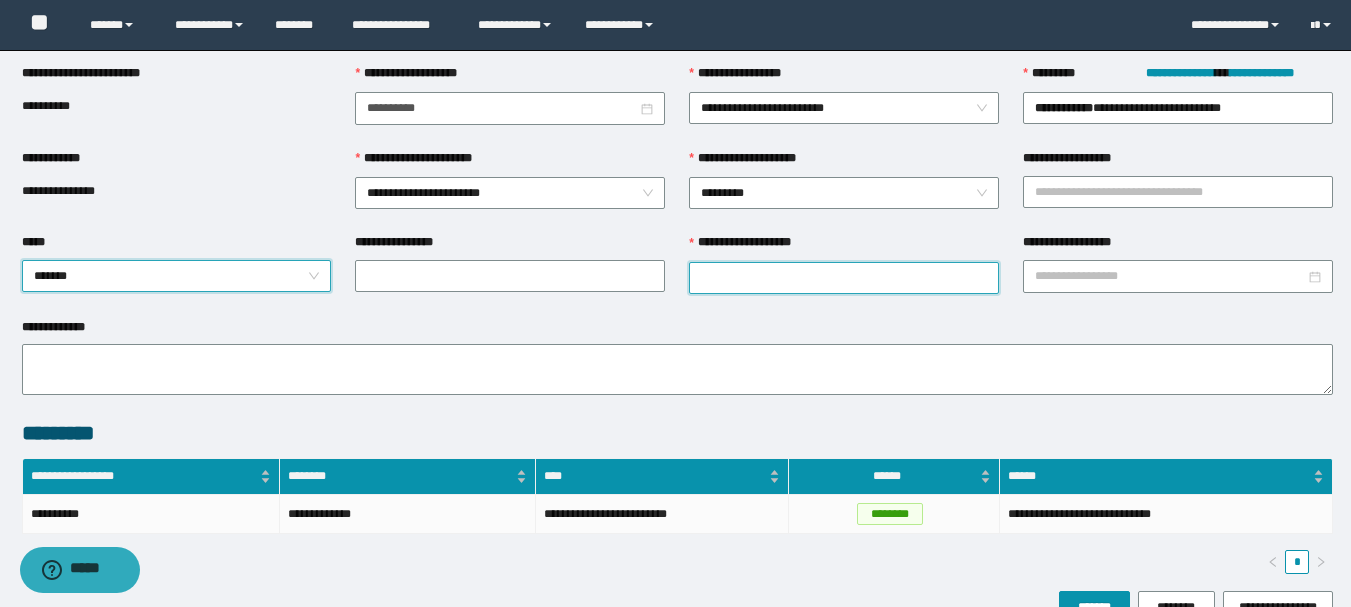 click on "**********" at bounding box center [844, 278] 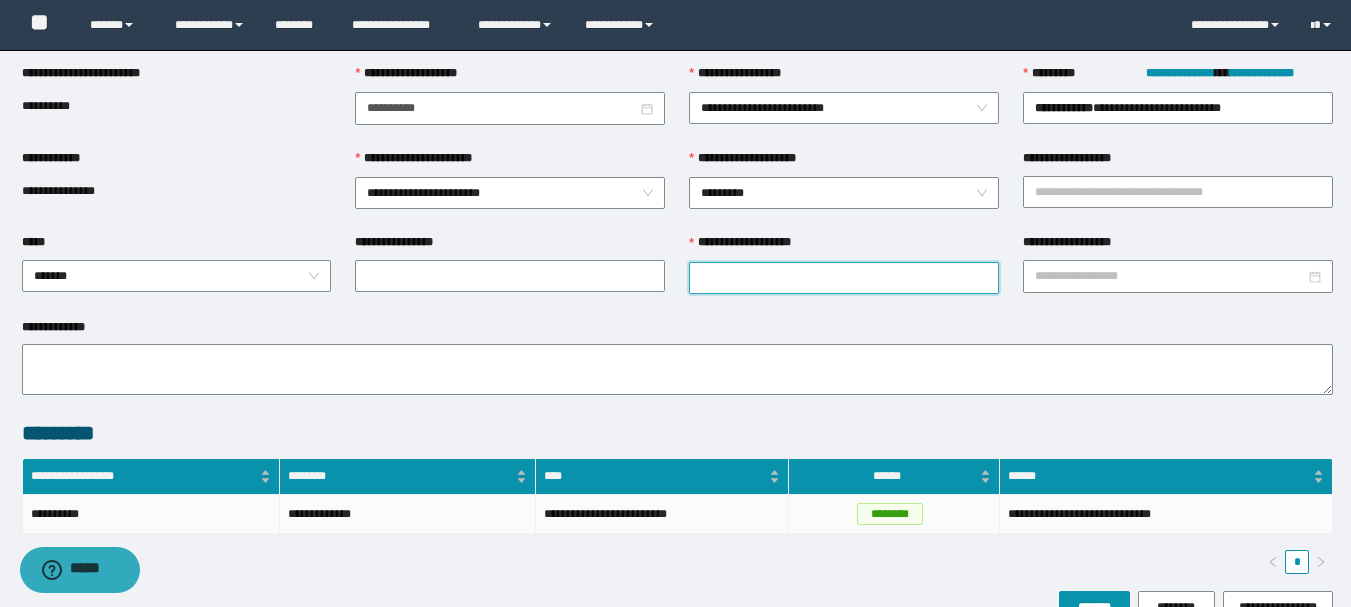 paste on "*********" 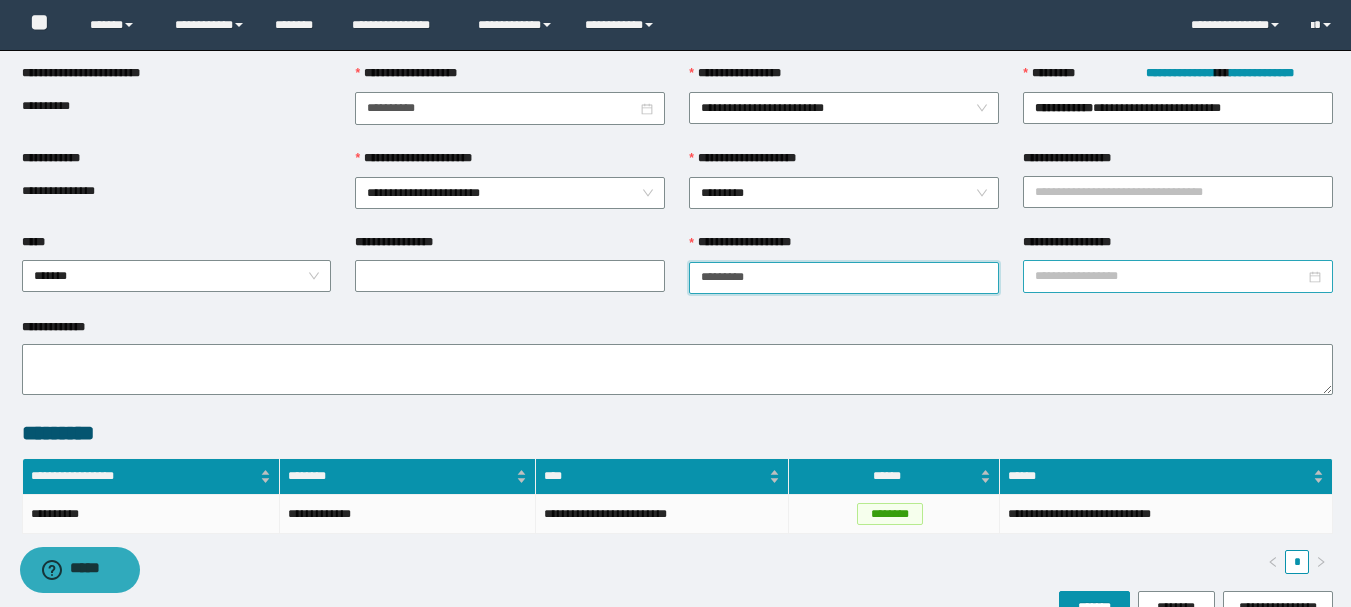 type on "*********" 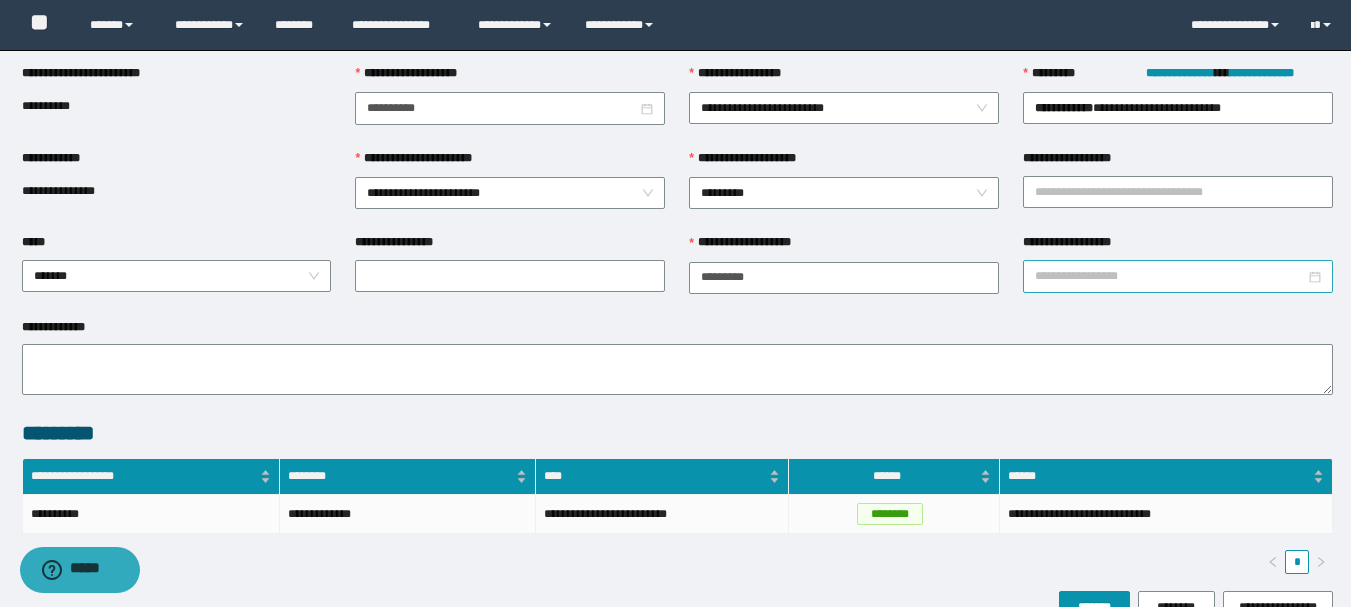 click on "**********" at bounding box center (1170, 276) 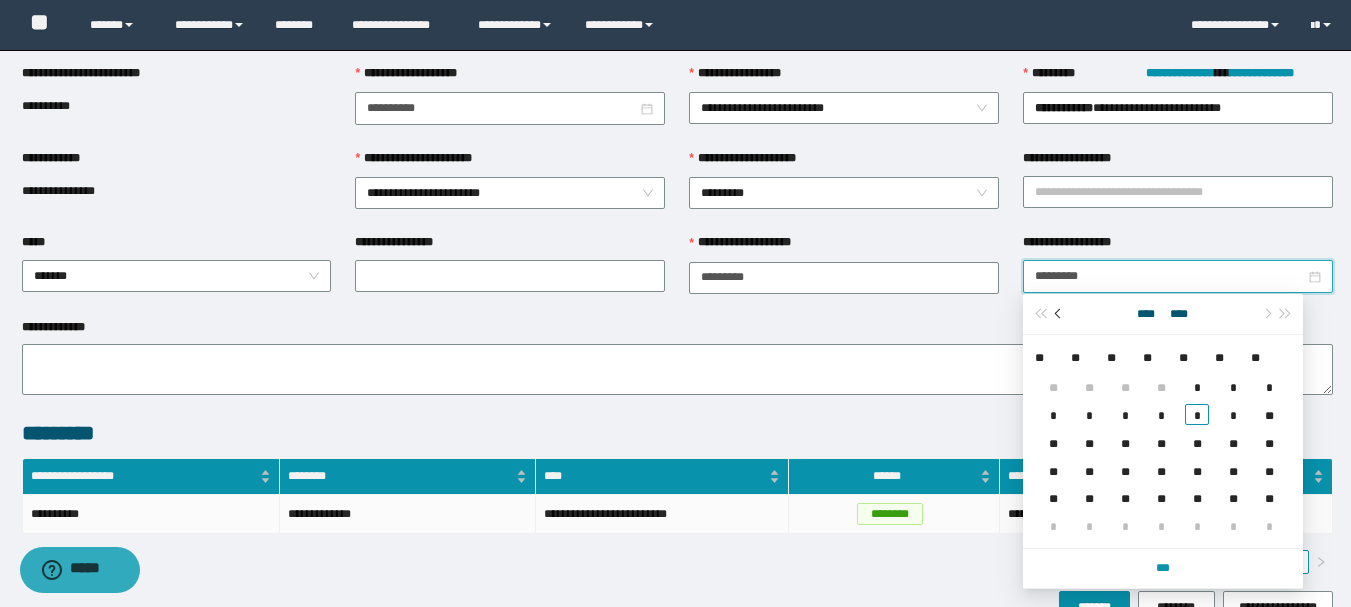 click at bounding box center [1060, 314] 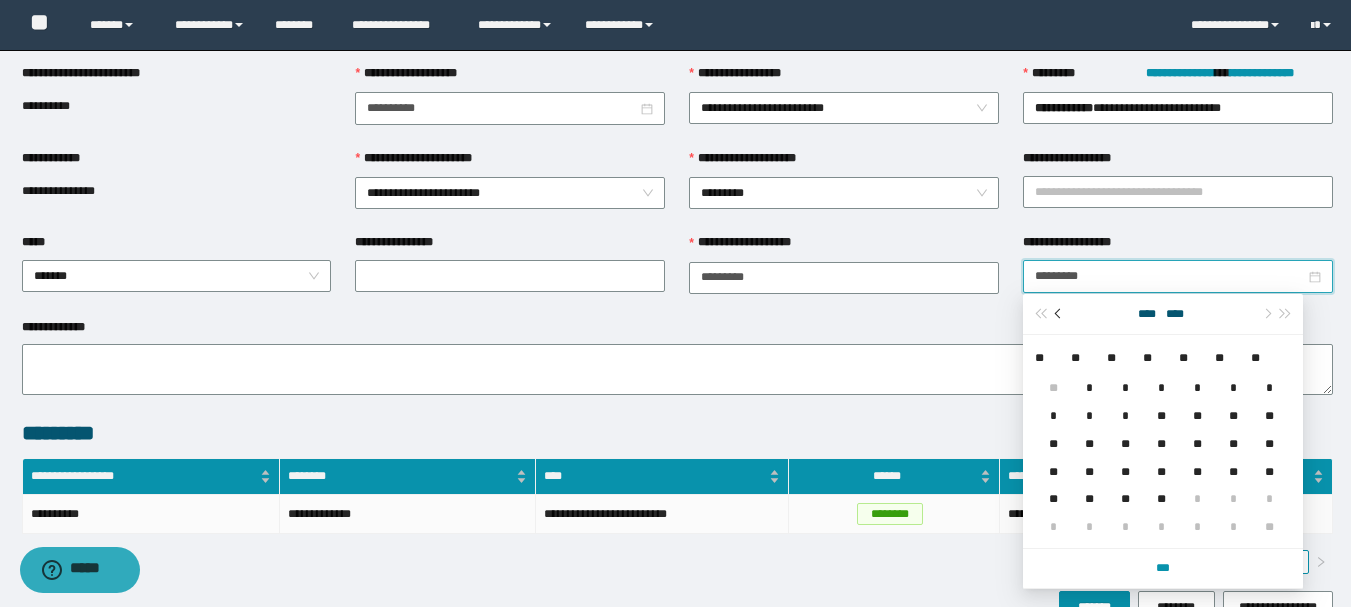 click at bounding box center [1060, 314] 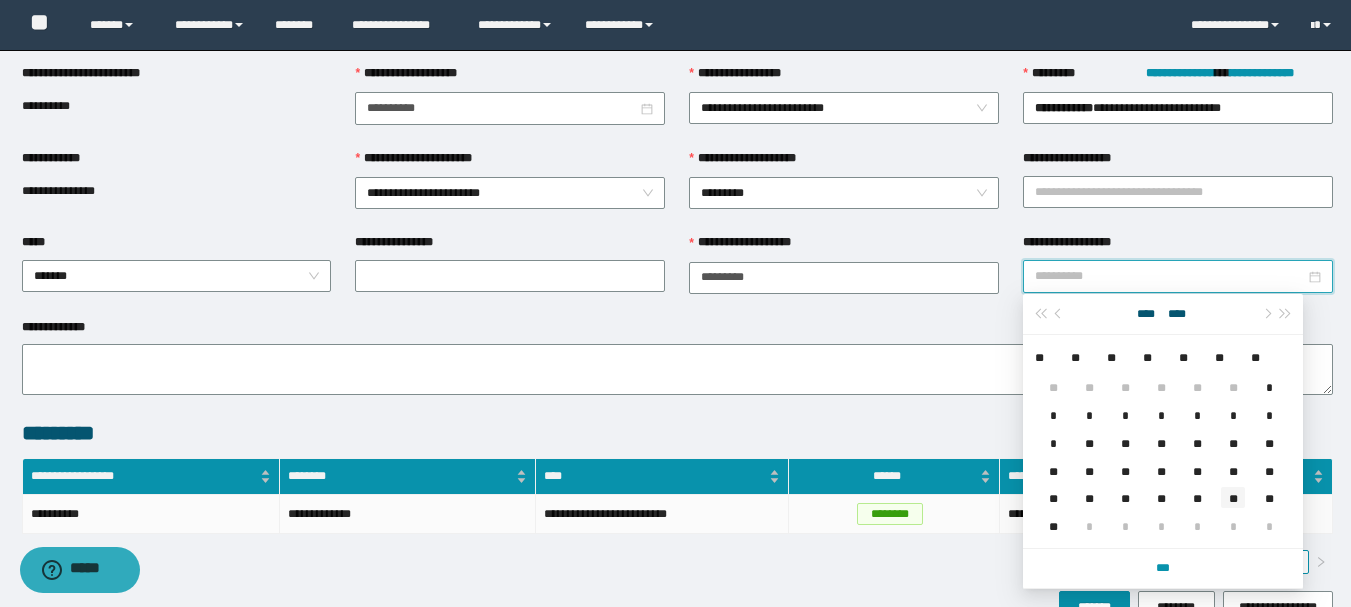 click on "**" at bounding box center (1233, 497) 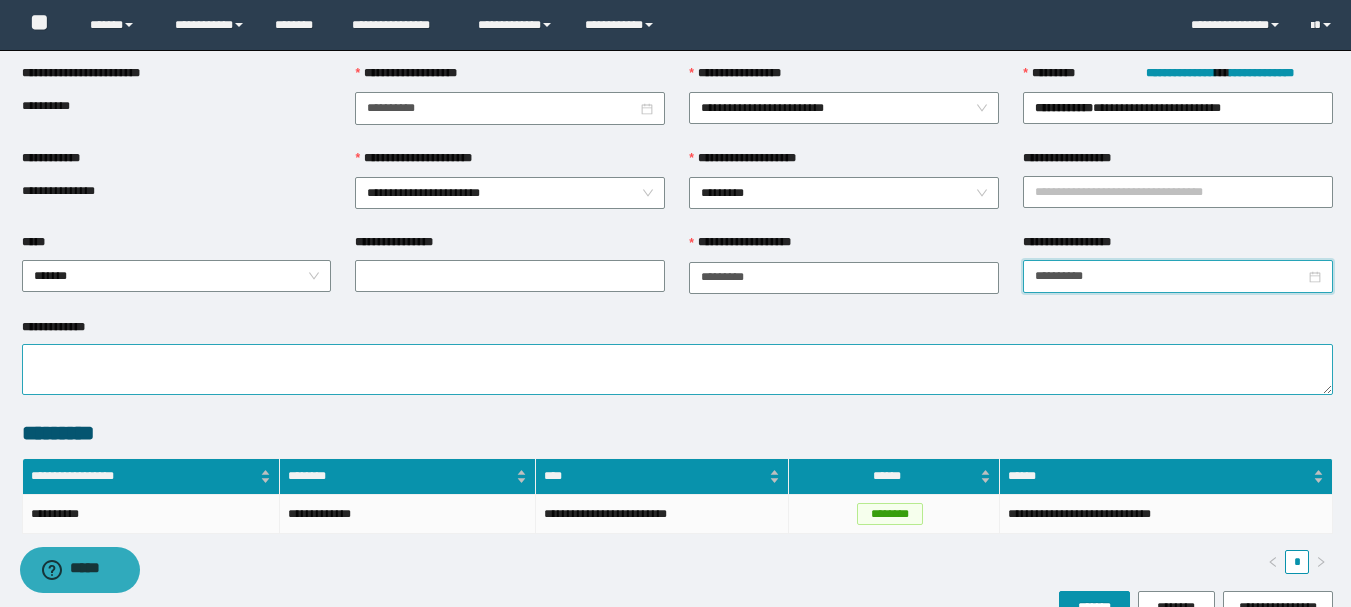 type on "**********" 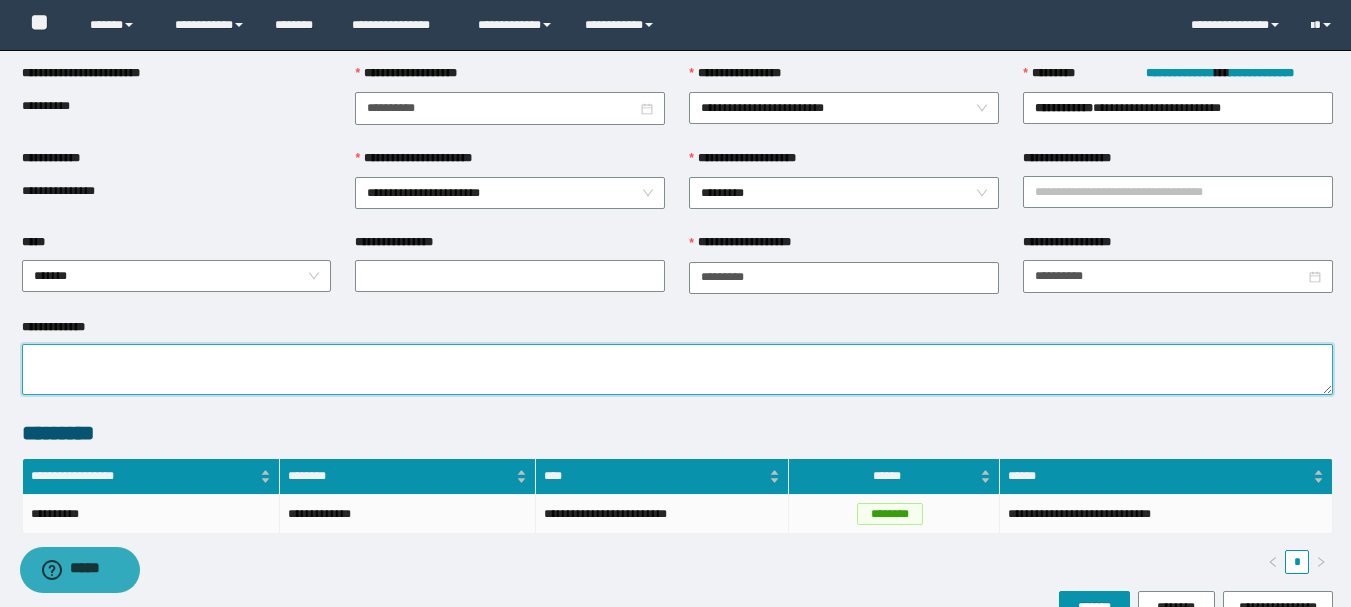 click on "**********" at bounding box center (677, 369) 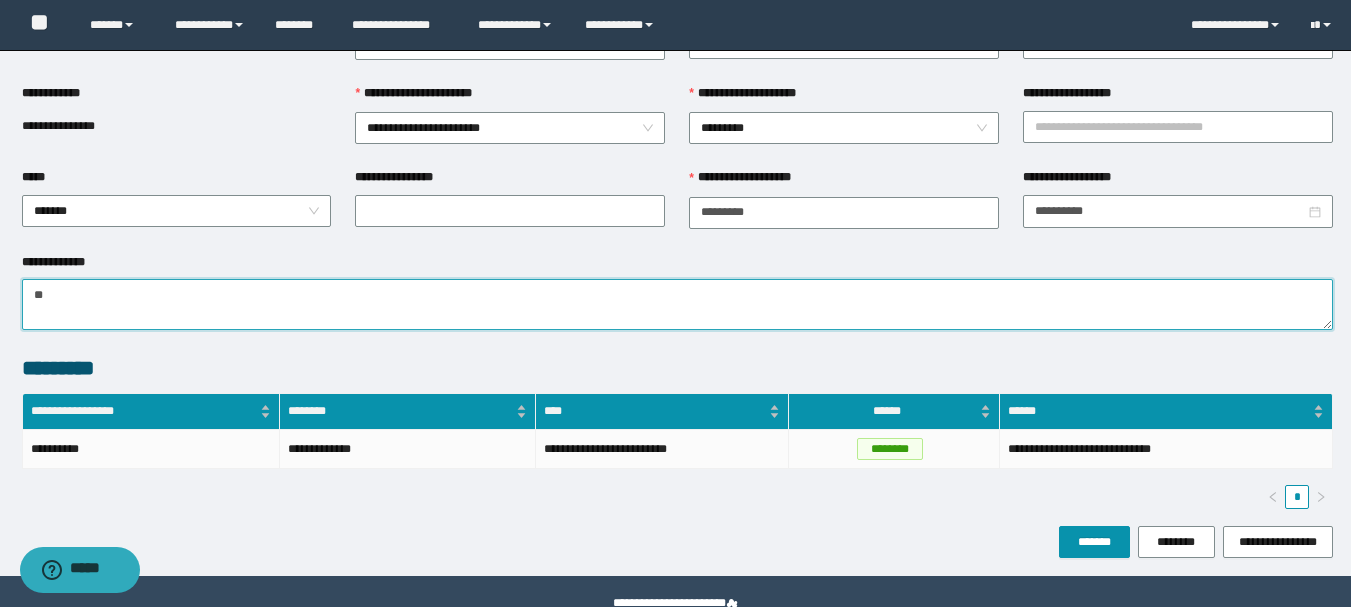 scroll, scrollTop: 200, scrollLeft: 0, axis: vertical 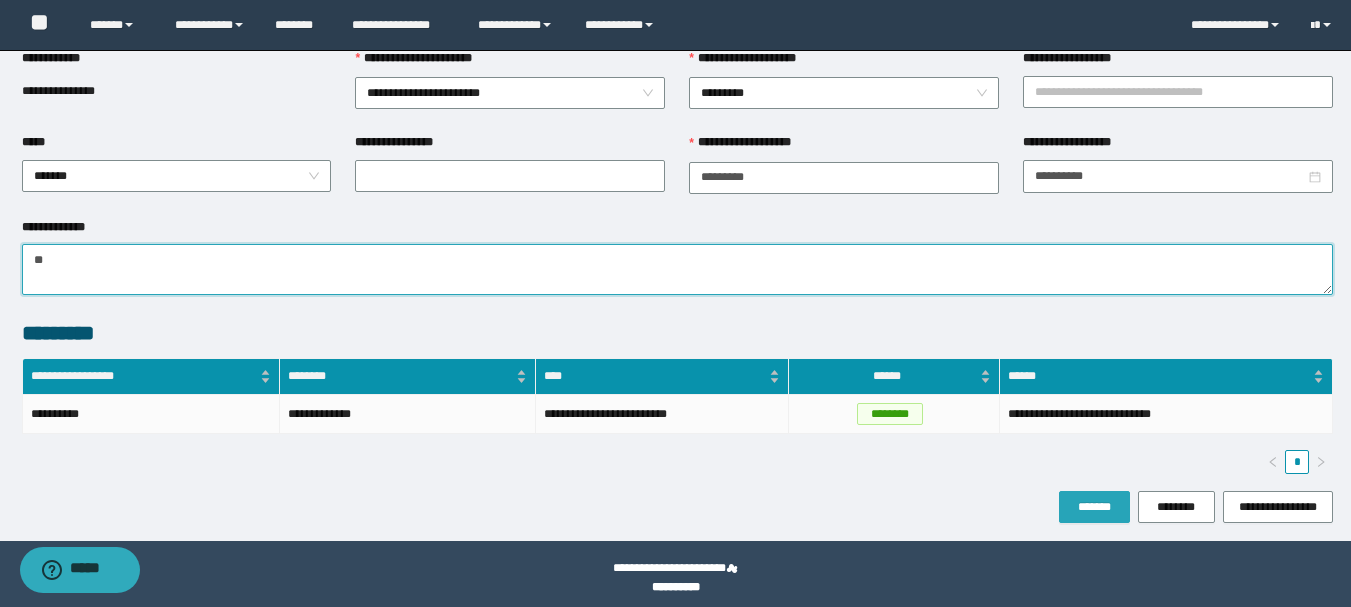 type on "**" 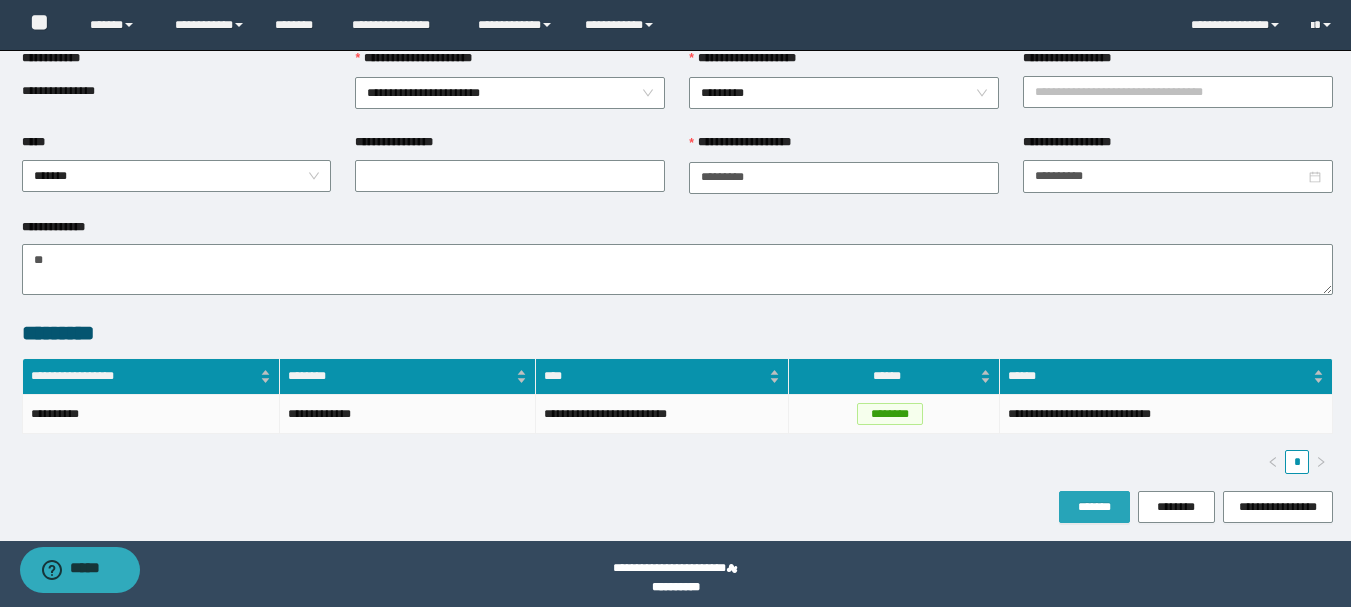 click on "*******" at bounding box center (1094, 507) 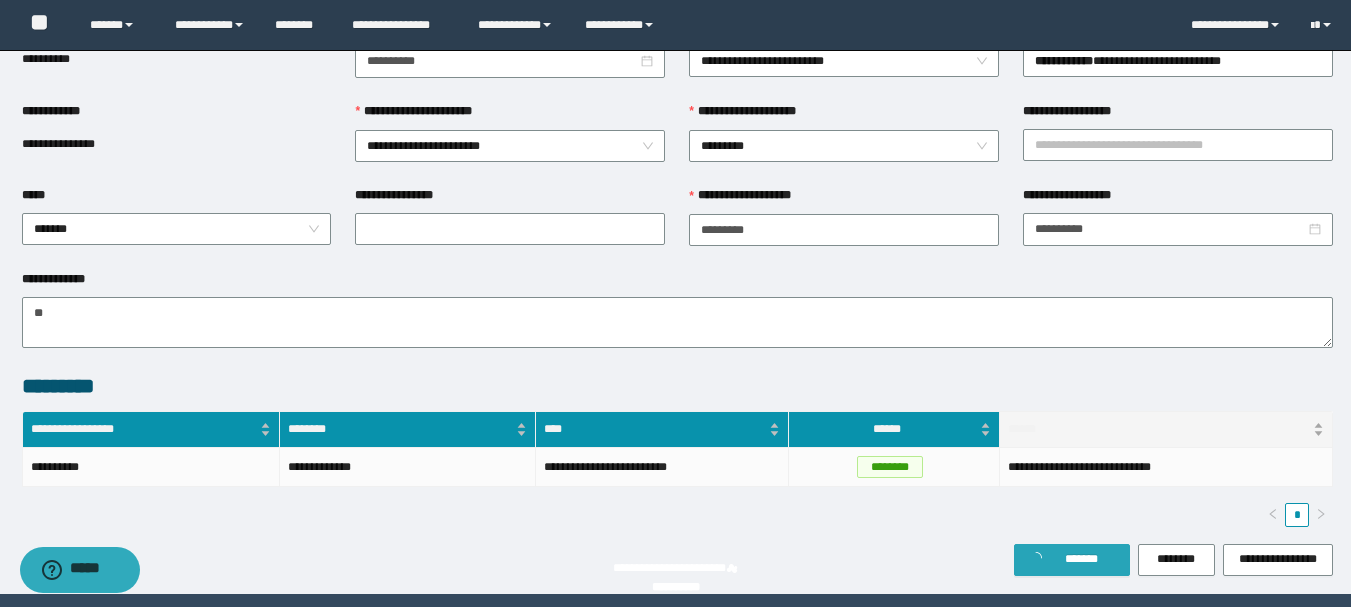 scroll, scrollTop: 253, scrollLeft: 0, axis: vertical 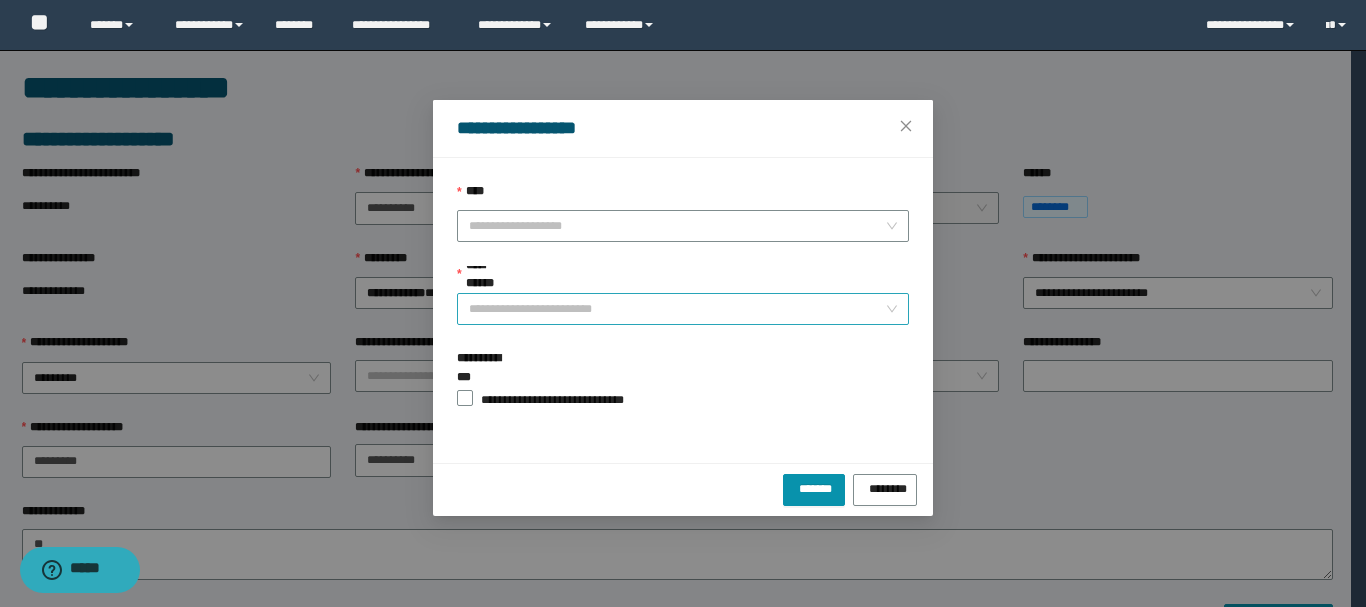 click on "****" at bounding box center (677, 226) 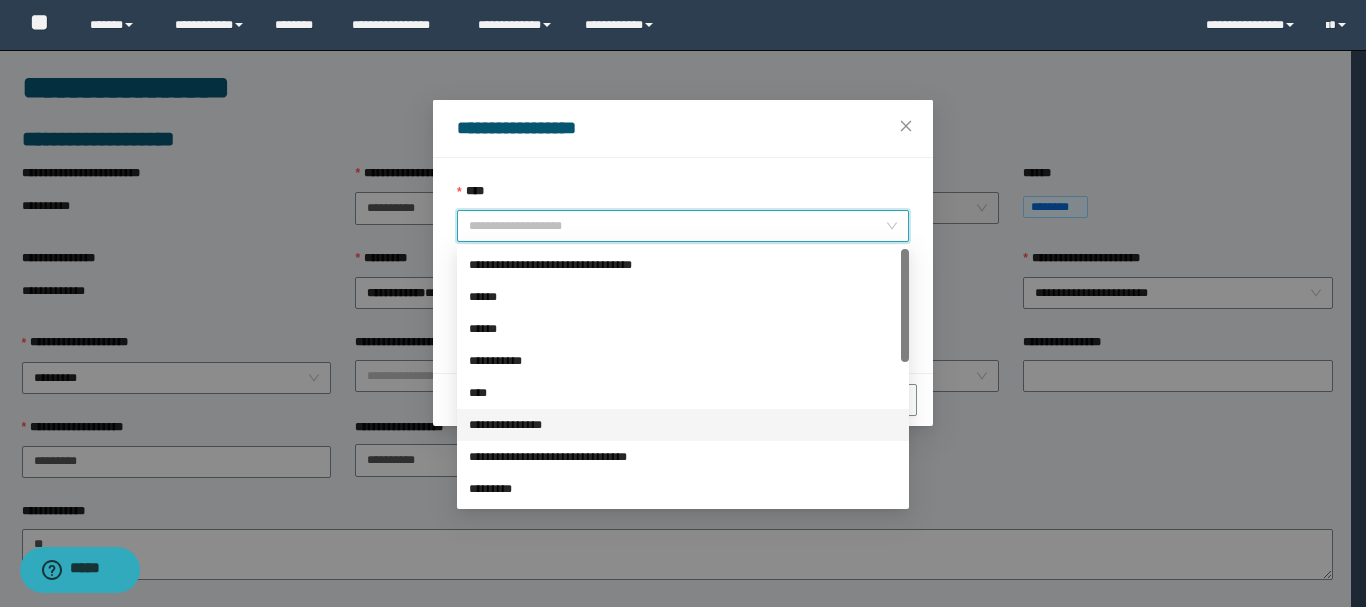 click on "**********" at bounding box center [683, 425] 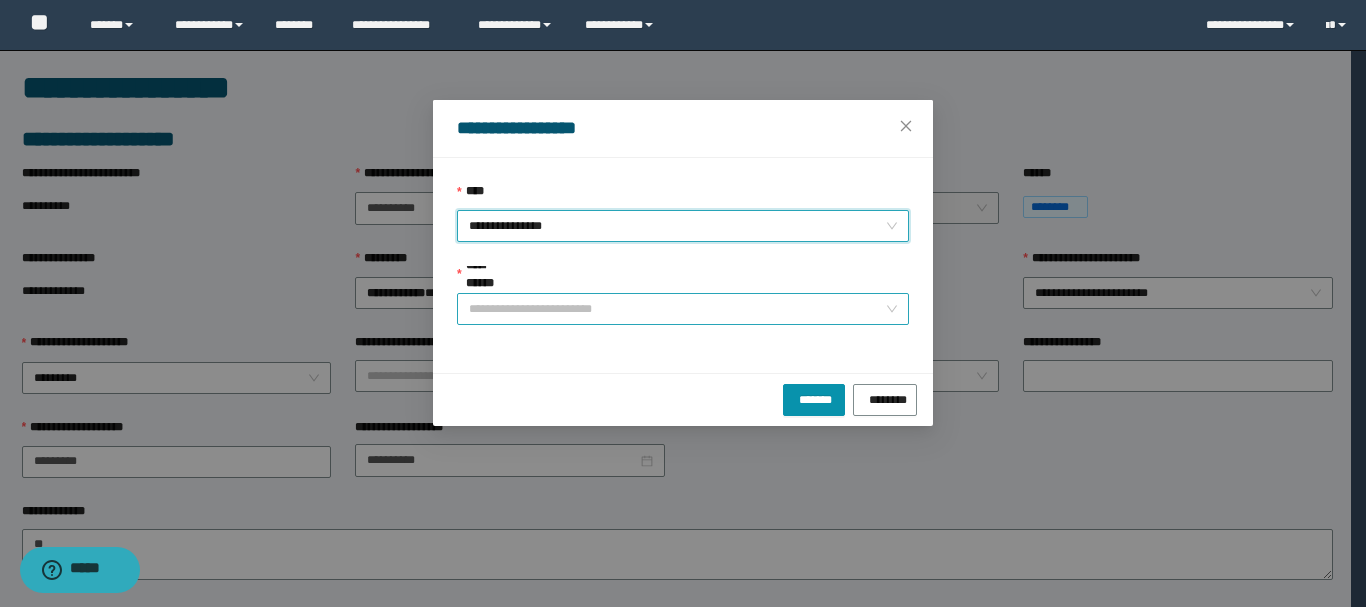 click on "**********" at bounding box center [677, 309] 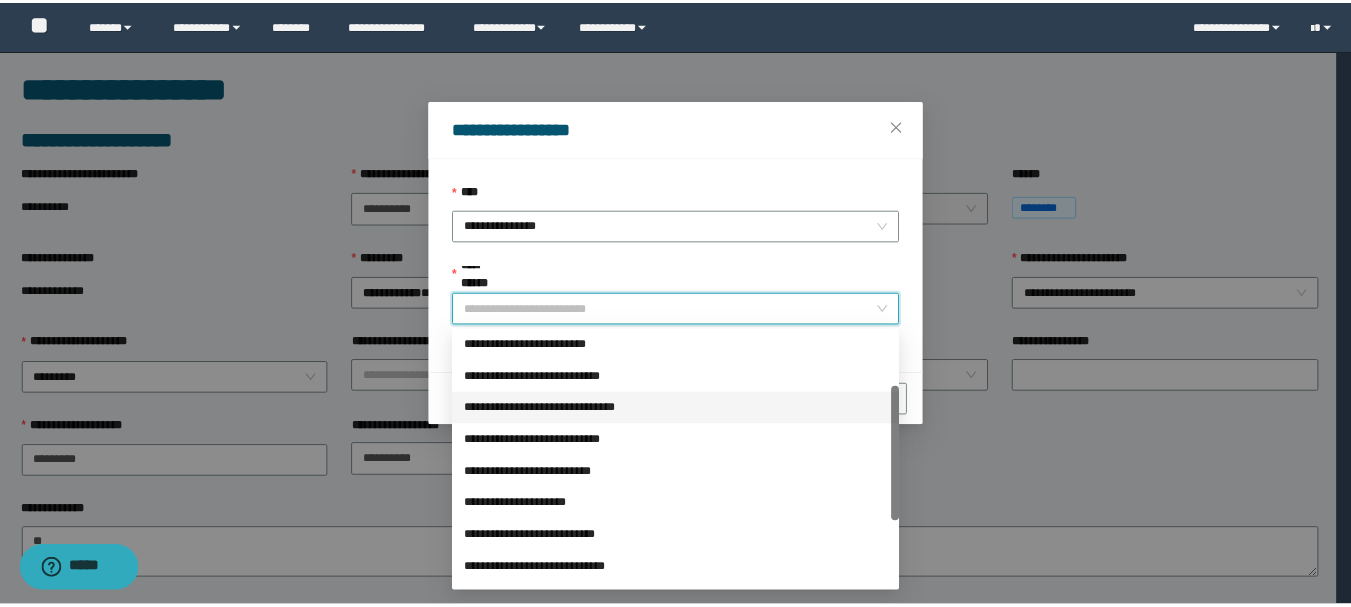 scroll, scrollTop: 200, scrollLeft: 0, axis: vertical 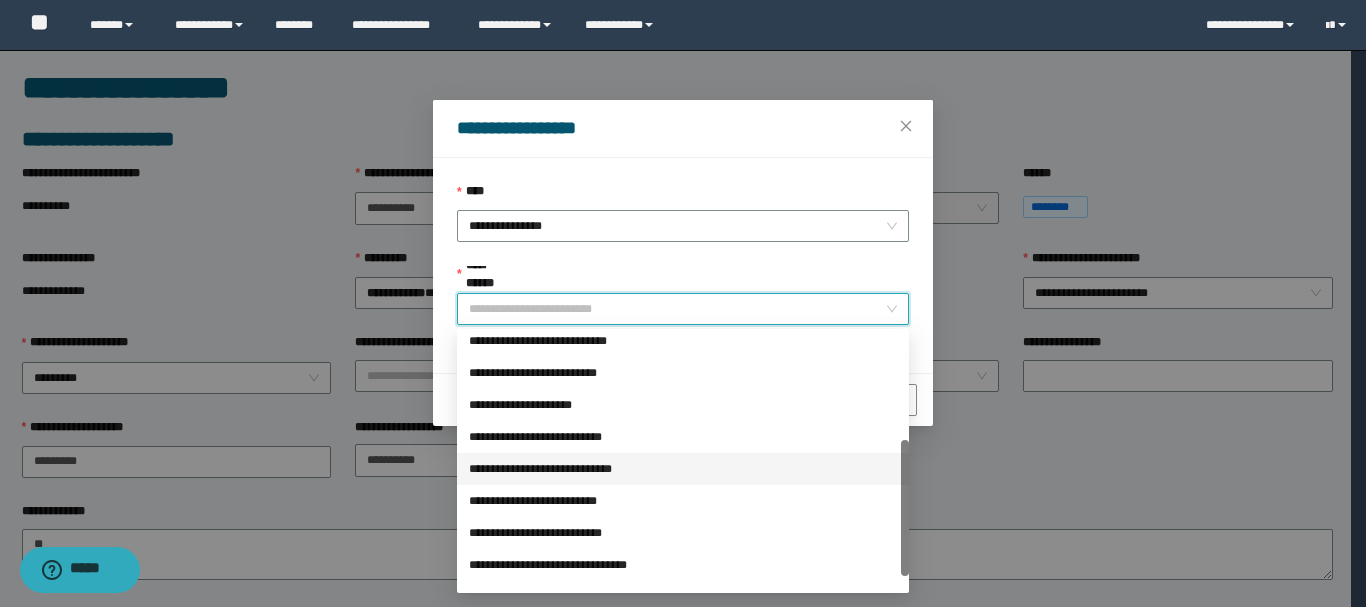 click on "**********" at bounding box center [683, 469] 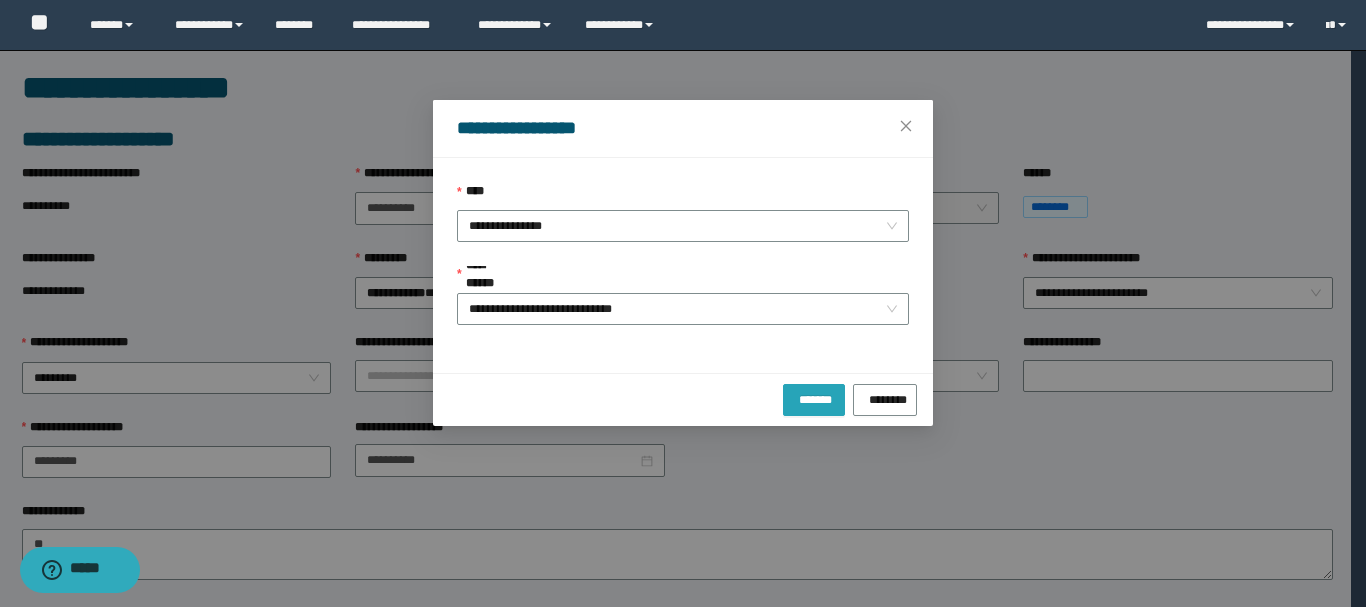 click on "*******" at bounding box center (814, 397) 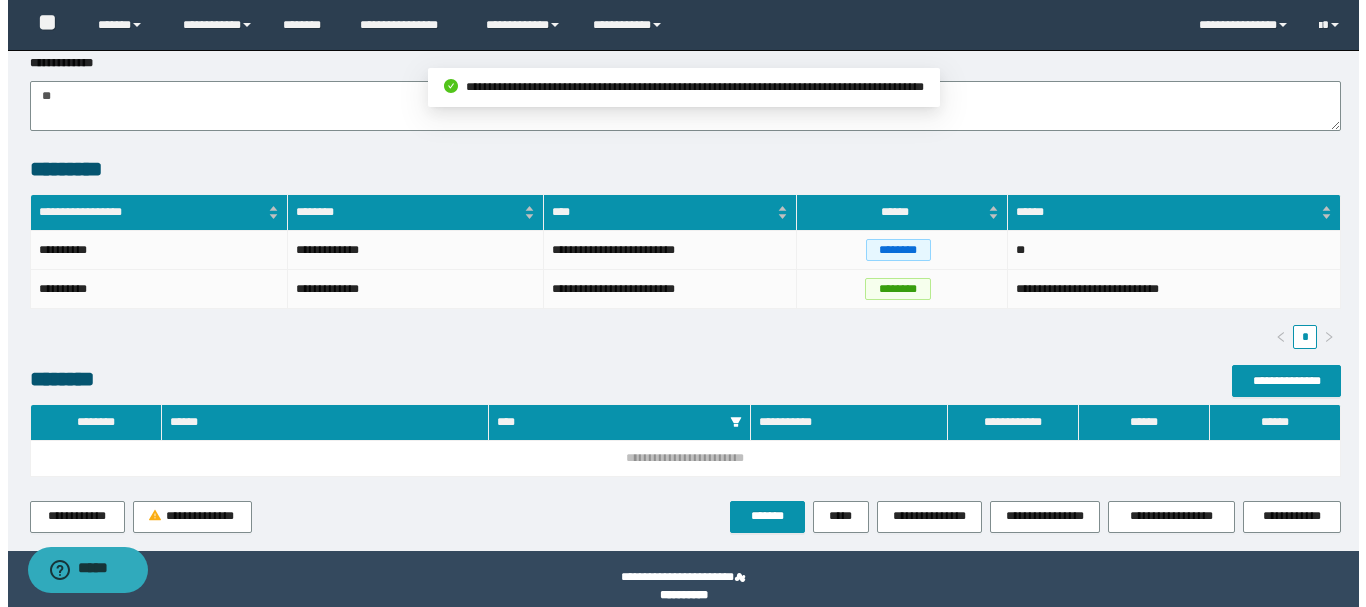 scroll, scrollTop: 519, scrollLeft: 0, axis: vertical 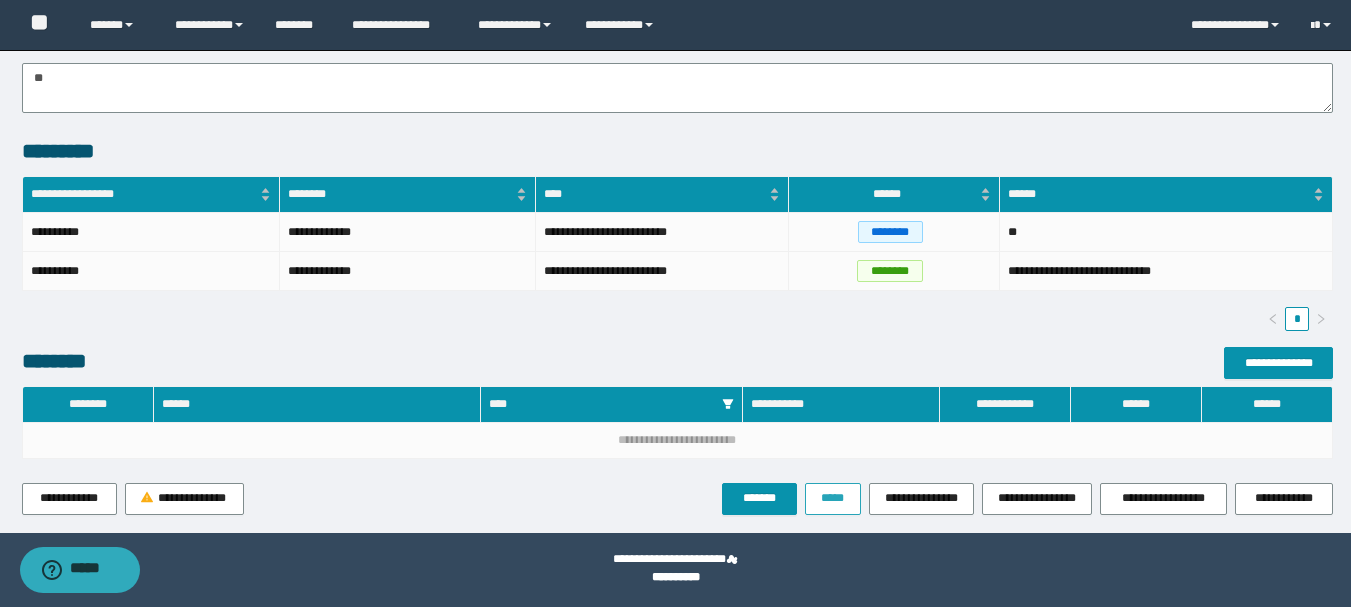 click on "*****" at bounding box center [833, 498] 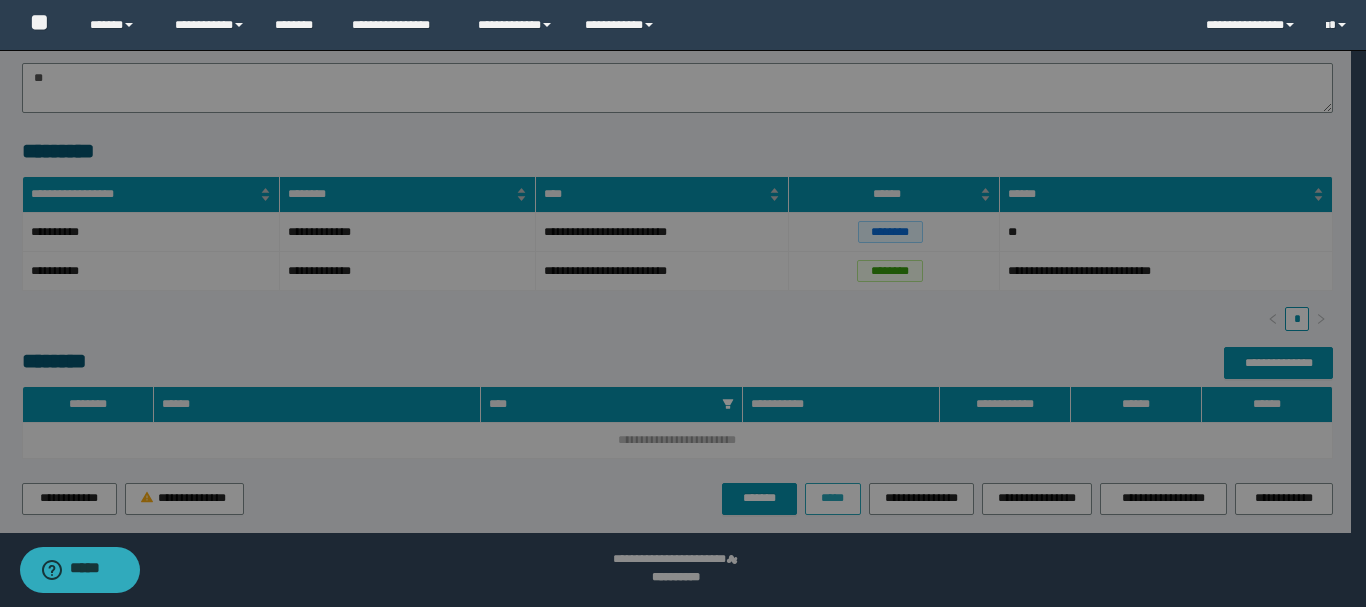 type on "**********" 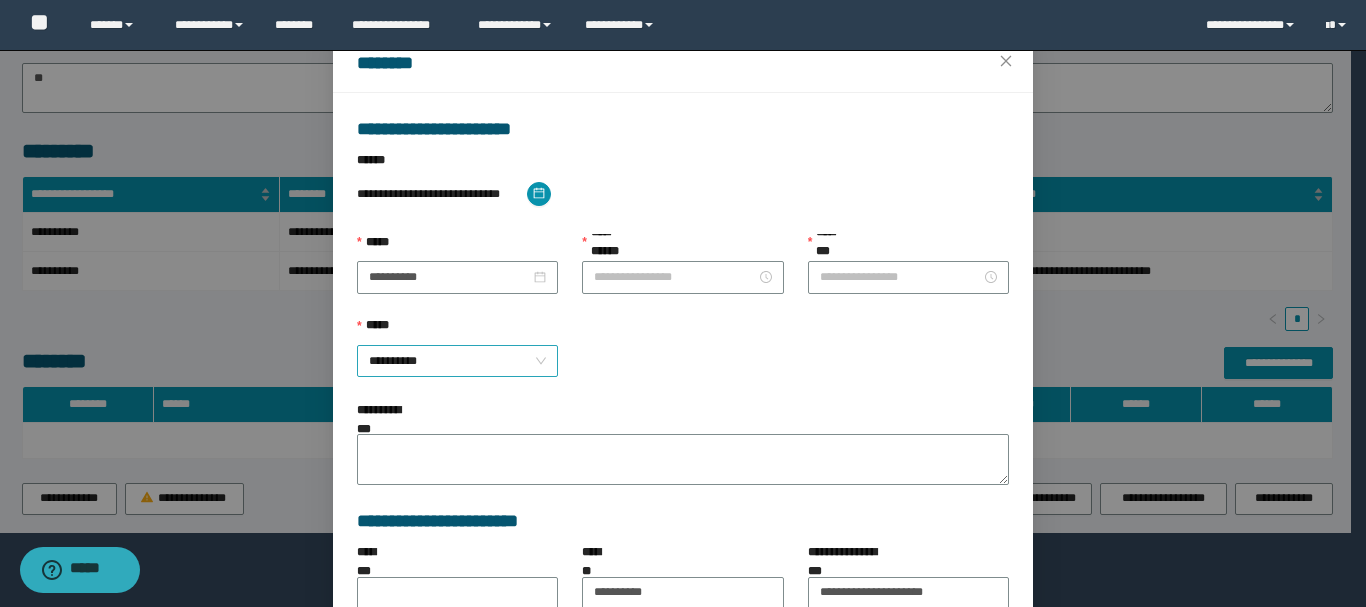 scroll, scrollTop: 100, scrollLeft: 0, axis: vertical 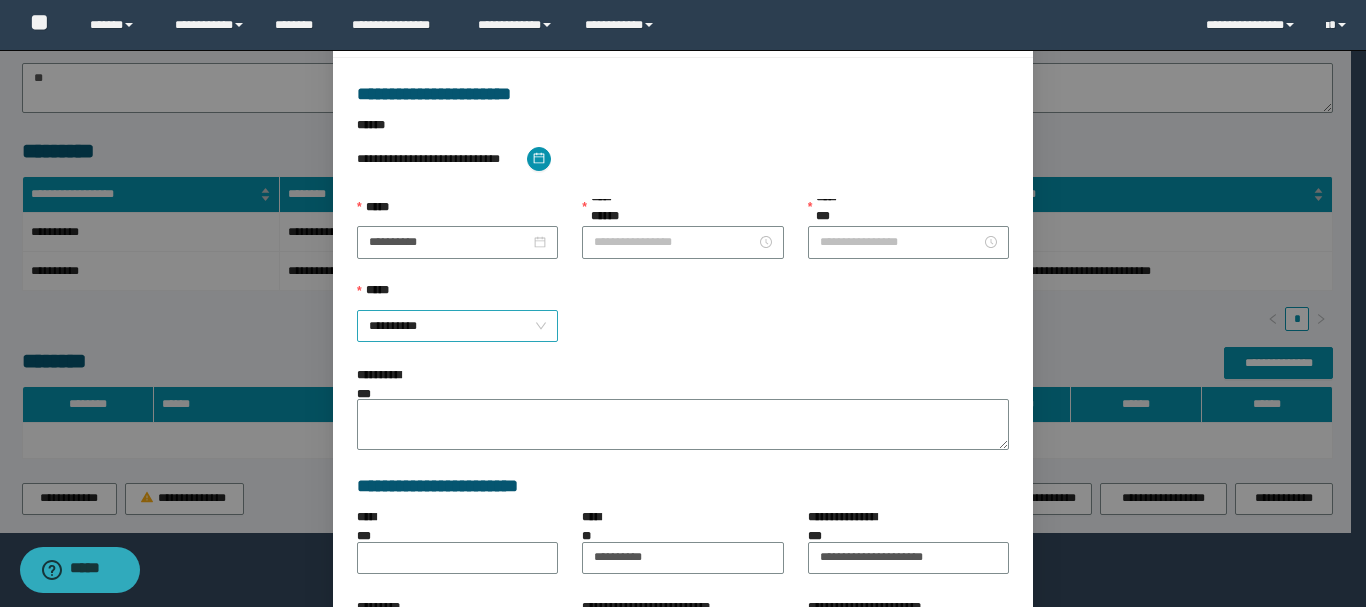 click on "**********" at bounding box center (457, 326) 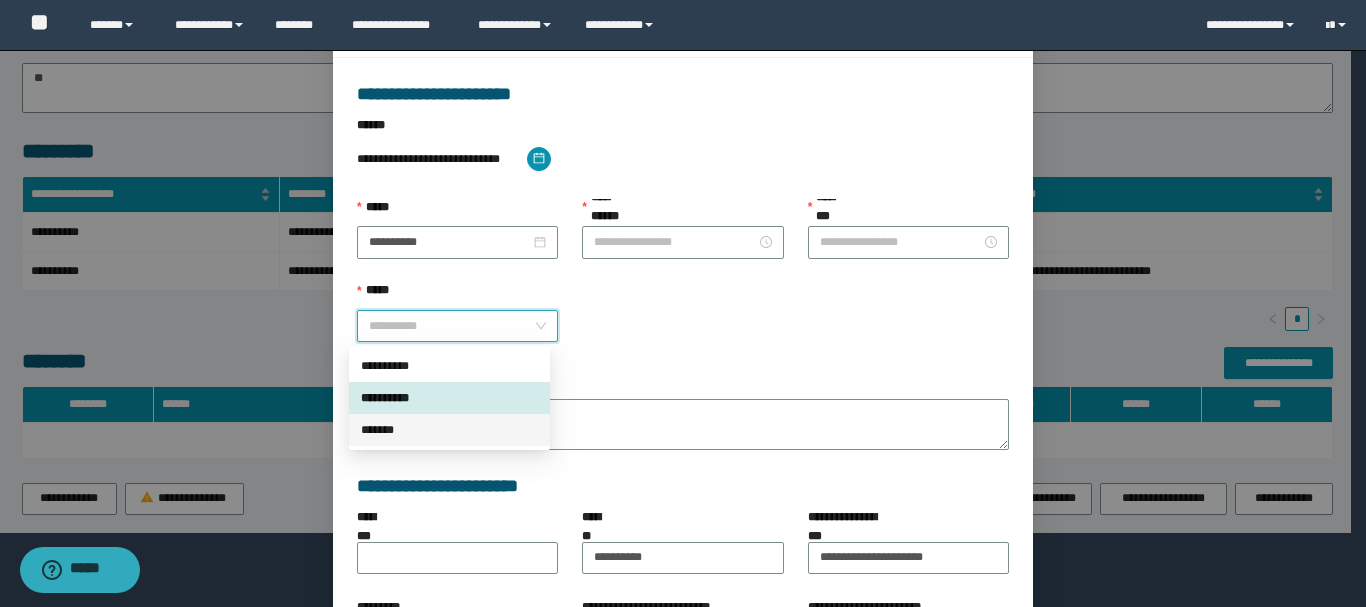 click on "*******" at bounding box center [449, 430] 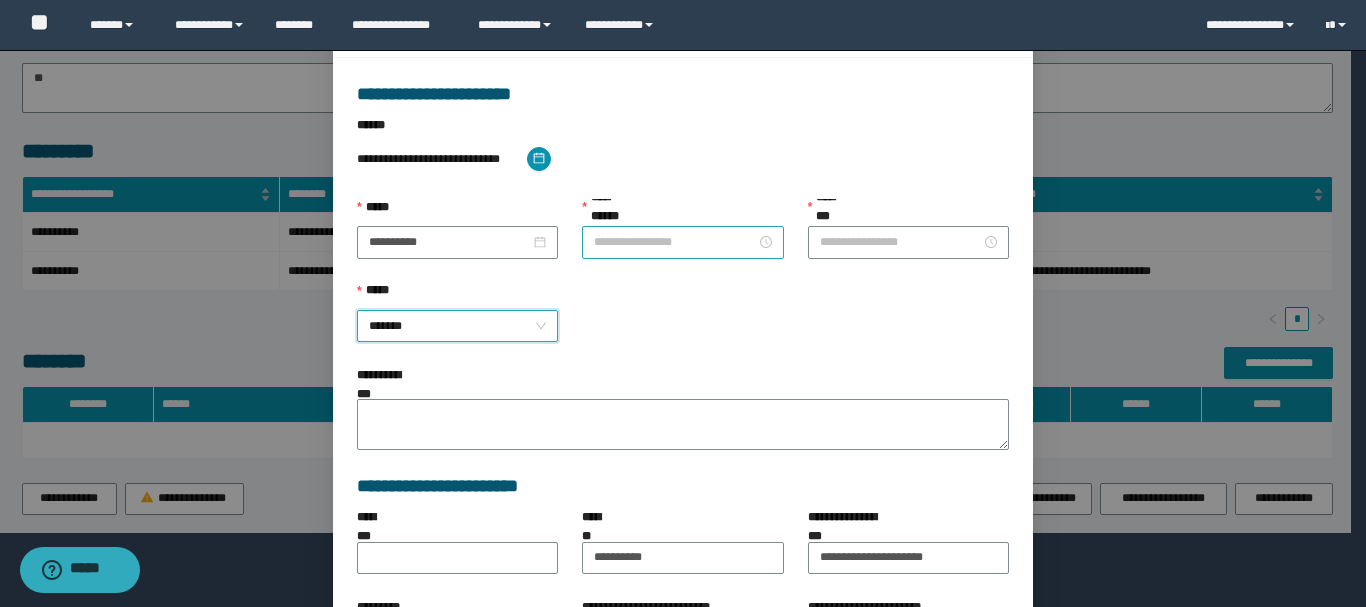 click on "**********" at bounding box center [674, 242] 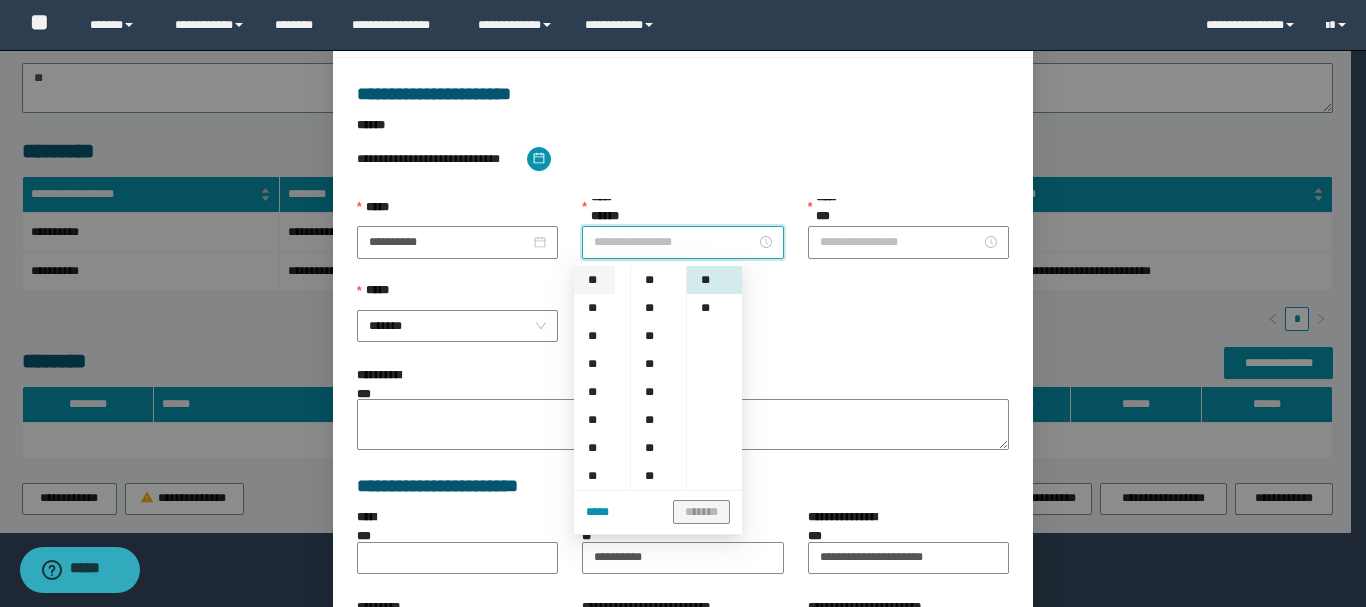 click on "**" at bounding box center [594, 280] 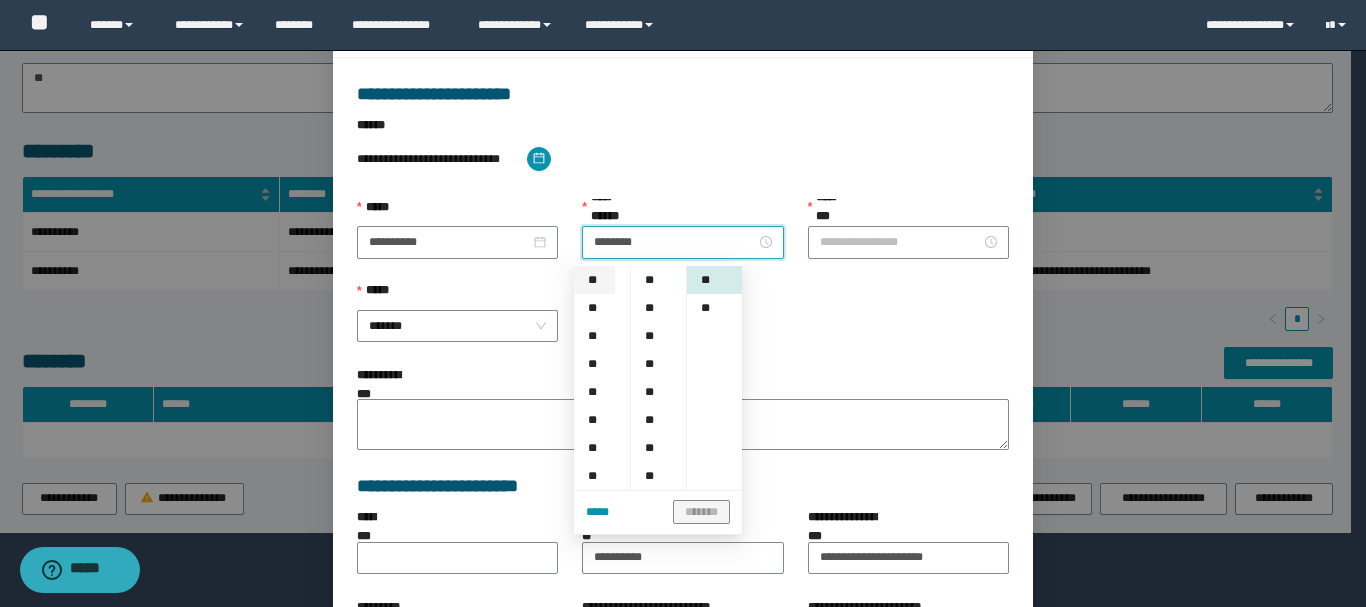 type on "********" 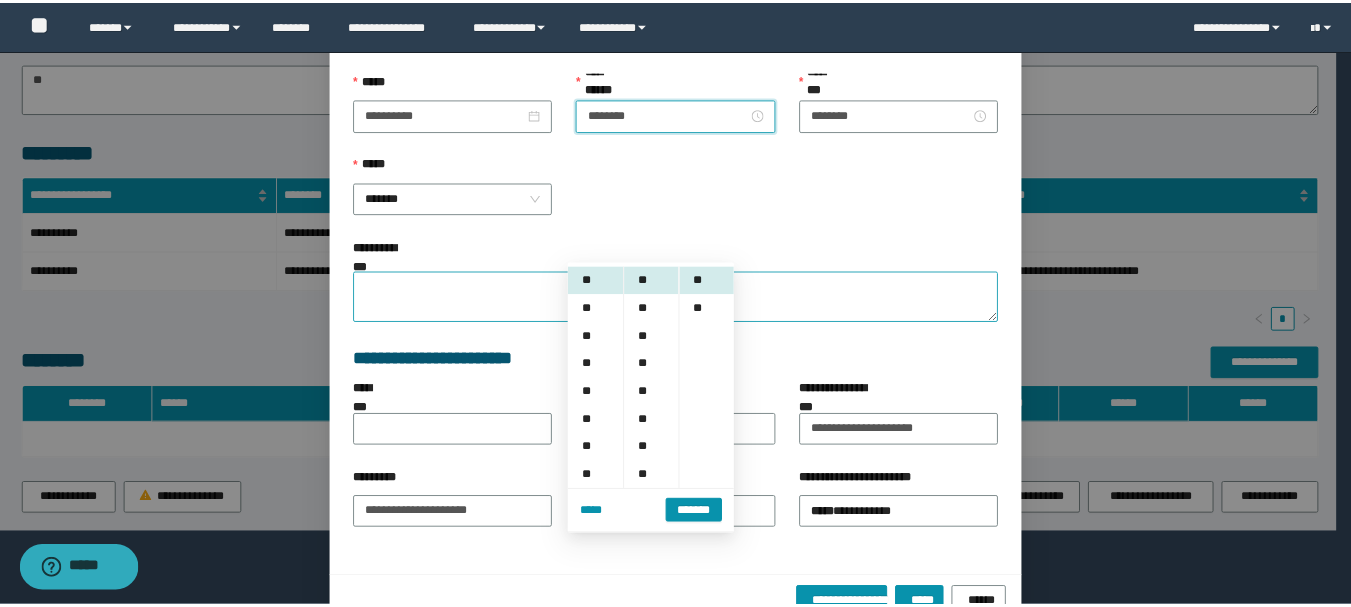 scroll, scrollTop: 263, scrollLeft: 0, axis: vertical 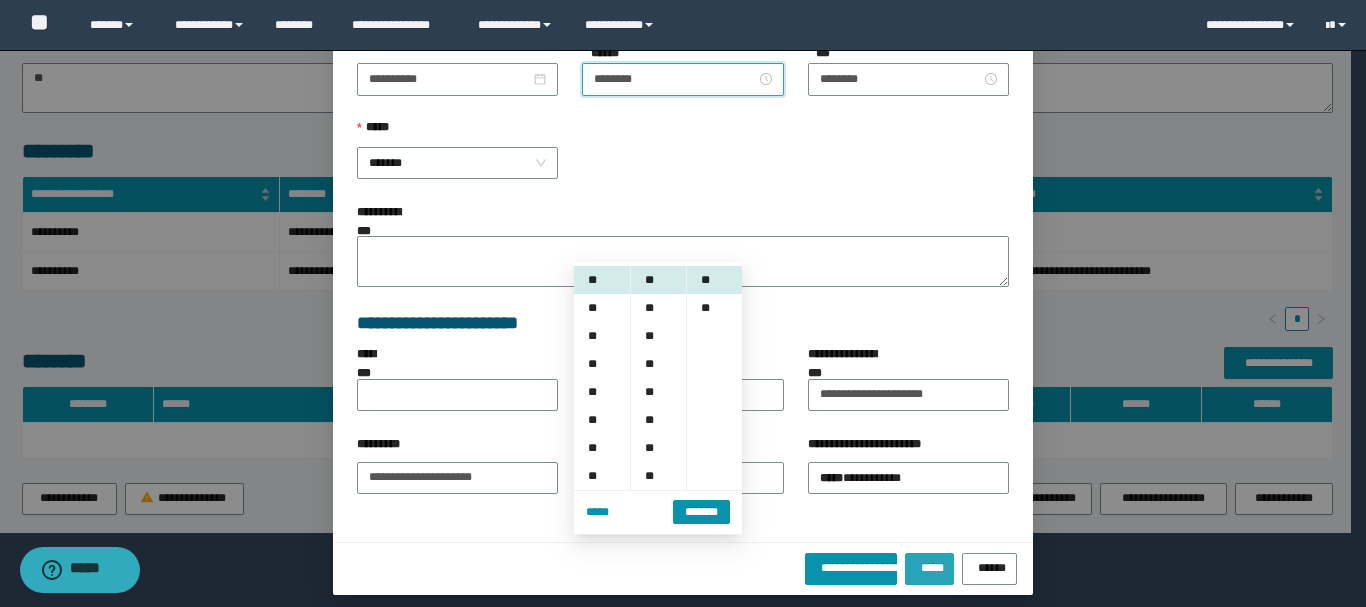click on "*****" at bounding box center [929, 565] 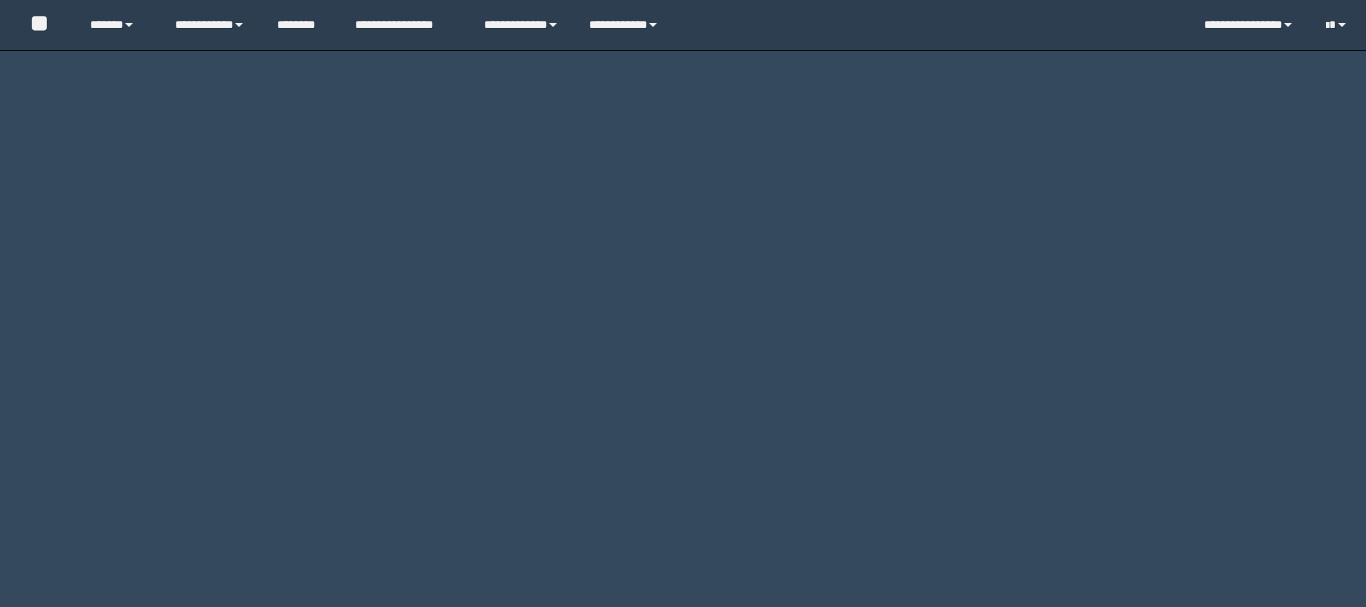 scroll, scrollTop: 0, scrollLeft: 0, axis: both 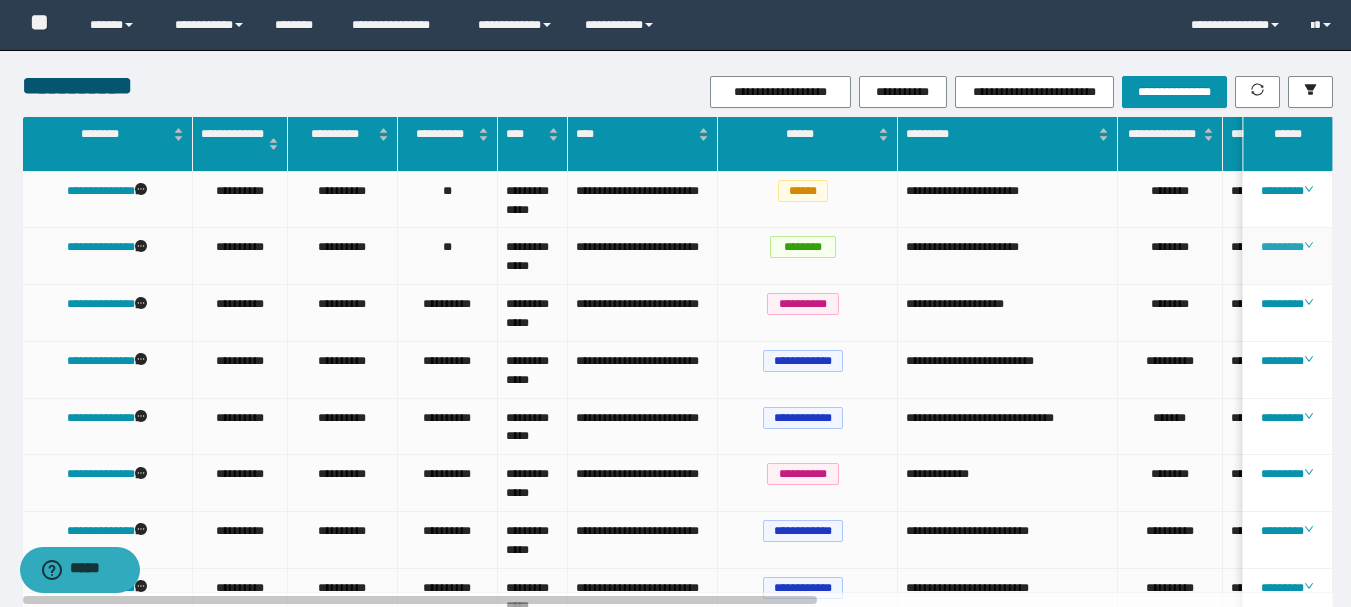 click on "********" at bounding box center [1287, 247] 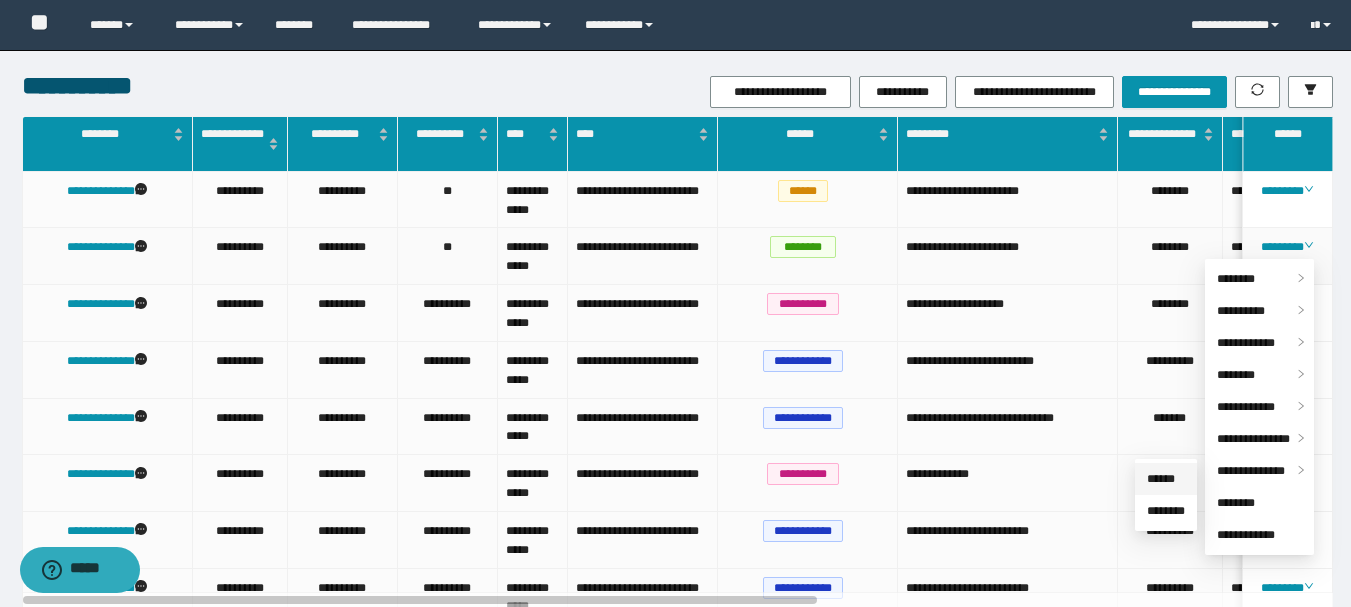 click on "******" at bounding box center (1161, 479) 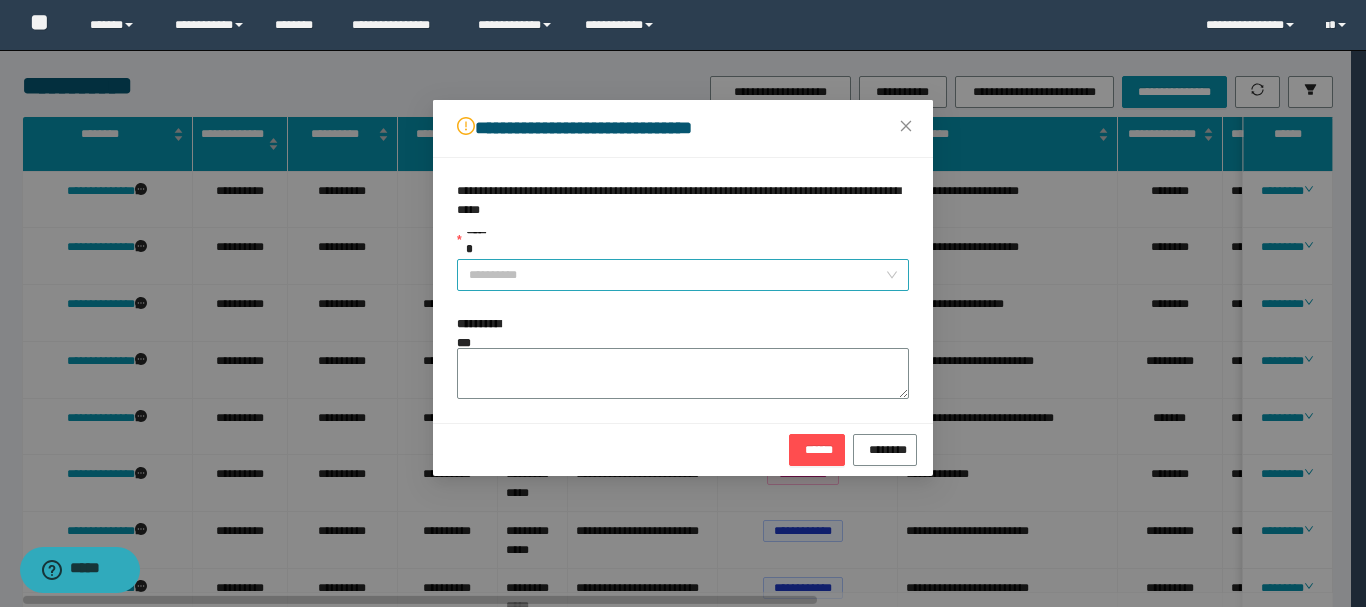 click on "******" at bounding box center (677, 275) 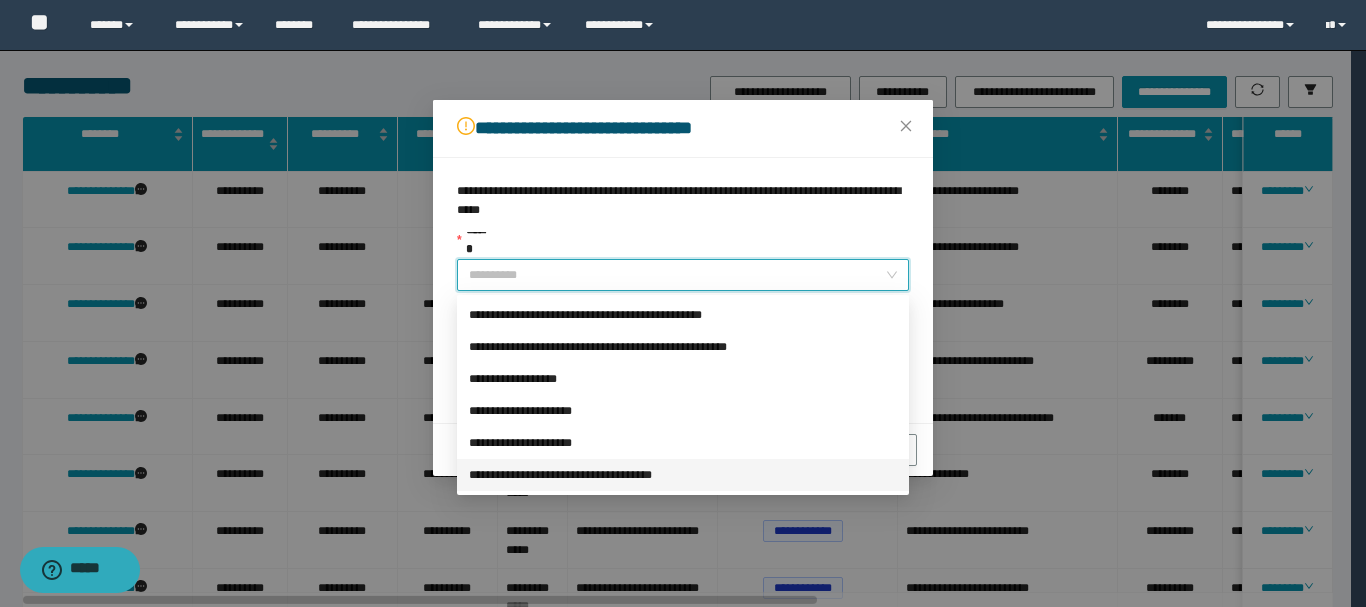 click on "**********" at bounding box center [683, 475] 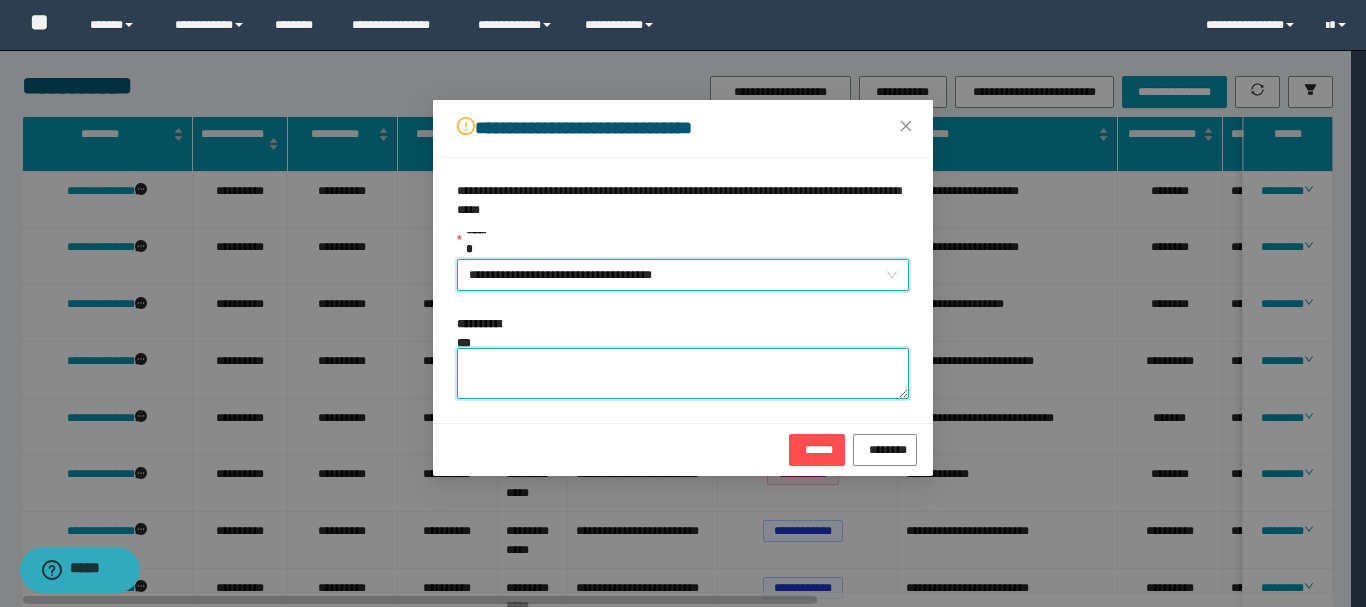 click on "**********" at bounding box center (683, 373) 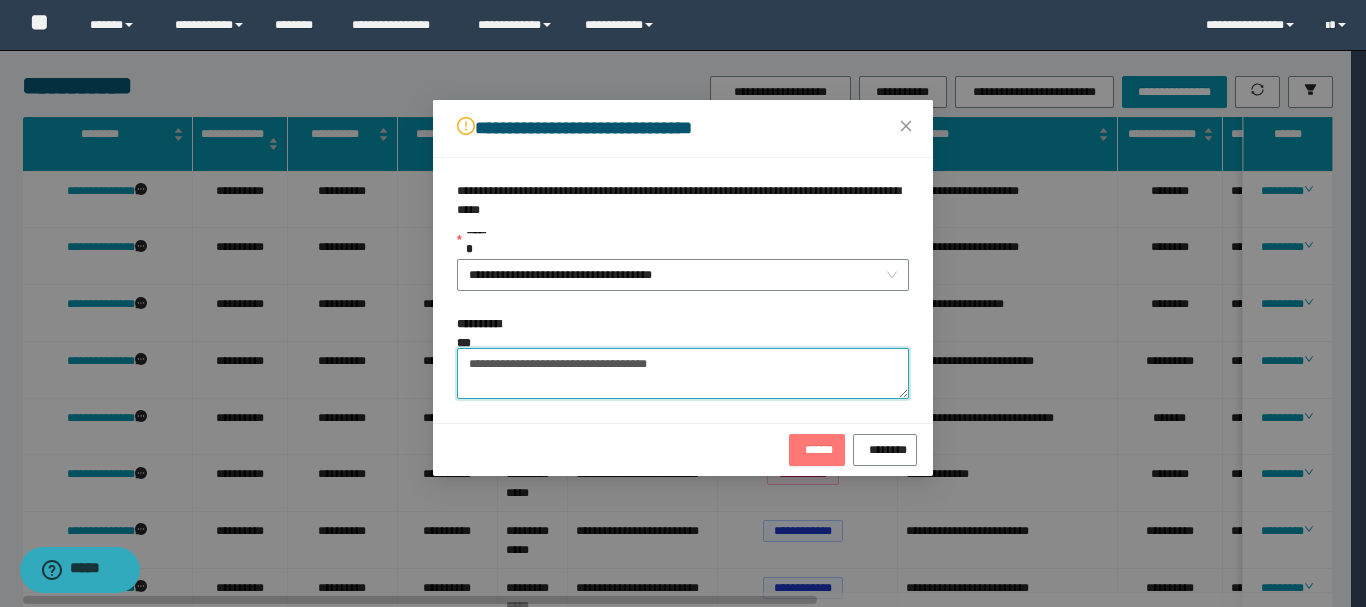 type on "**********" 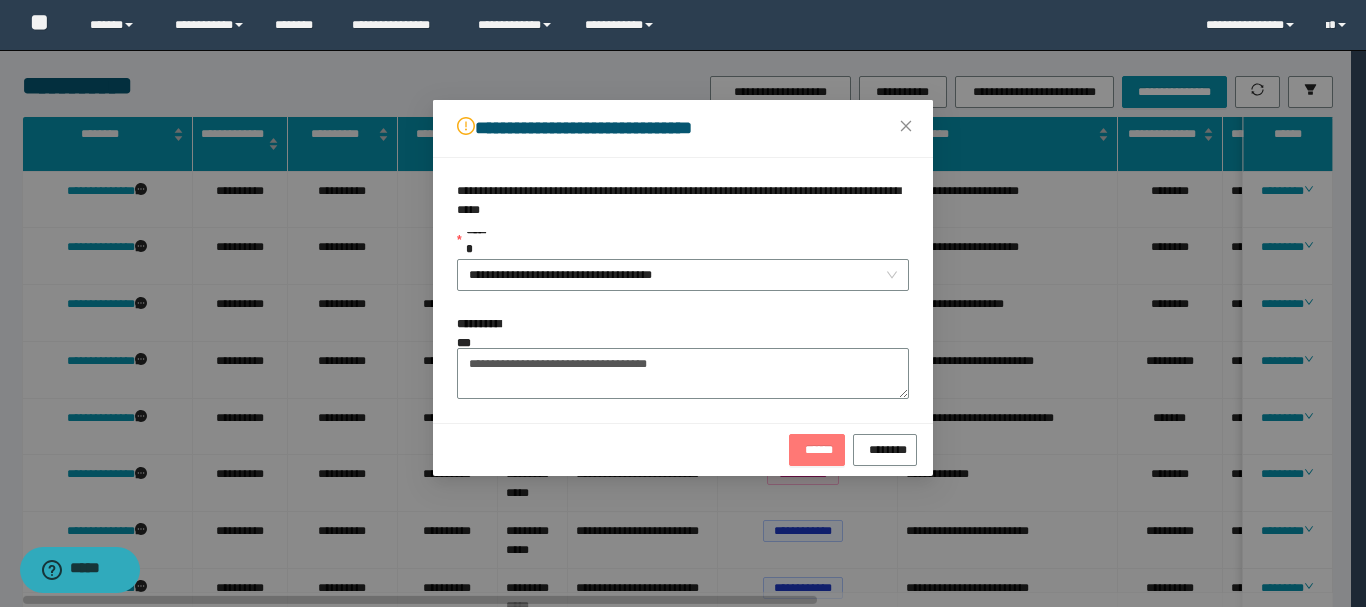 click on "******" at bounding box center [817, 447] 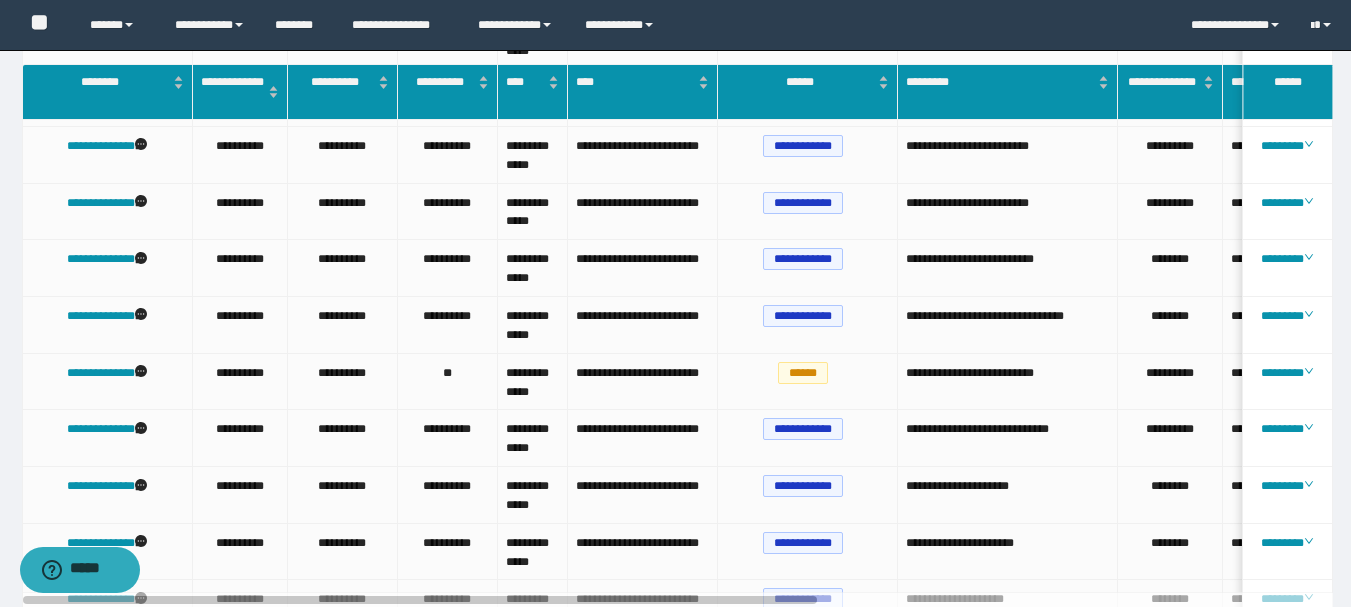 scroll, scrollTop: 400, scrollLeft: 0, axis: vertical 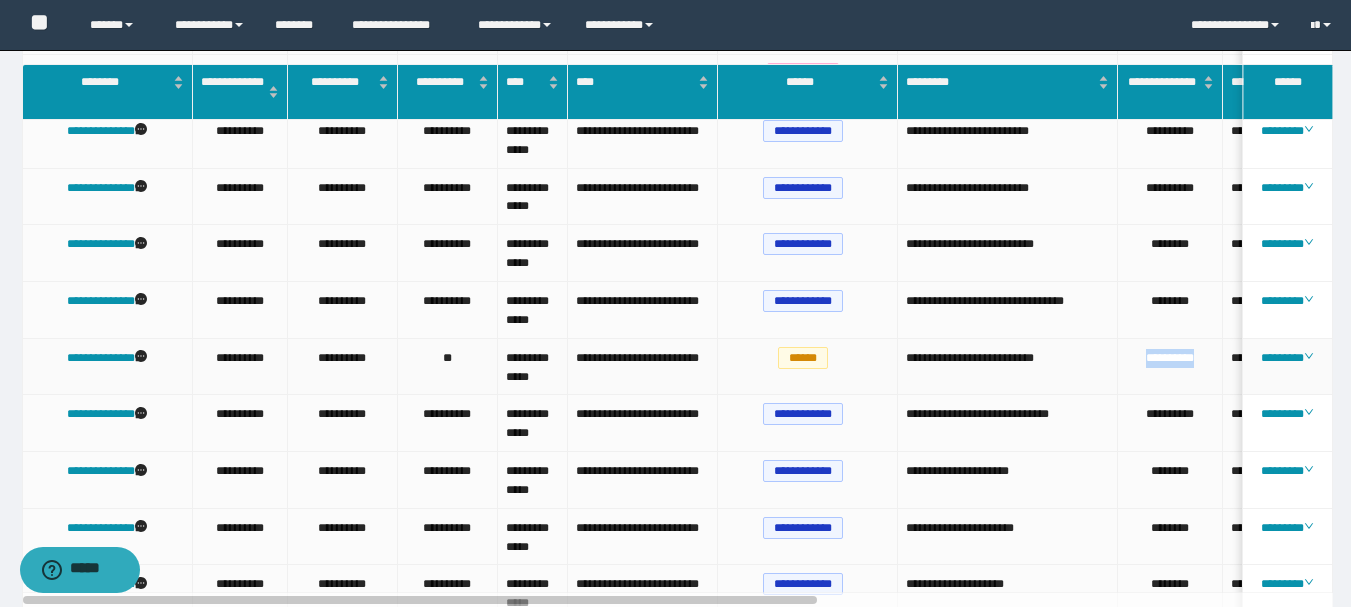 drag, startPoint x: 1200, startPoint y: 355, endPoint x: 1137, endPoint y: 359, distance: 63.126858 